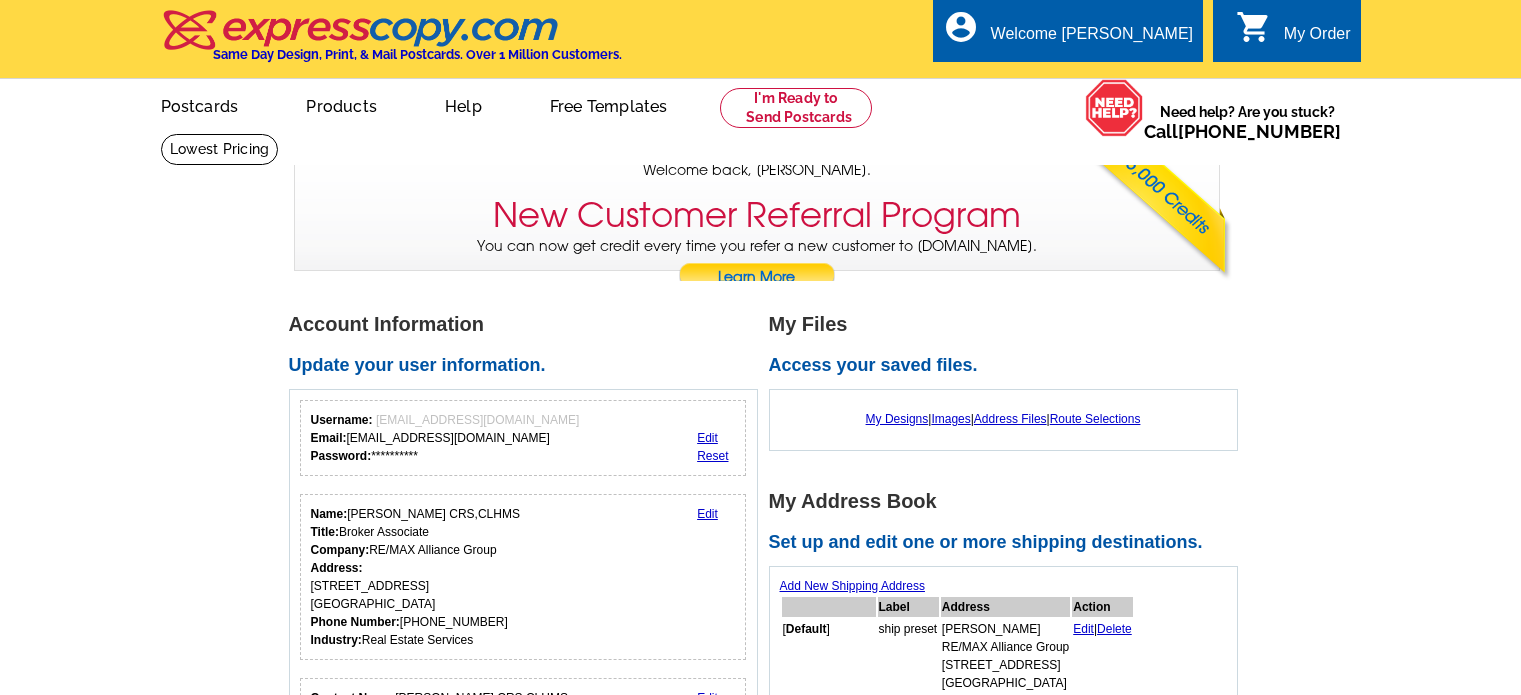 scroll, scrollTop: 0, scrollLeft: 0, axis: both 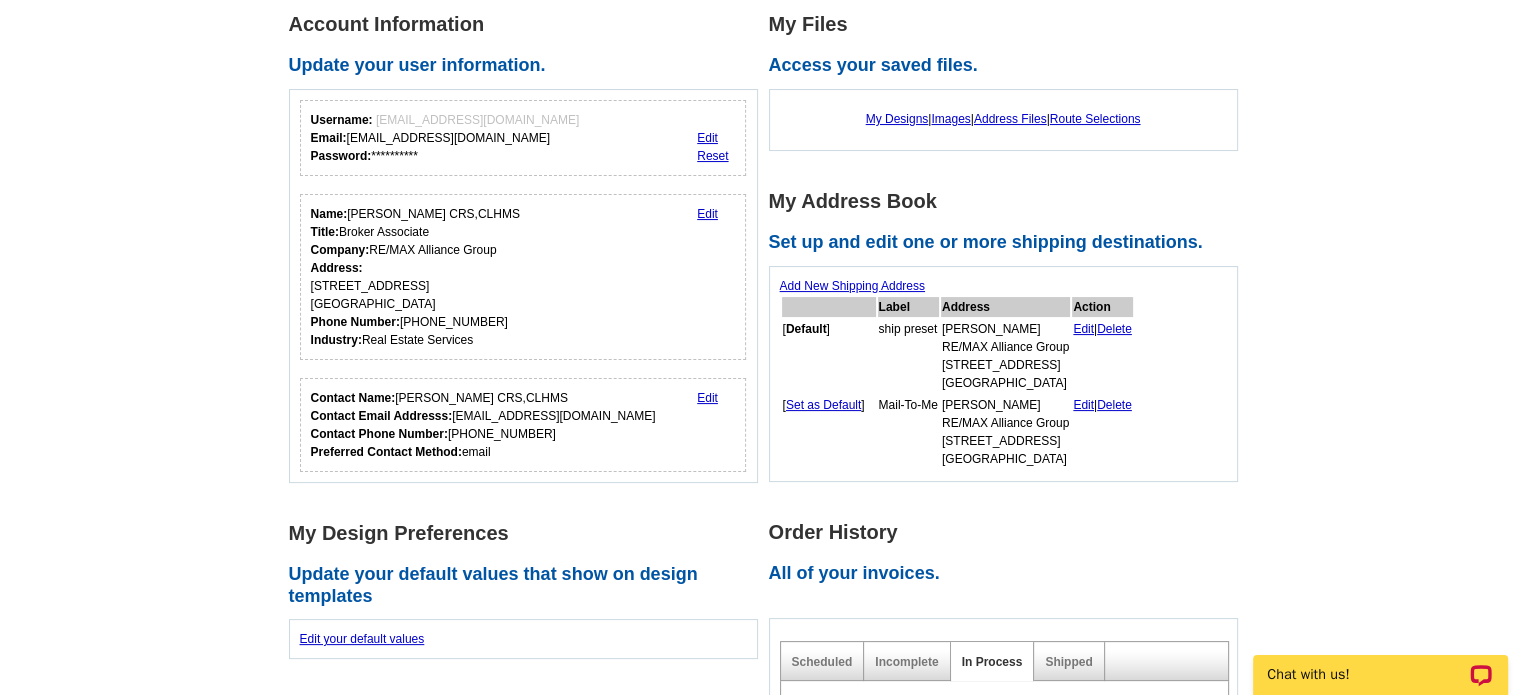 click on "Edit" at bounding box center (707, 214) 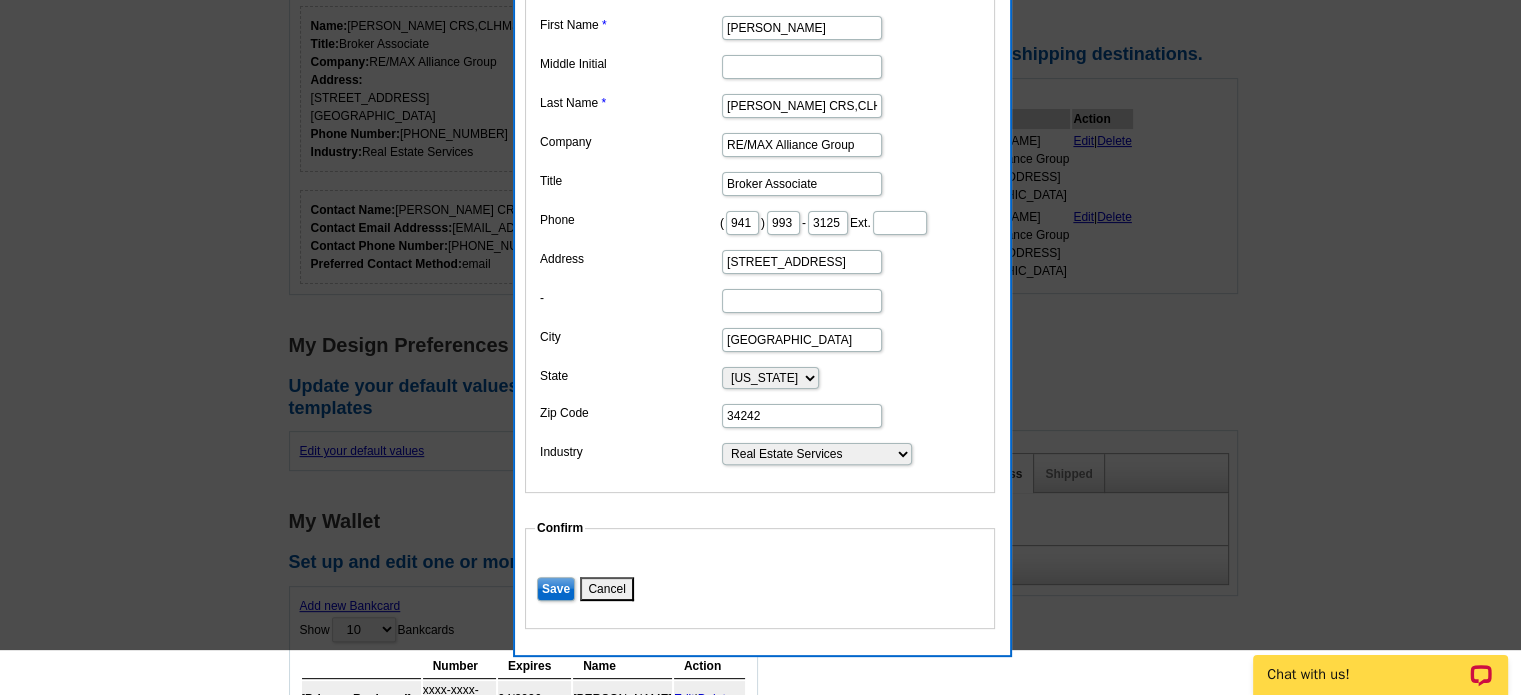 scroll, scrollTop: 500, scrollLeft: 0, axis: vertical 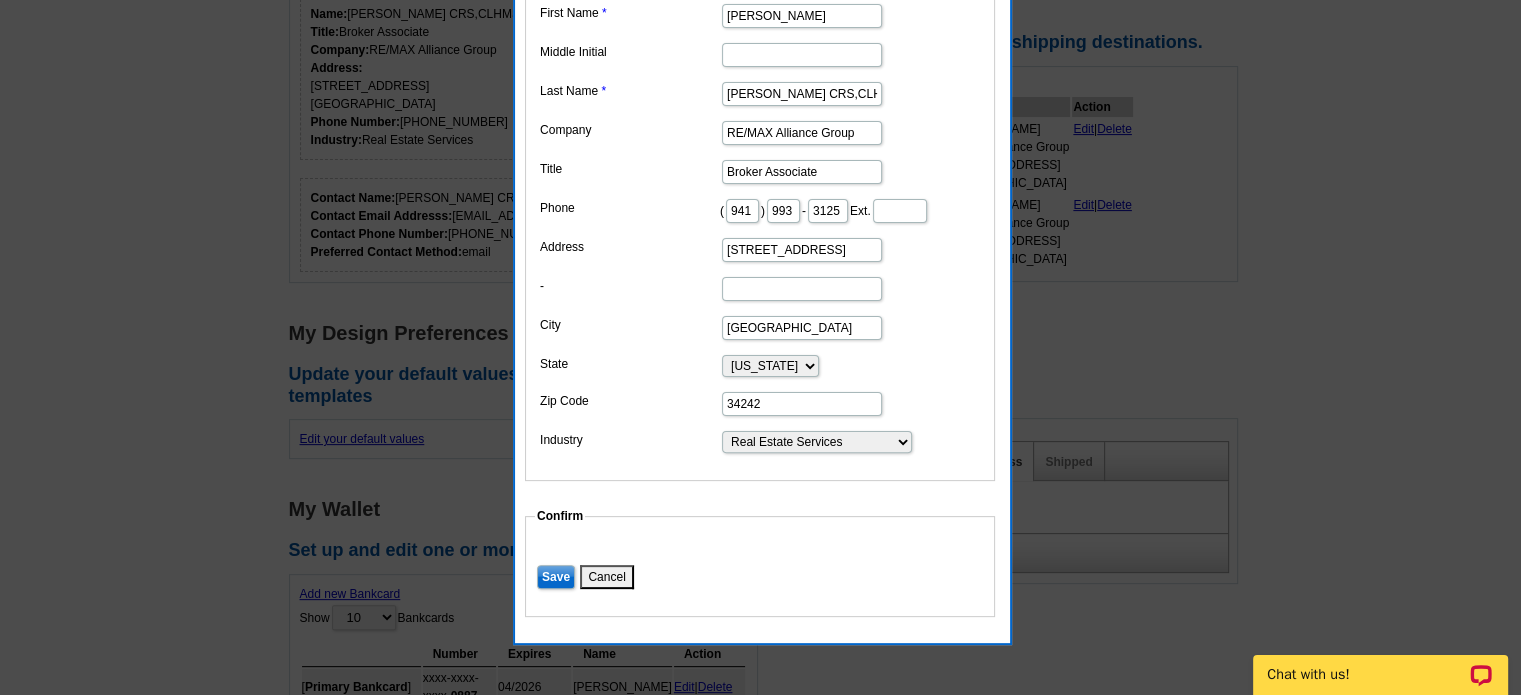 click on "[STREET_ADDRESS]" at bounding box center (802, 250) 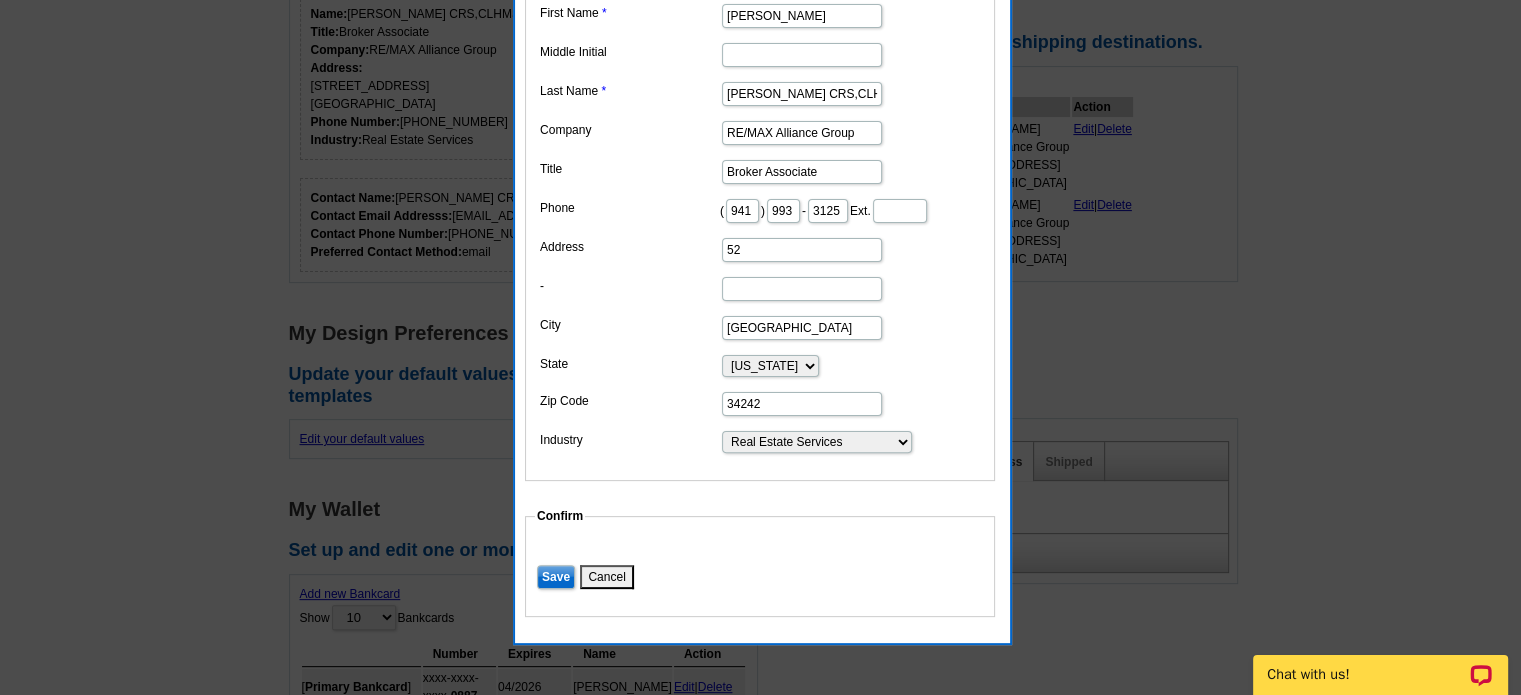 type on "5" 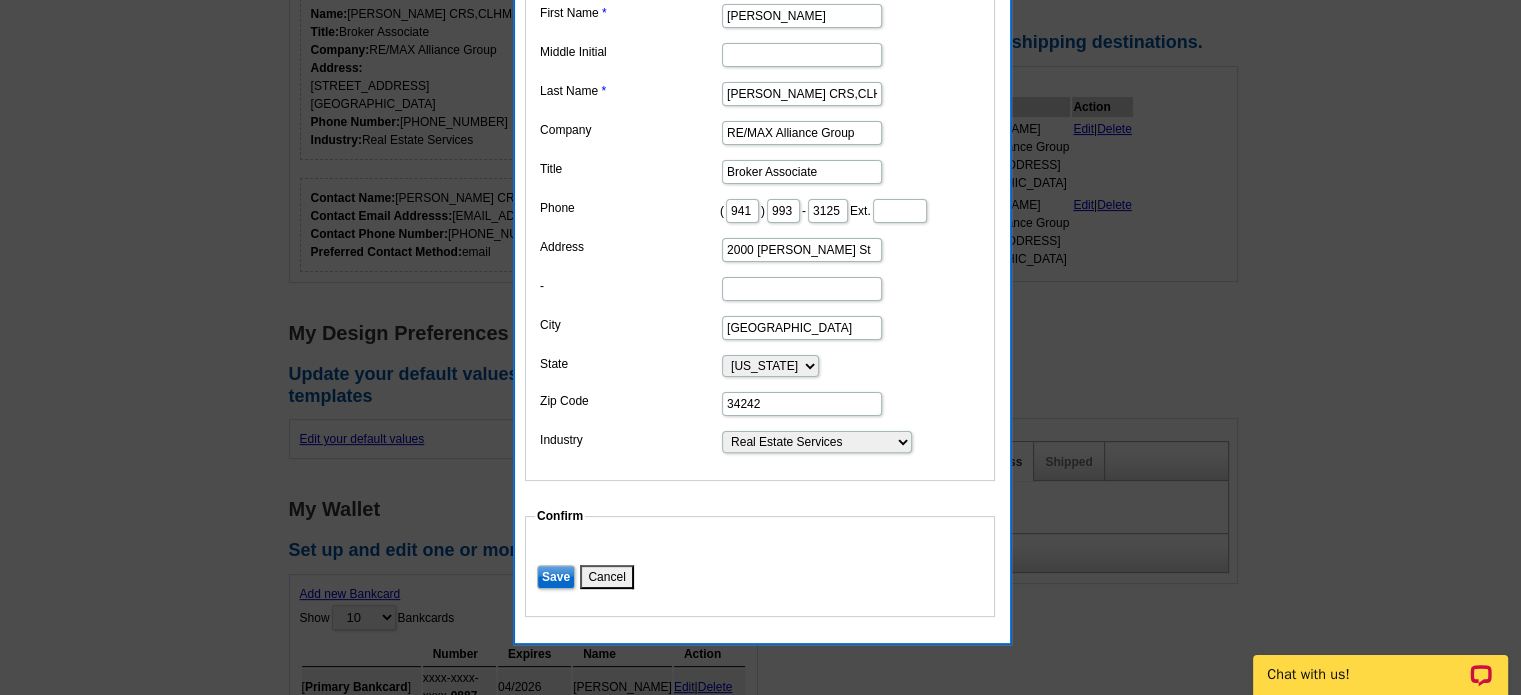 type on "2000 Webber St" 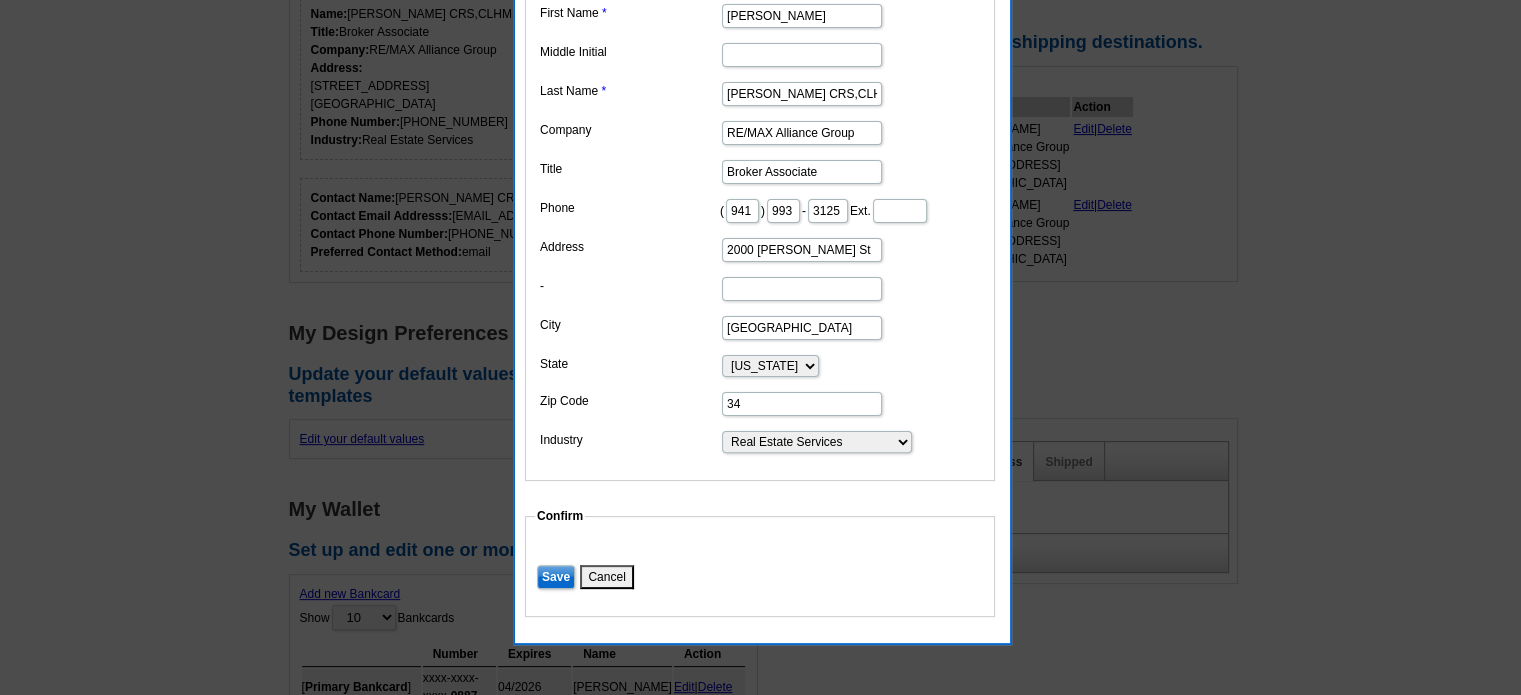 type on "3" 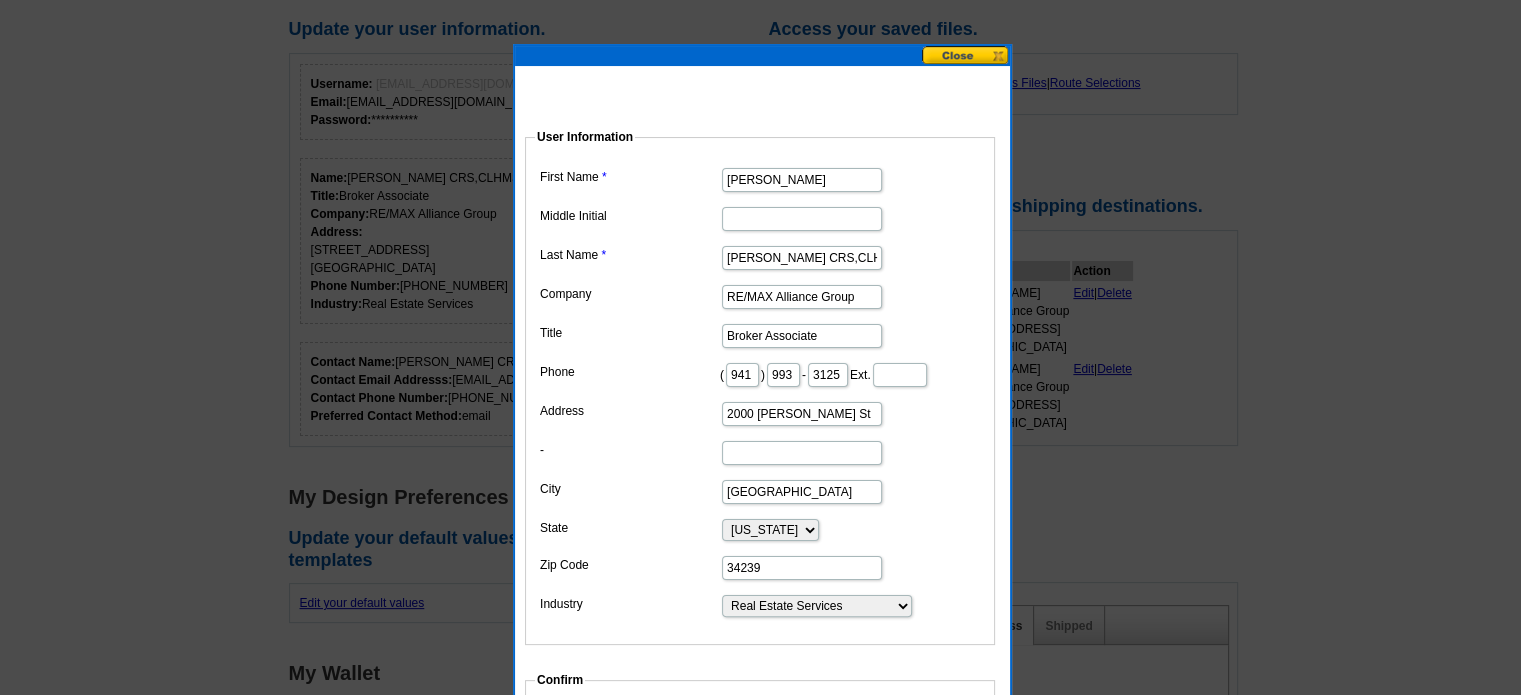 scroll, scrollTop: 400, scrollLeft: 0, axis: vertical 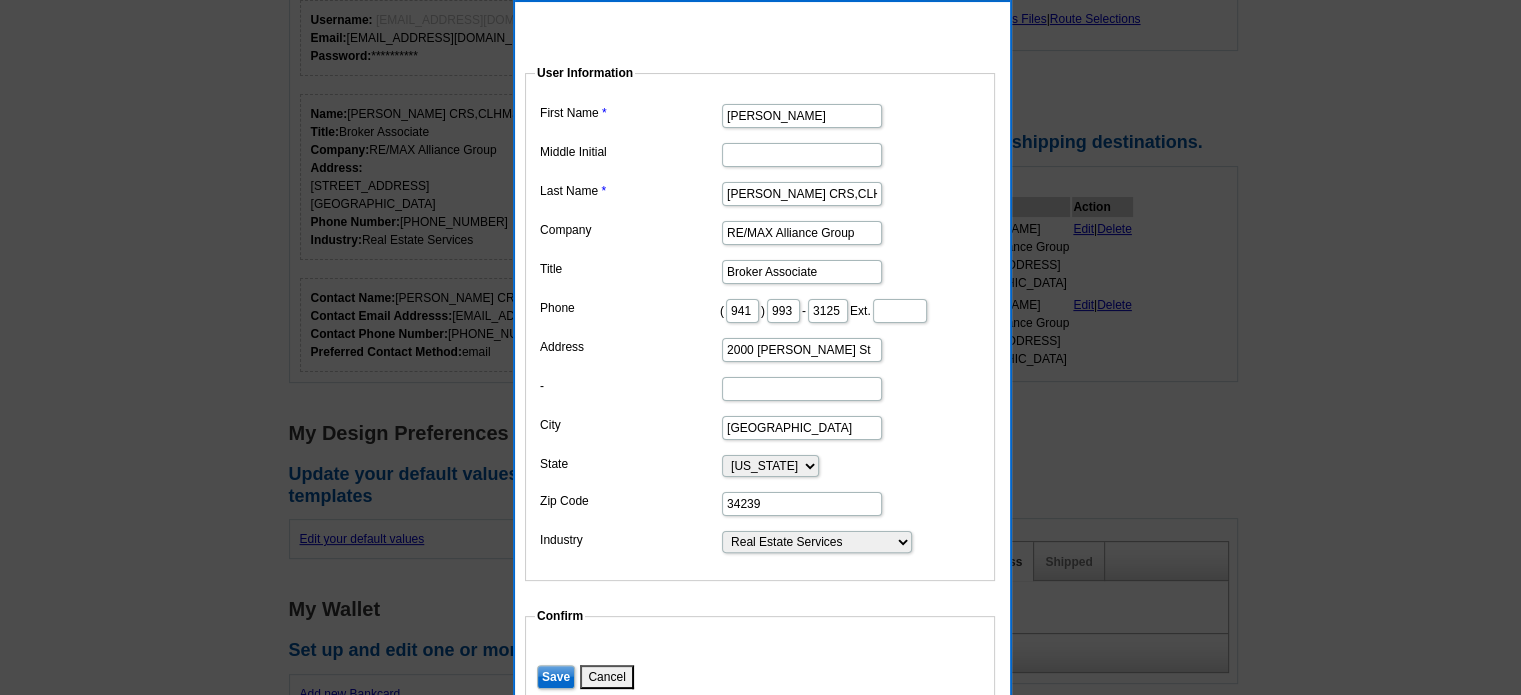 type on "34239" 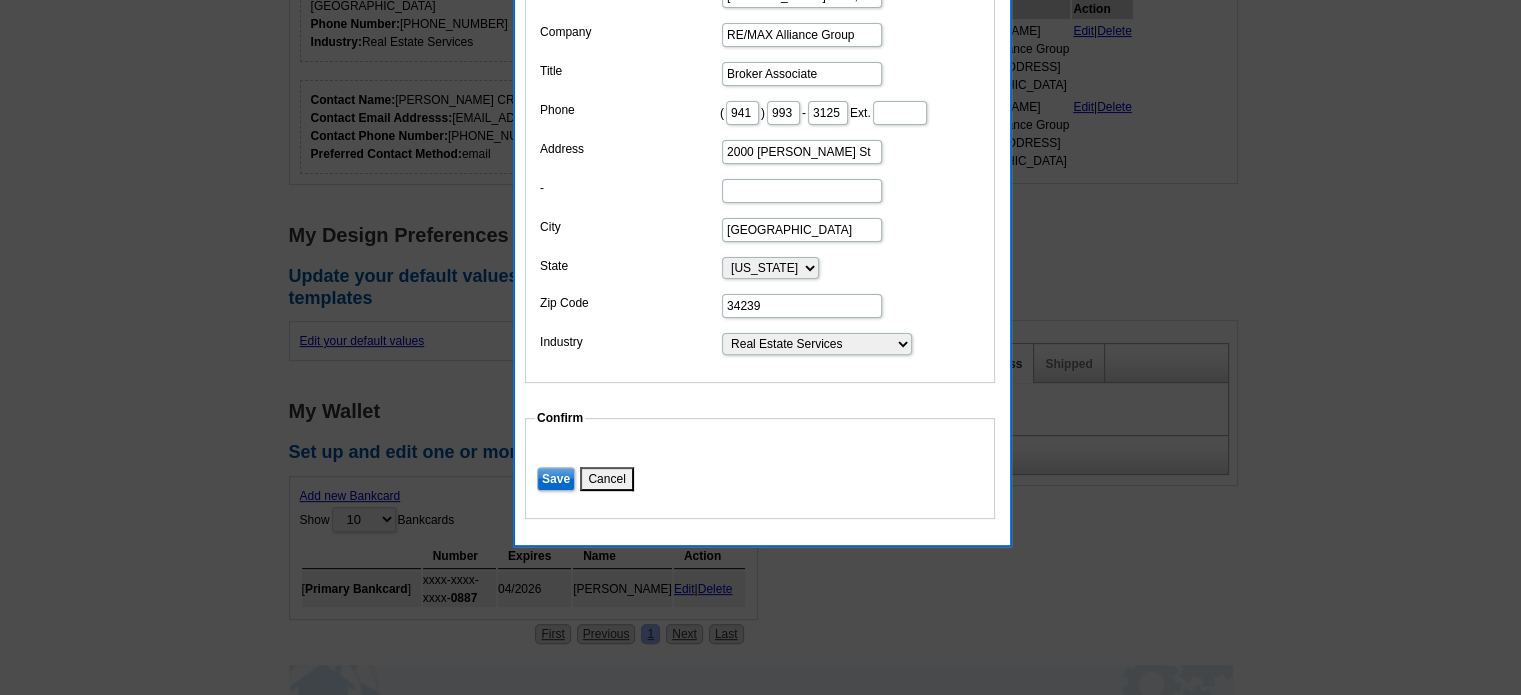 scroll, scrollTop: 600, scrollLeft: 0, axis: vertical 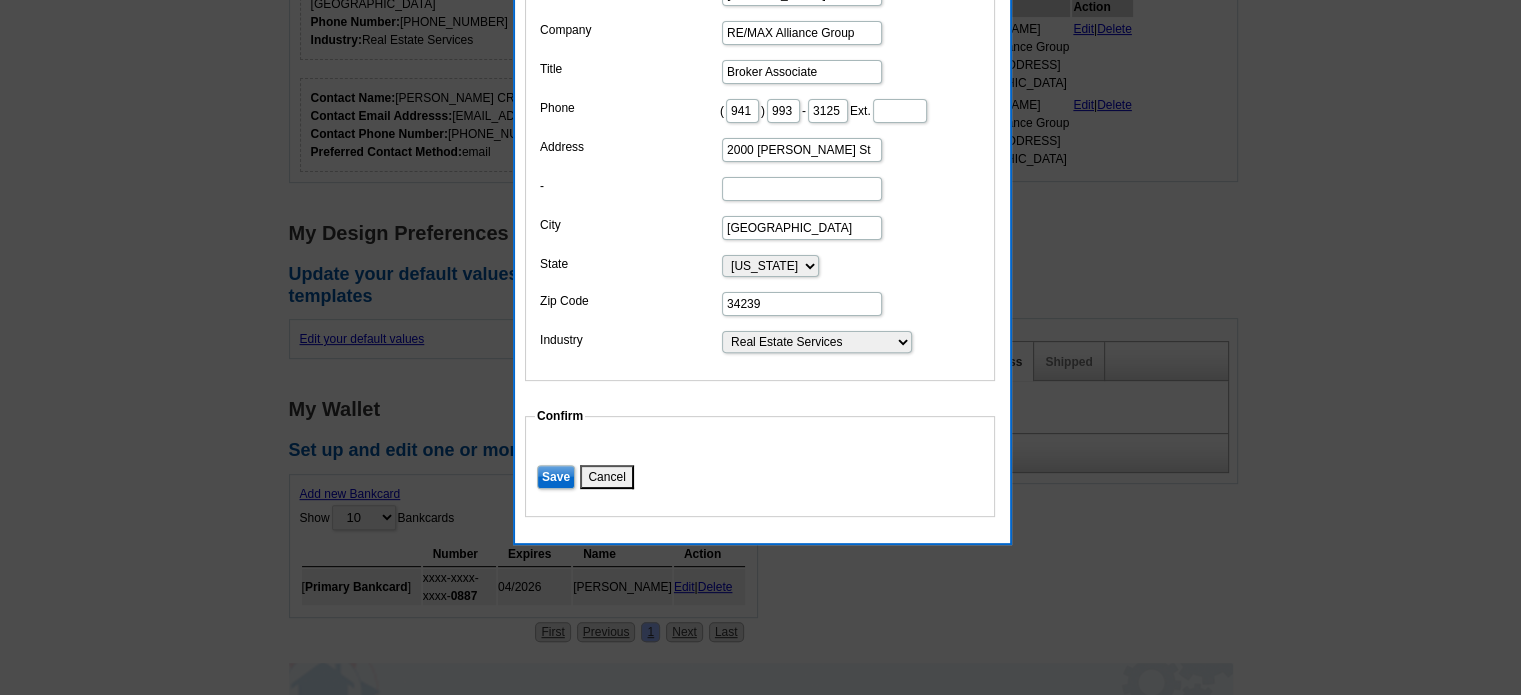 click on "Save" at bounding box center (556, 477) 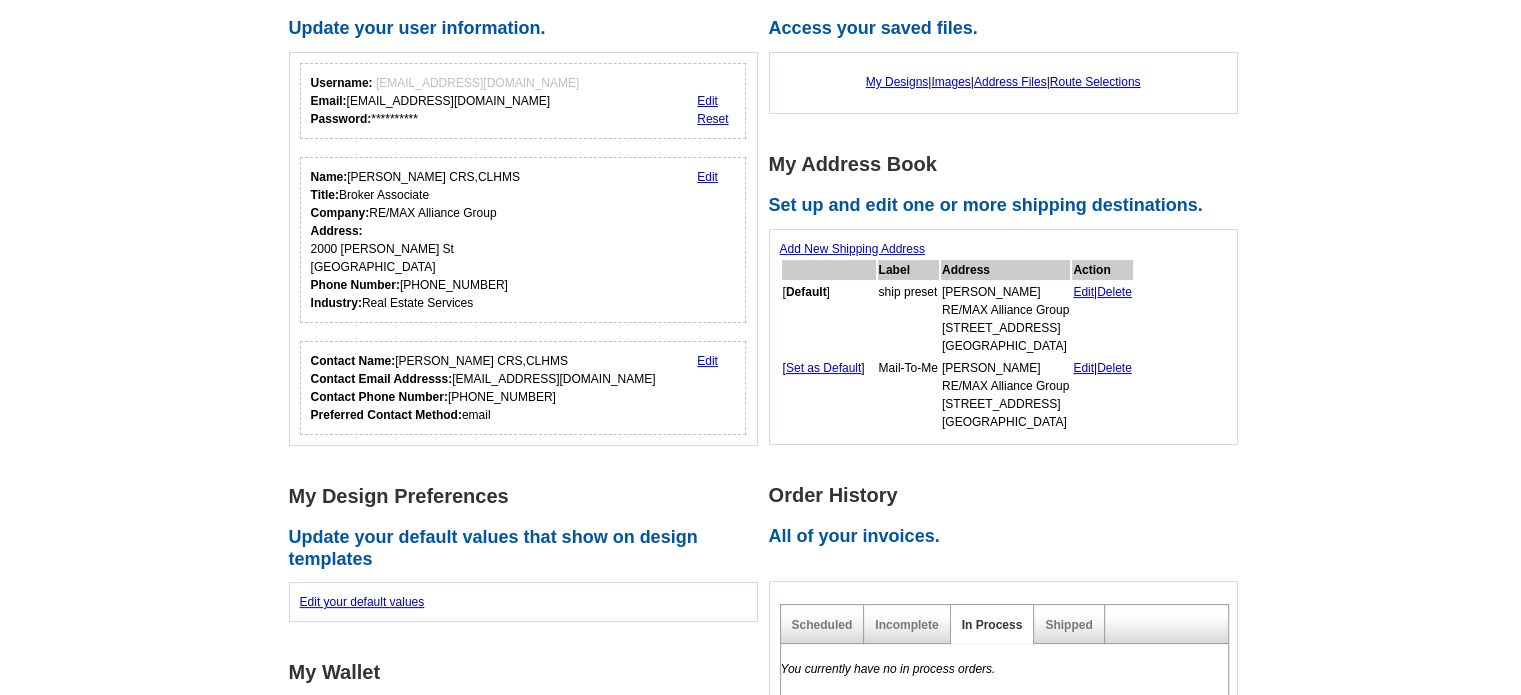 scroll, scrollTop: 0, scrollLeft: 0, axis: both 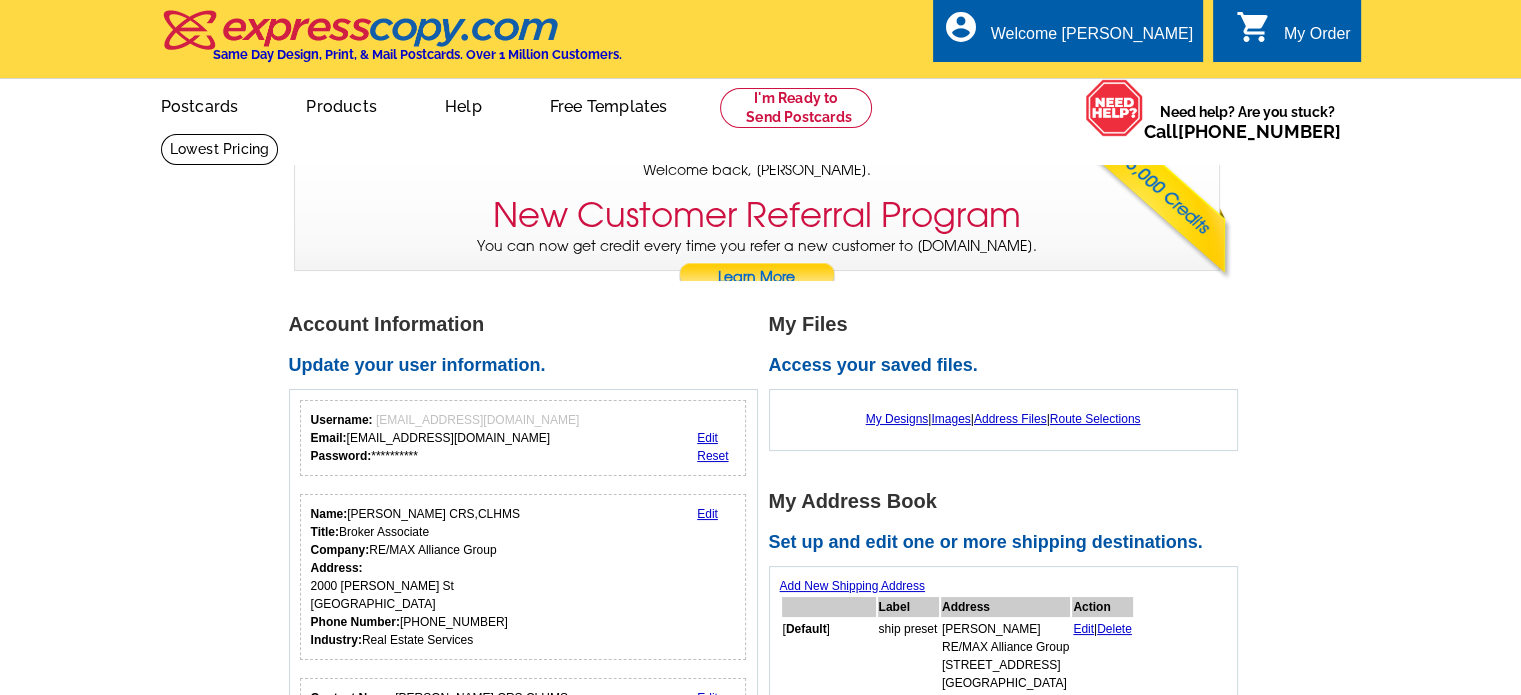 click on "Welcome back  Larry
My Account
Logout
local_phone
Same Day Design, Print, & Mail Postcards. Over 1 Million Customers.
account_circle
Welcome Larry
My Account Logout
0
shopping_cart
My Order
picture_in_picture
Postcards
store_mall_directory
Products
keyboard_arrow_down
Postcards
Business cards" at bounding box center [760, 1406] 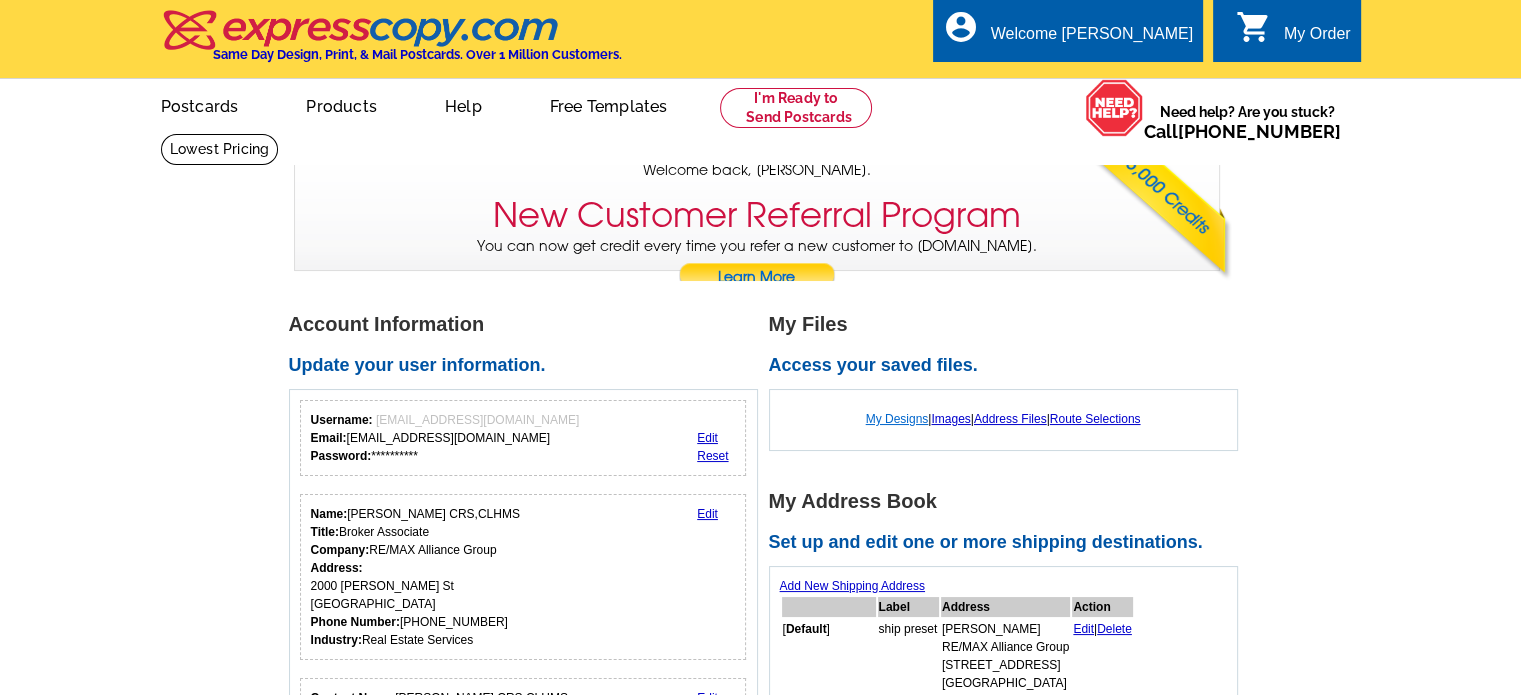 click on "My Designs" at bounding box center (897, 419) 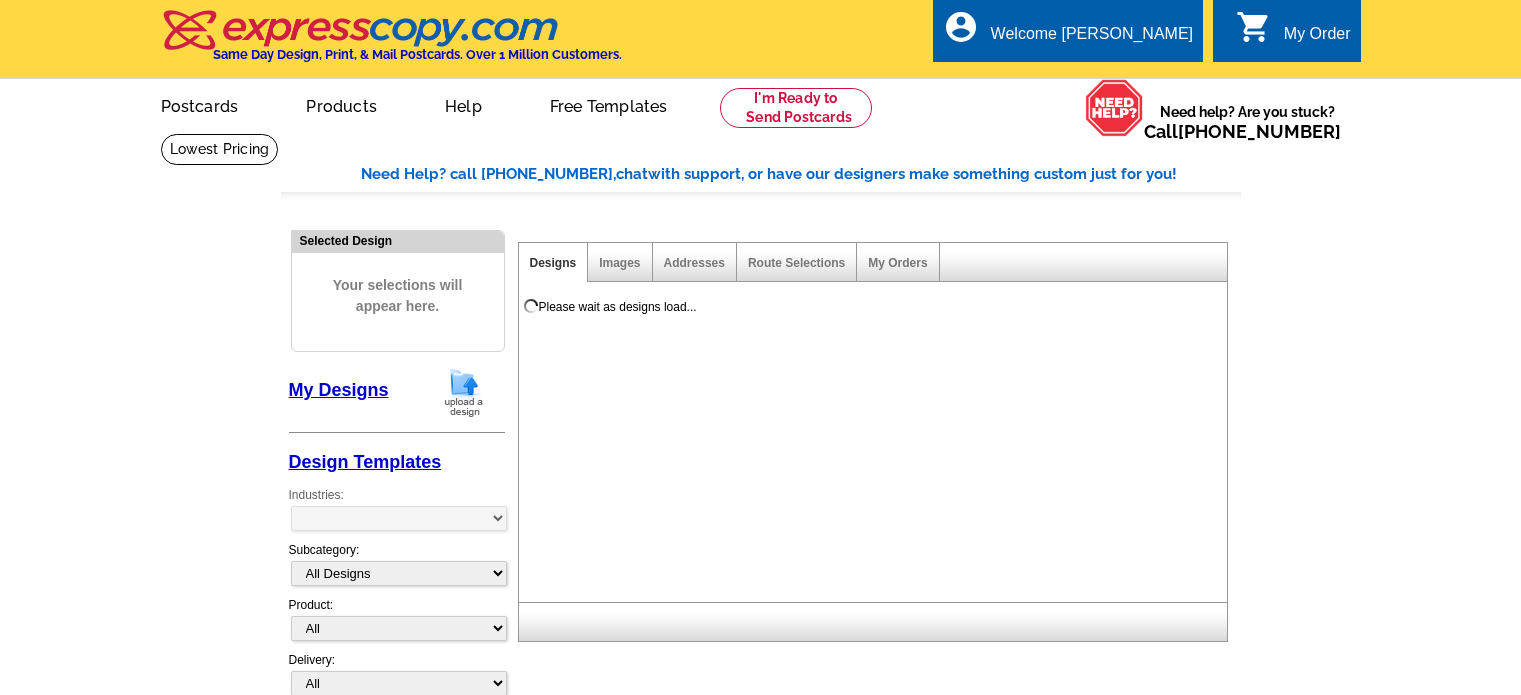 scroll, scrollTop: 0, scrollLeft: 0, axis: both 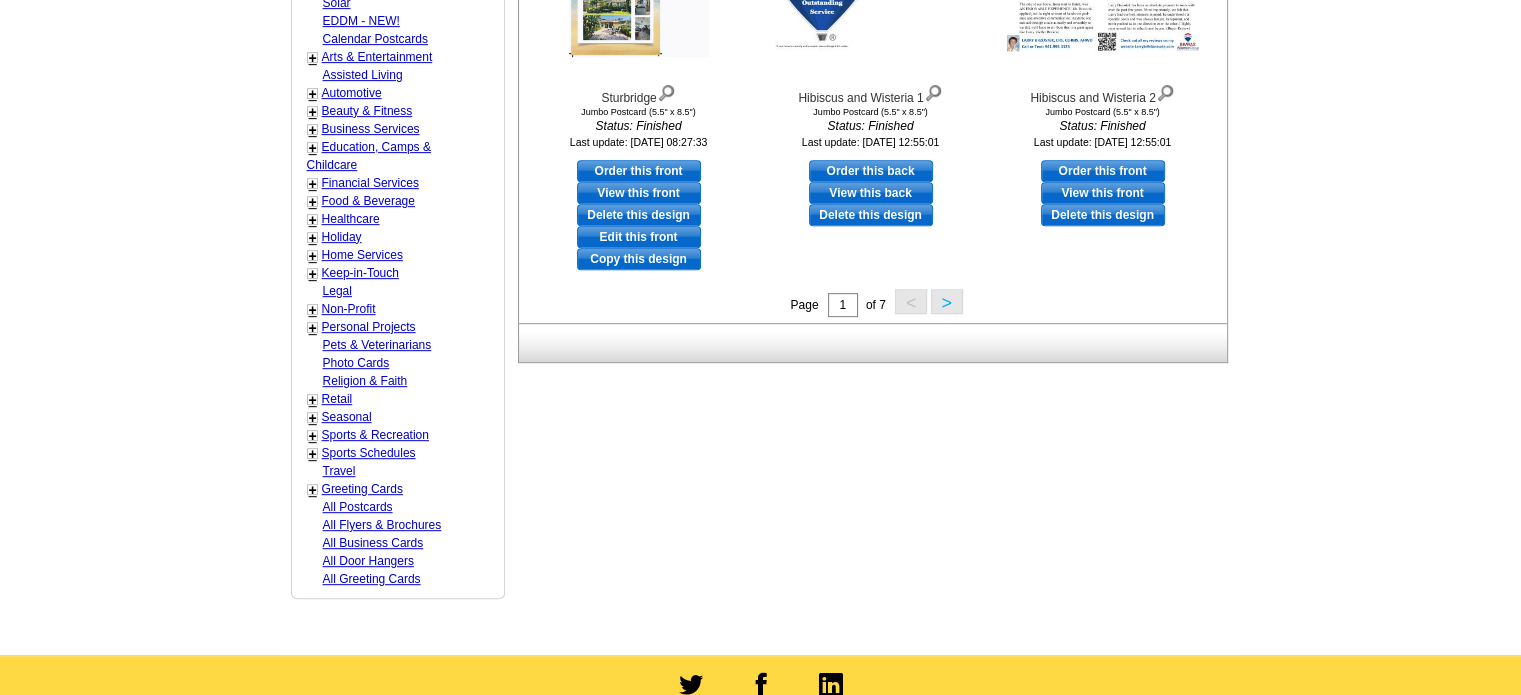 click on ">" at bounding box center (947, 301) 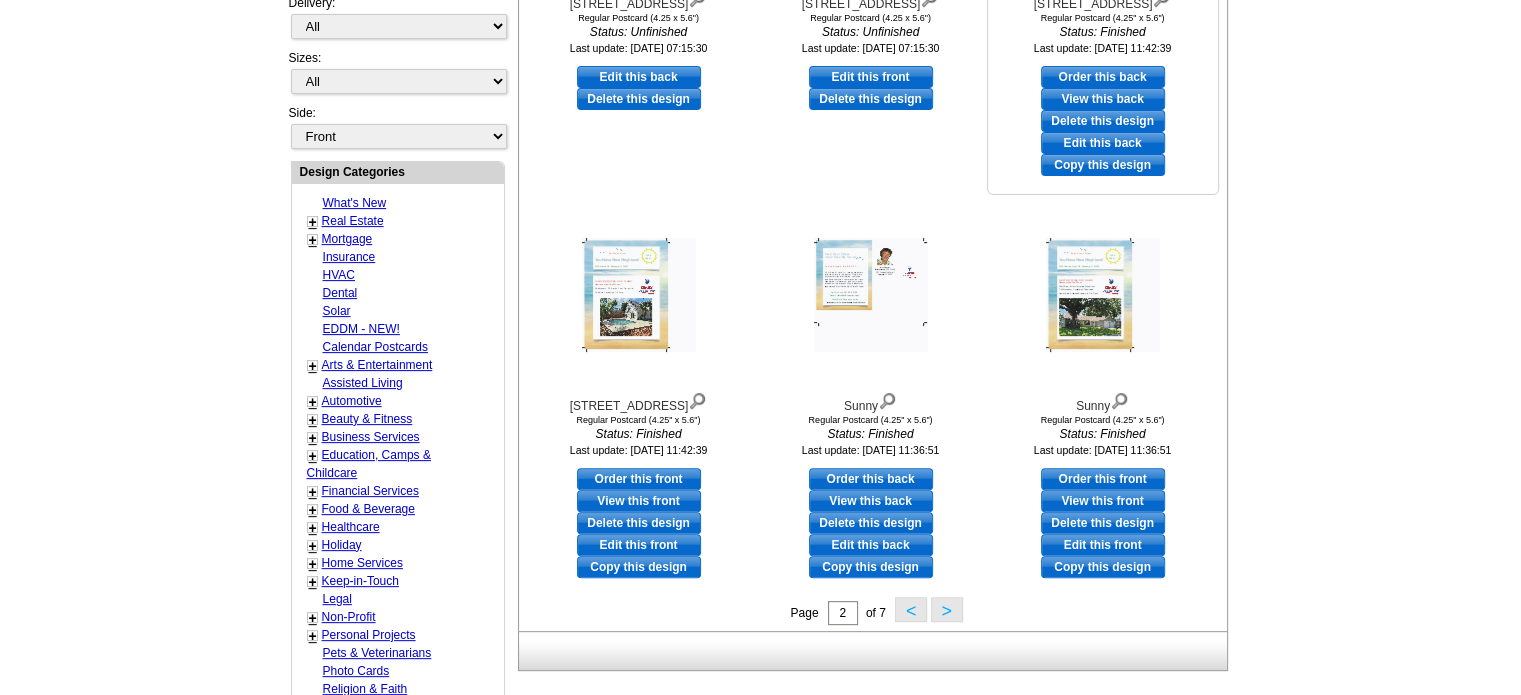 scroll, scrollTop: 595, scrollLeft: 0, axis: vertical 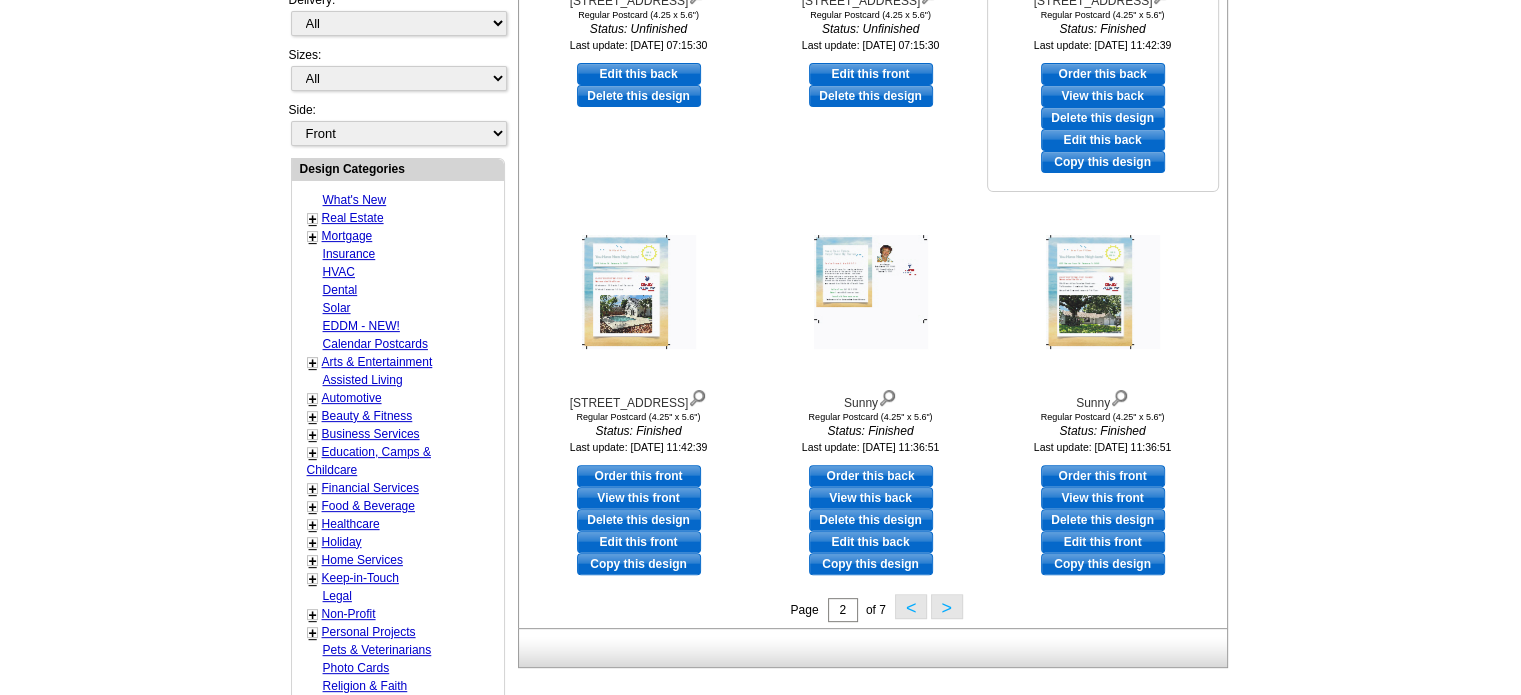 click on "Copy this design" at bounding box center [1103, 162] 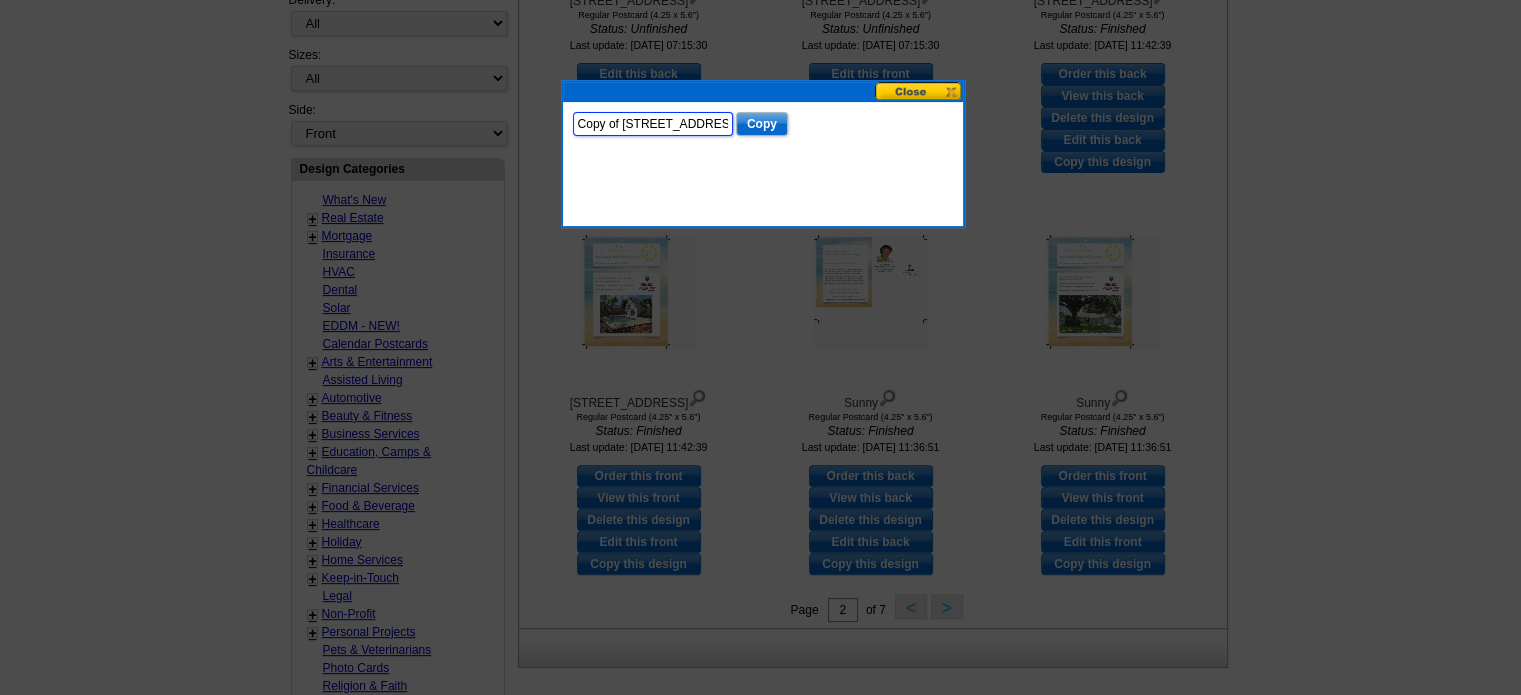click on "Copy of 2410 Ashton Rd" at bounding box center (653, 124) 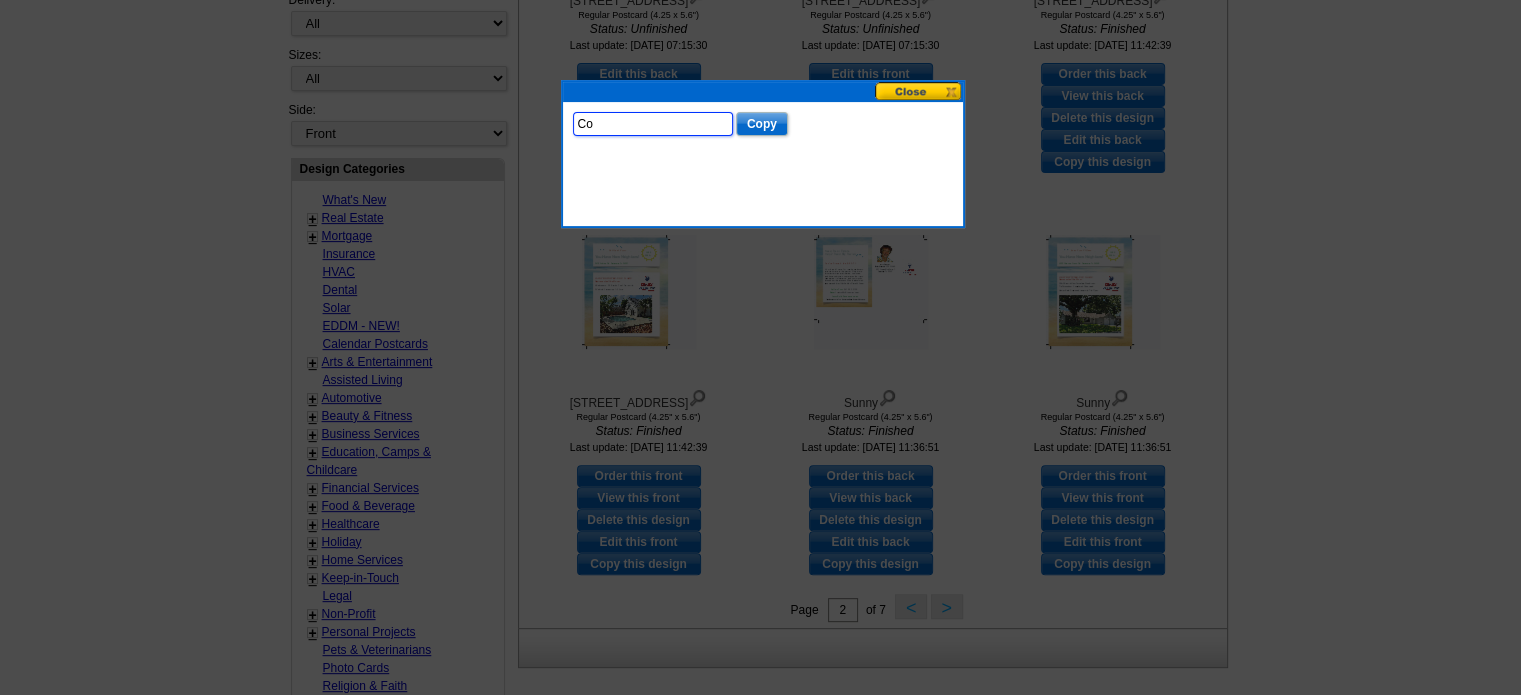 type on "C" 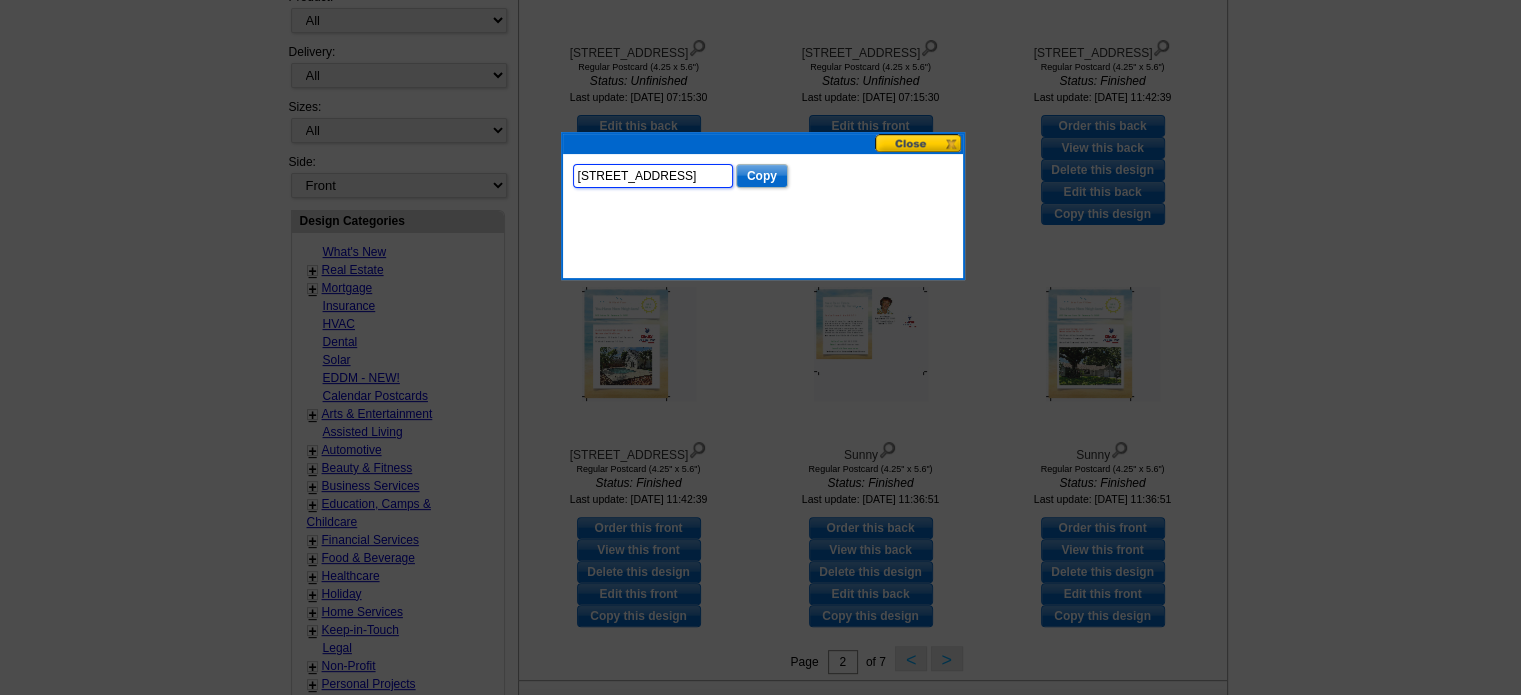 scroll, scrollTop: 495, scrollLeft: 0, axis: vertical 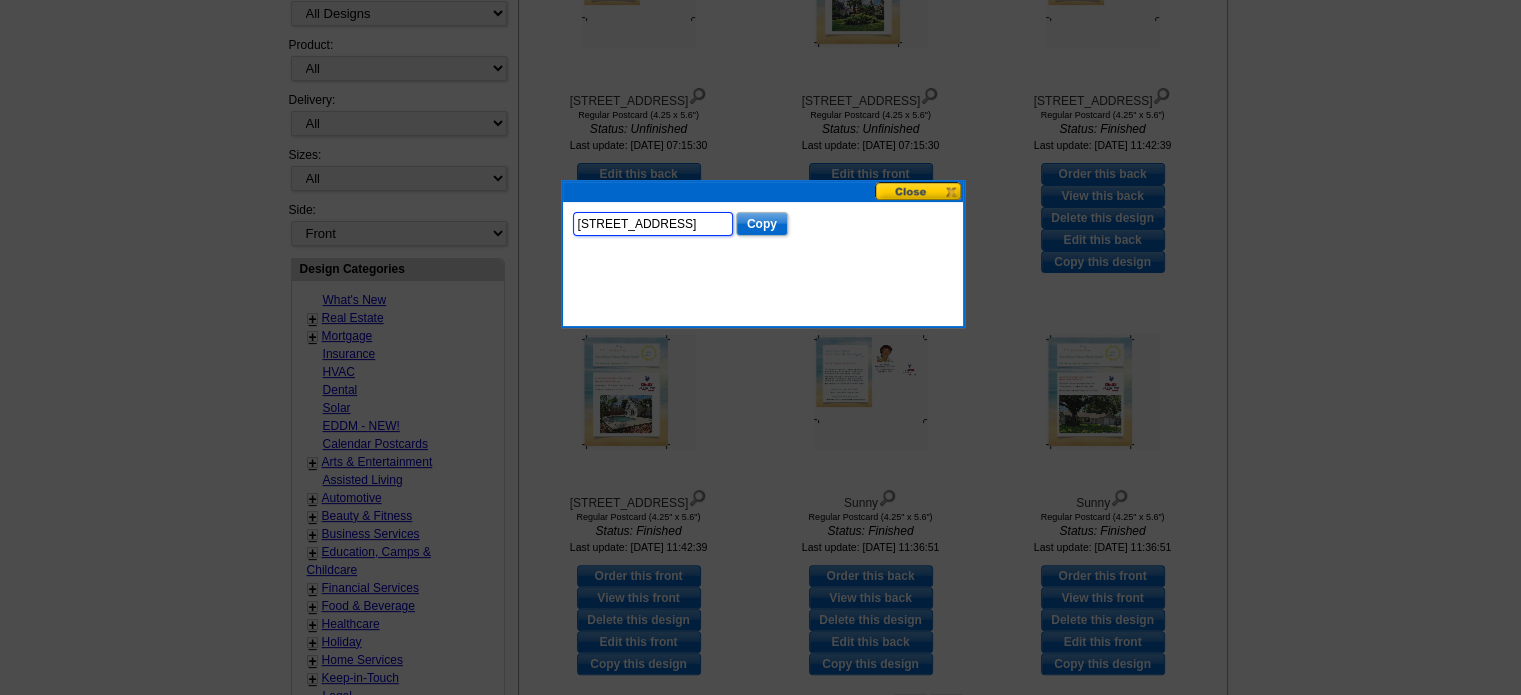type on "[STREET_ADDRESS]" 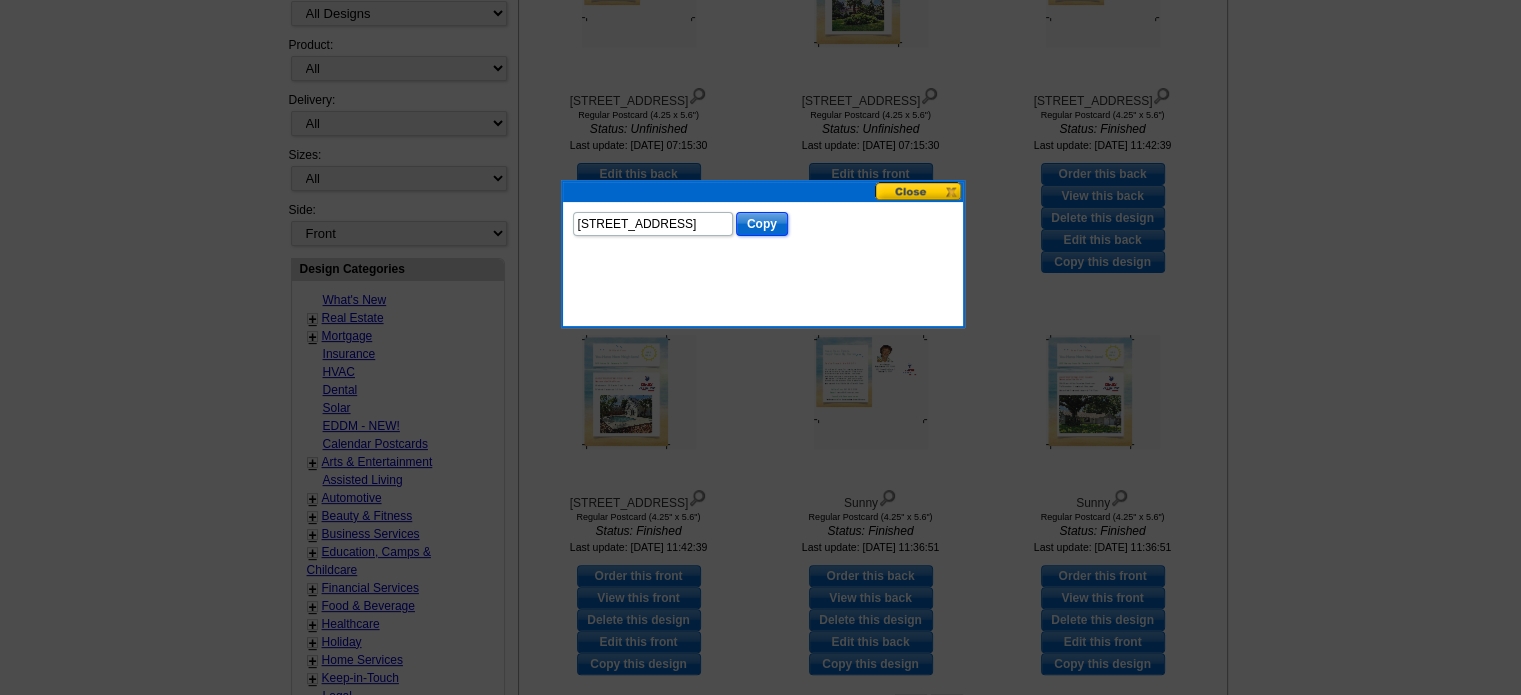 click on "Copy" at bounding box center (762, 224) 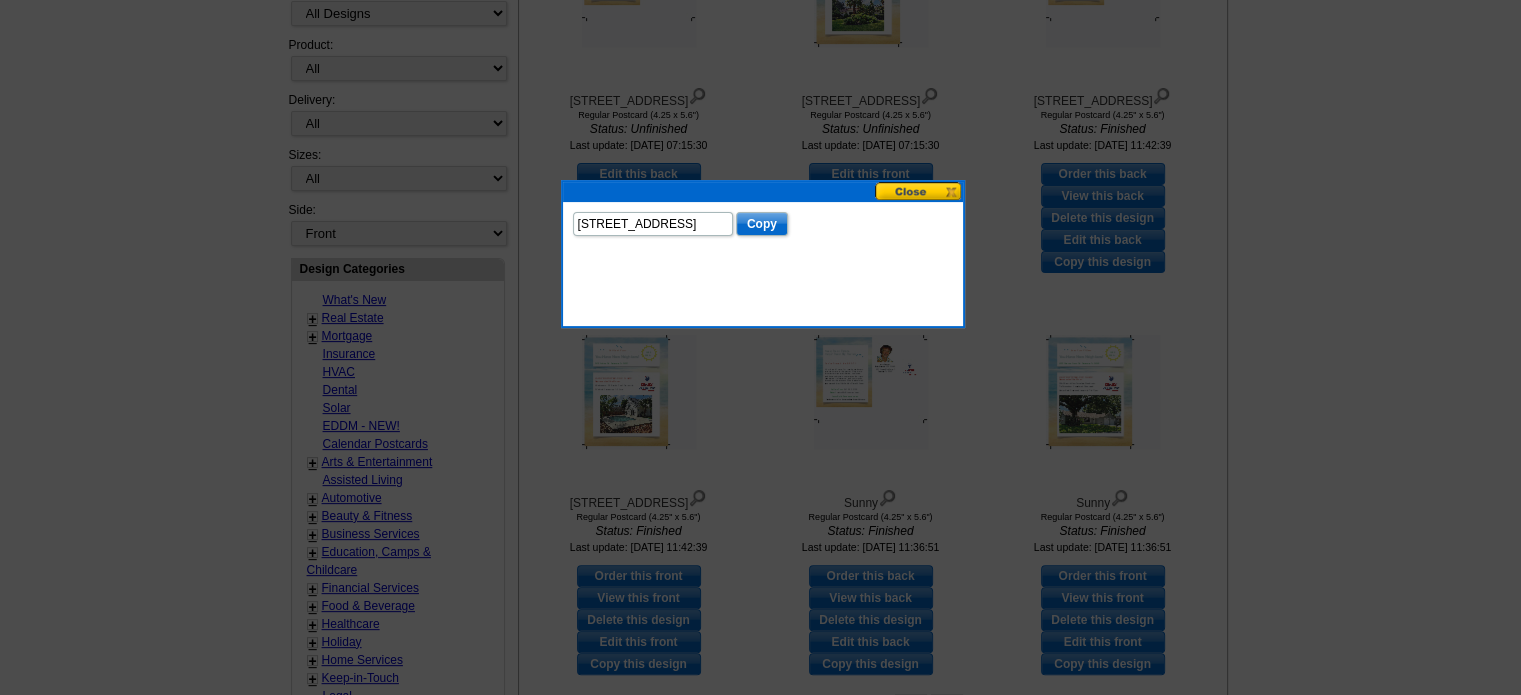 scroll, scrollTop: 0, scrollLeft: 0, axis: both 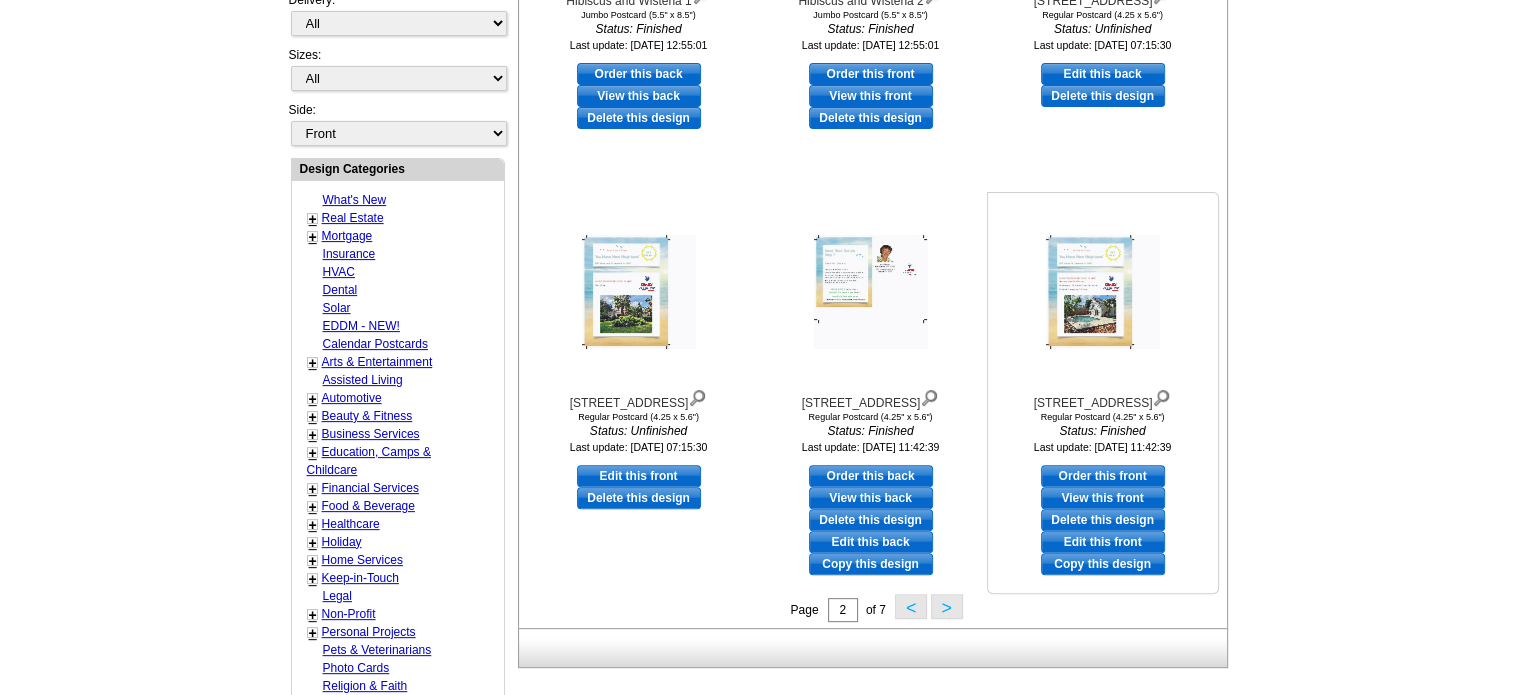 click on "Copy this design" at bounding box center [1103, 564] 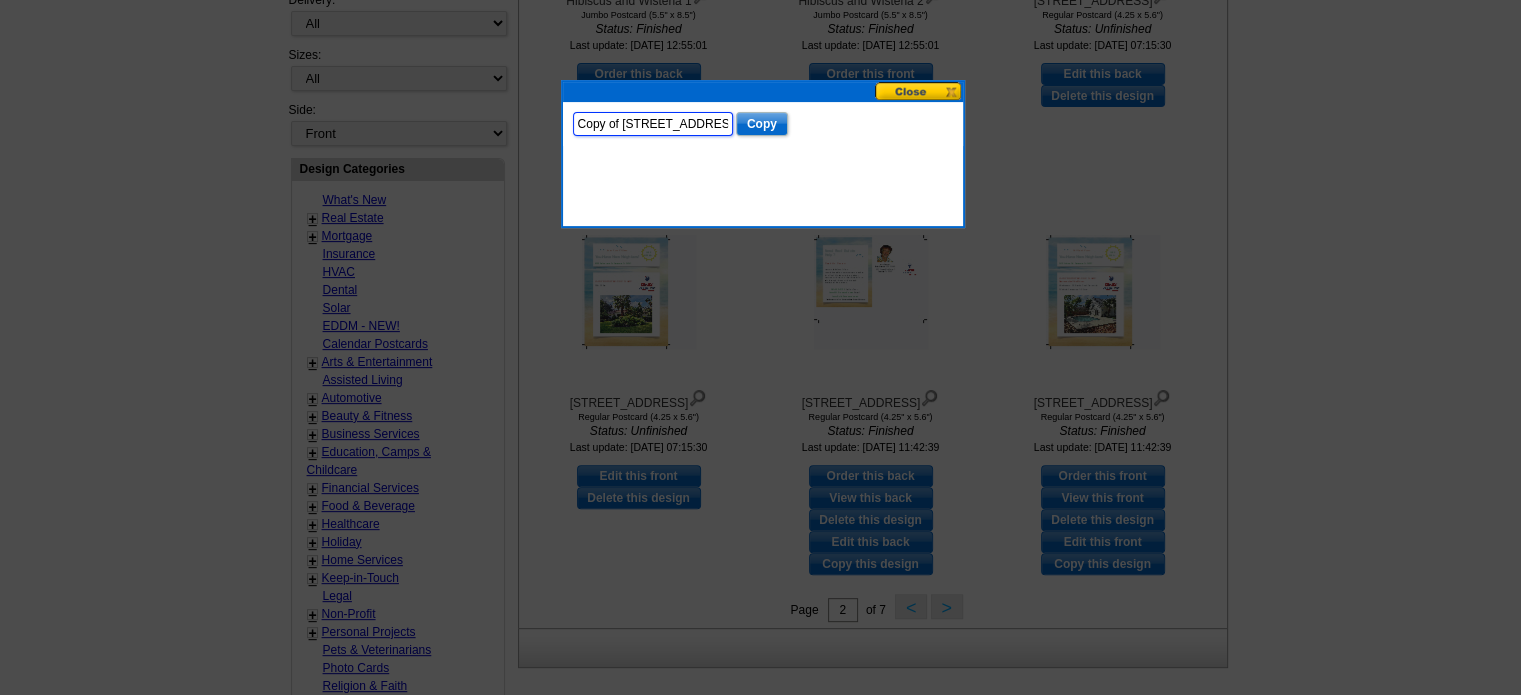 click on "Copy of 2410 Ashton Rd" at bounding box center [653, 124] 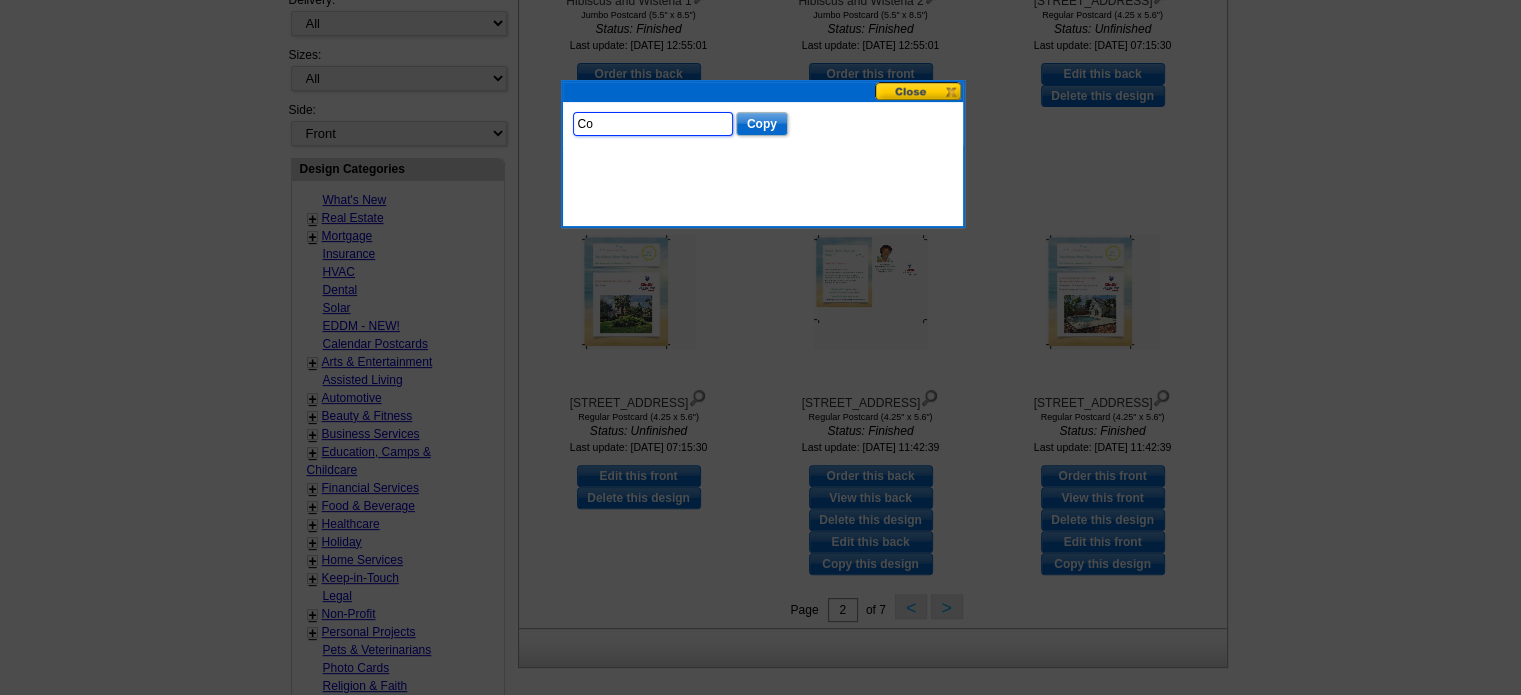 type on "C" 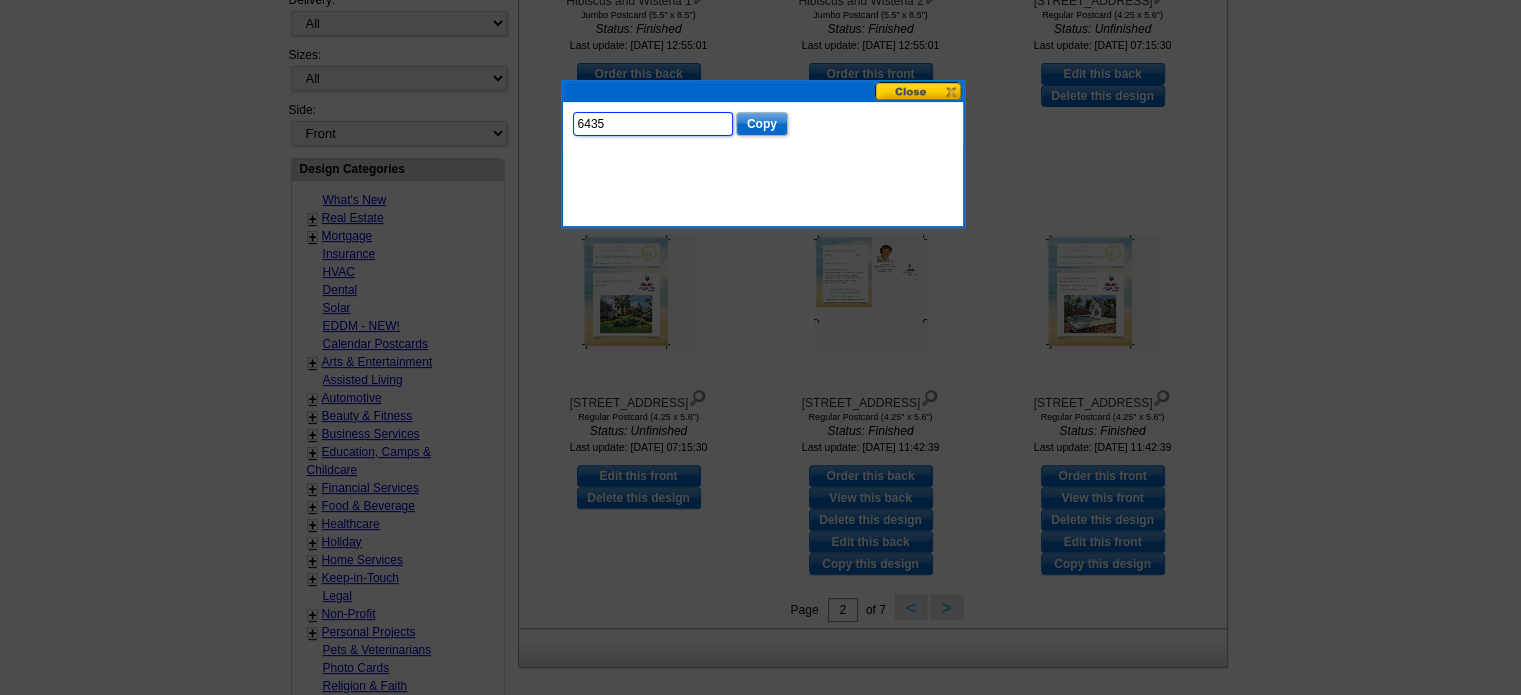 type on "[STREET_ADDRESS]" 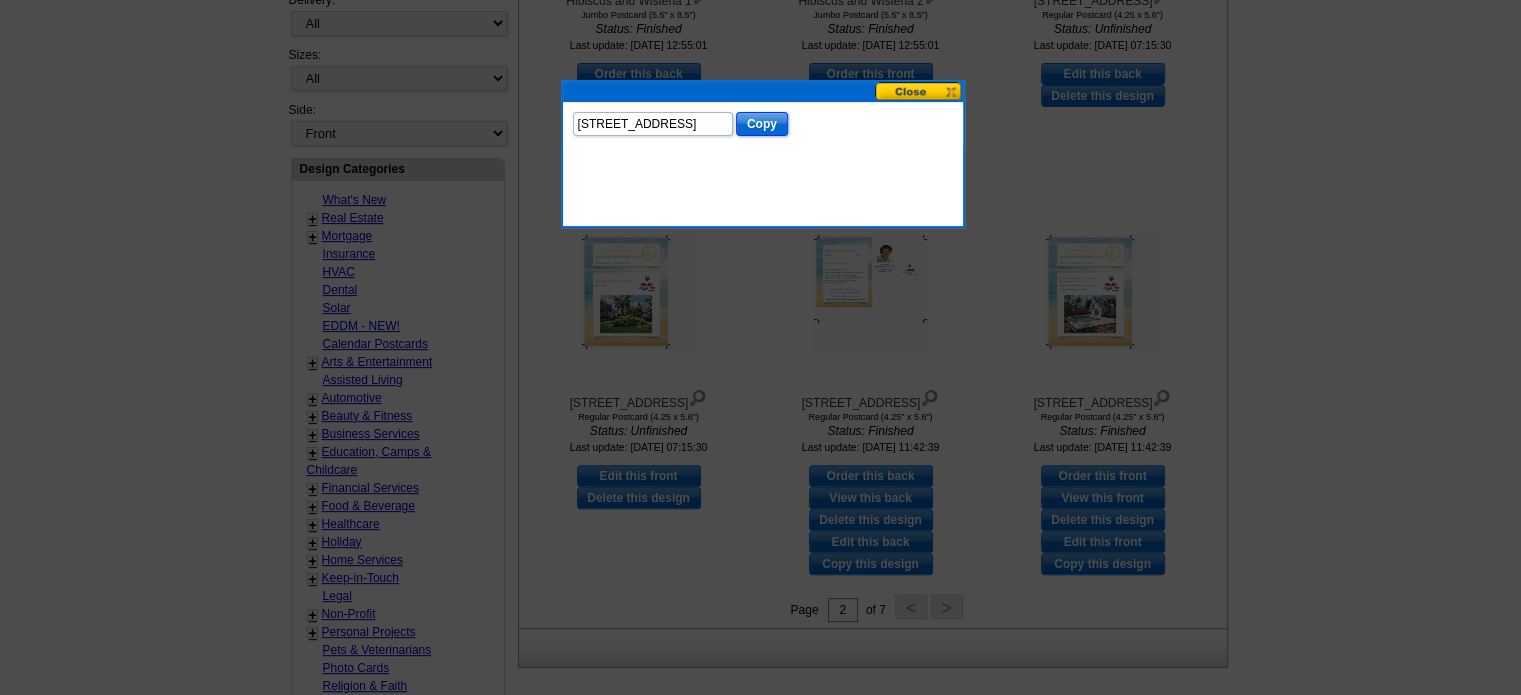 click on "Copy" at bounding box center (762, 124) 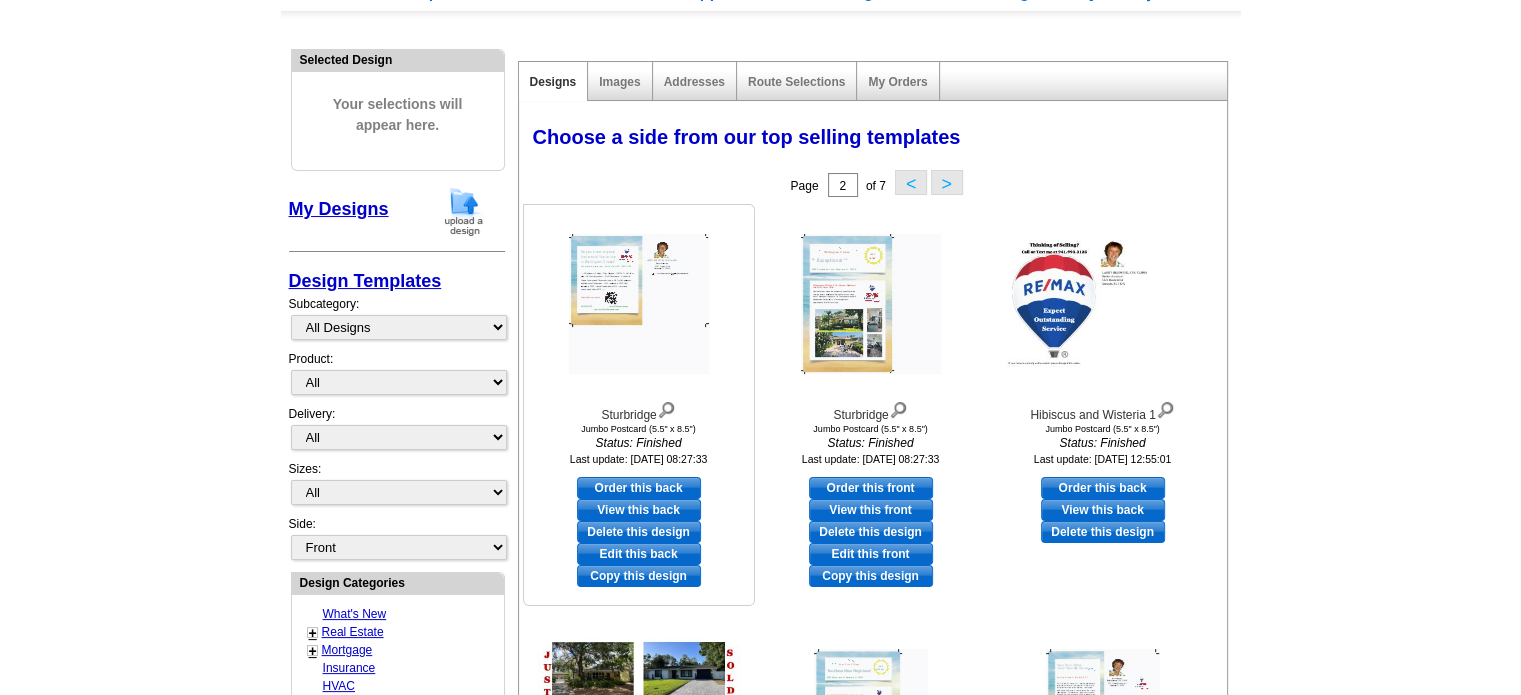 scroll, scrollTop: 200, scrollLeft: 0, axis: vertical 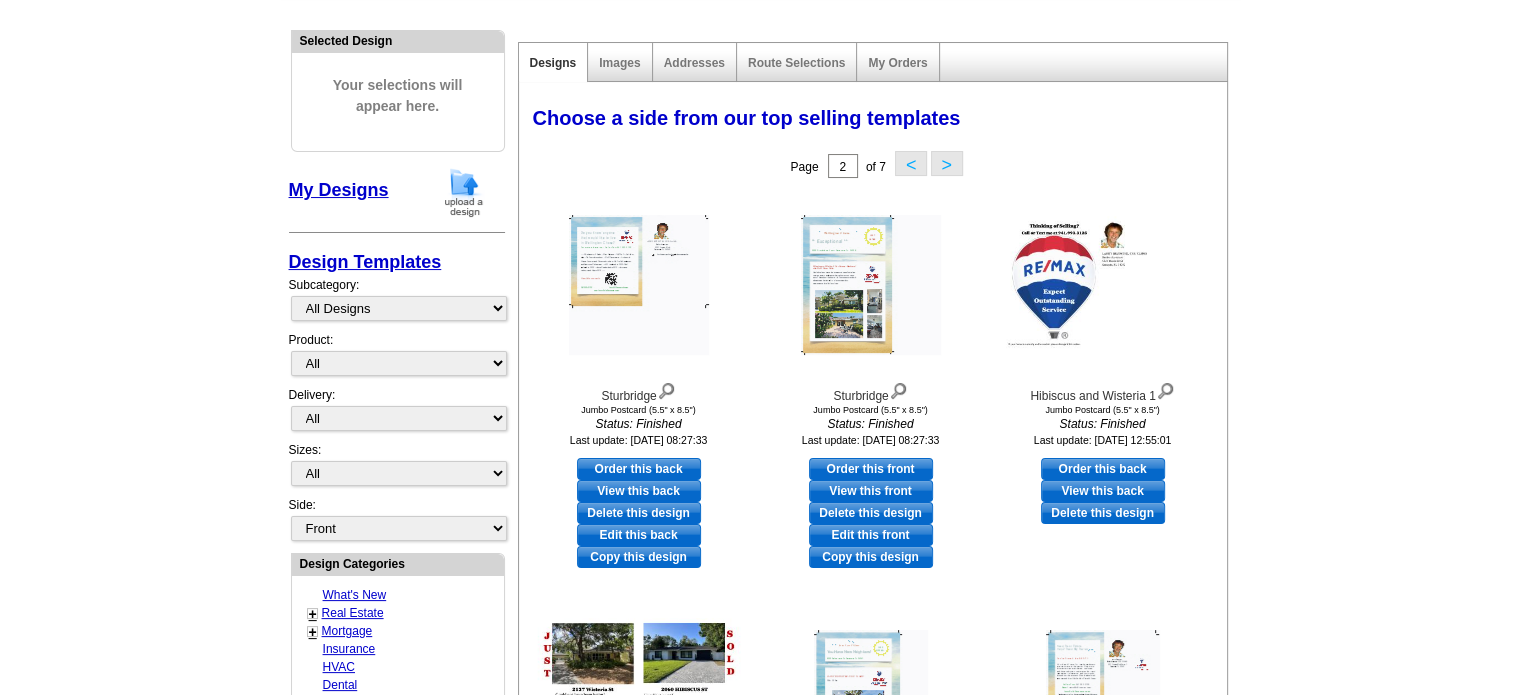 click on "My Designs" at bounding box center (339, 190) 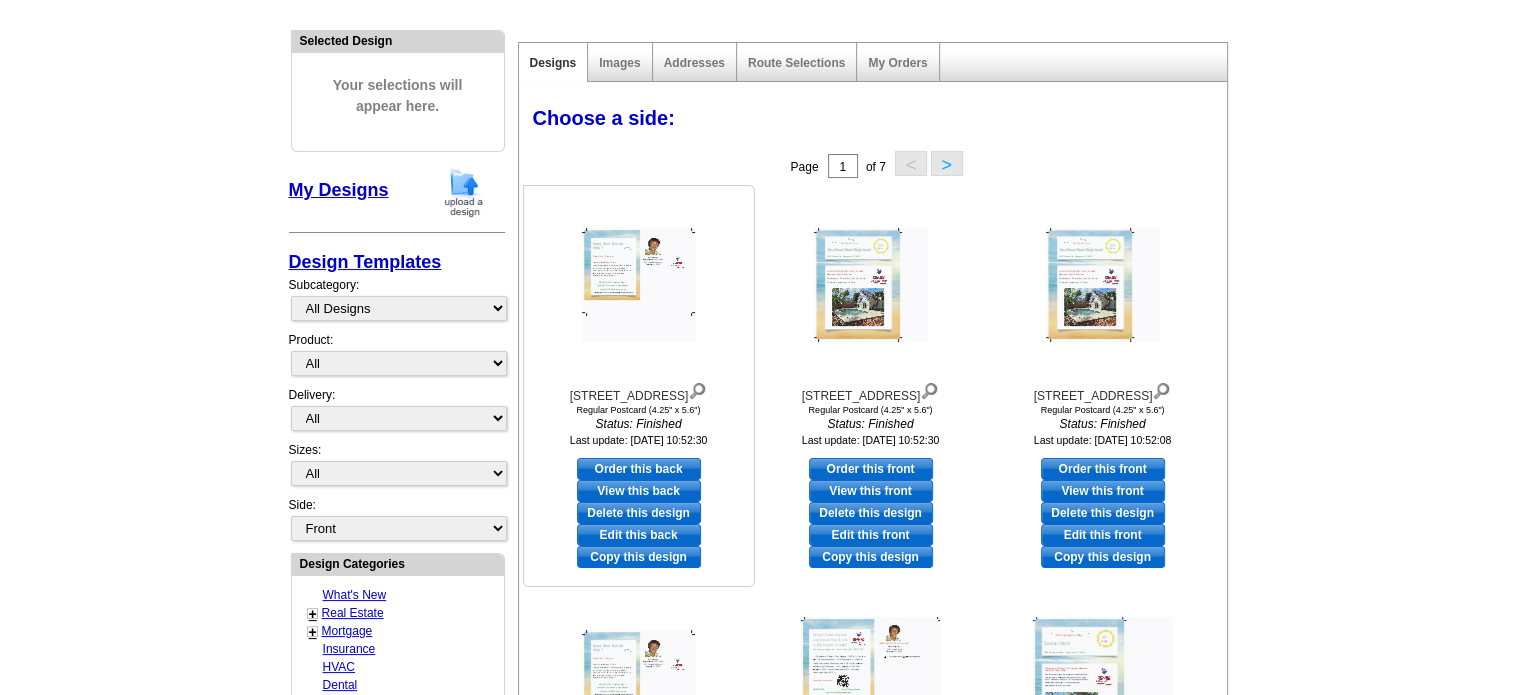 click on "Edit this back" at bounding box center [639, 535] 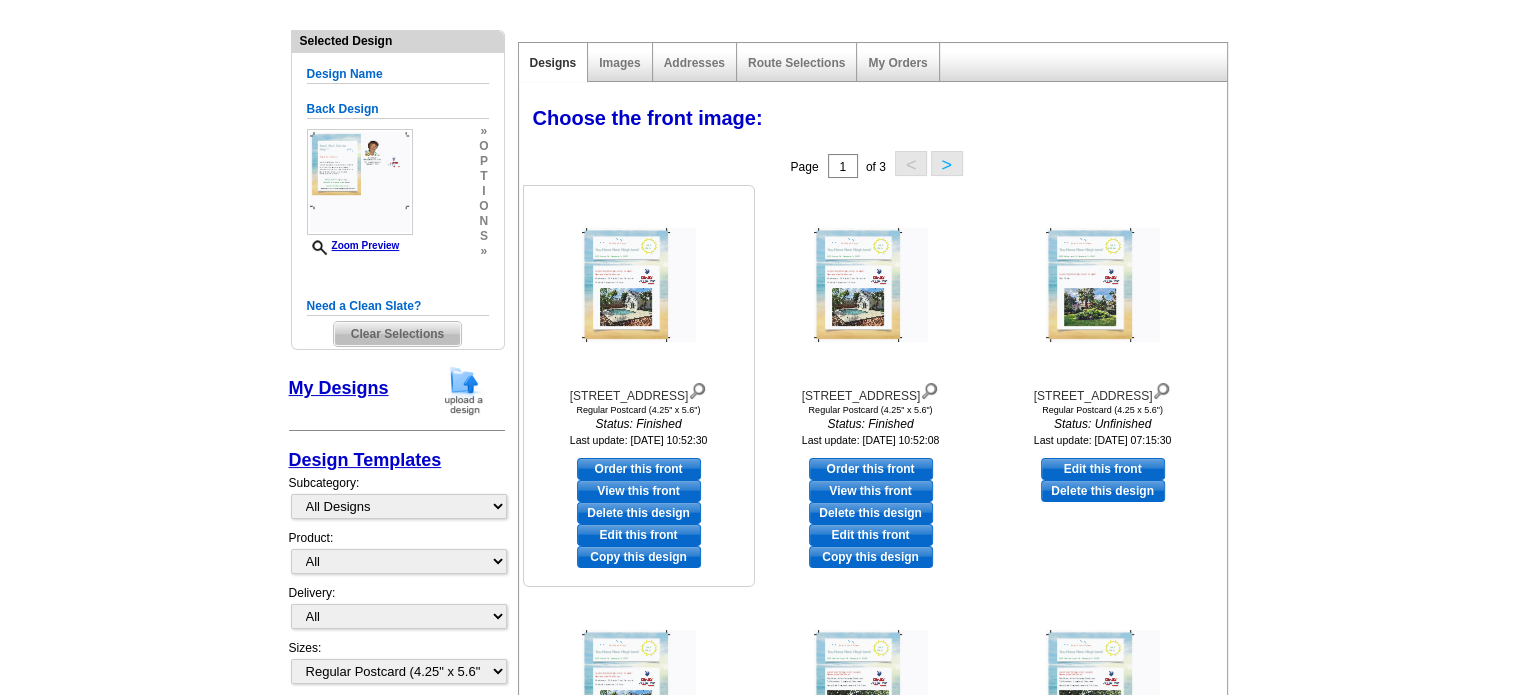 click on "Edit this front" at bounding box center (639, 535) 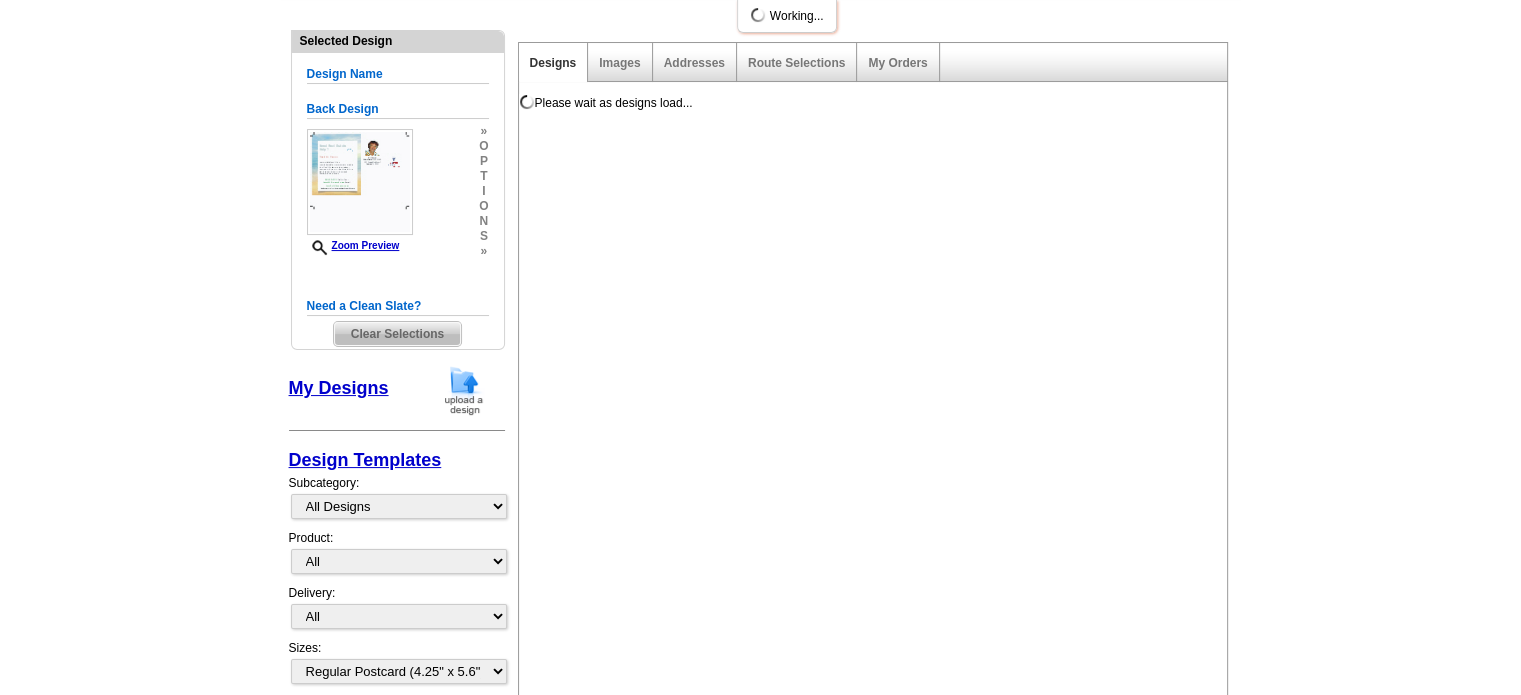 scroll, scrollTop: 0, scrollLeft: 0, axis: both 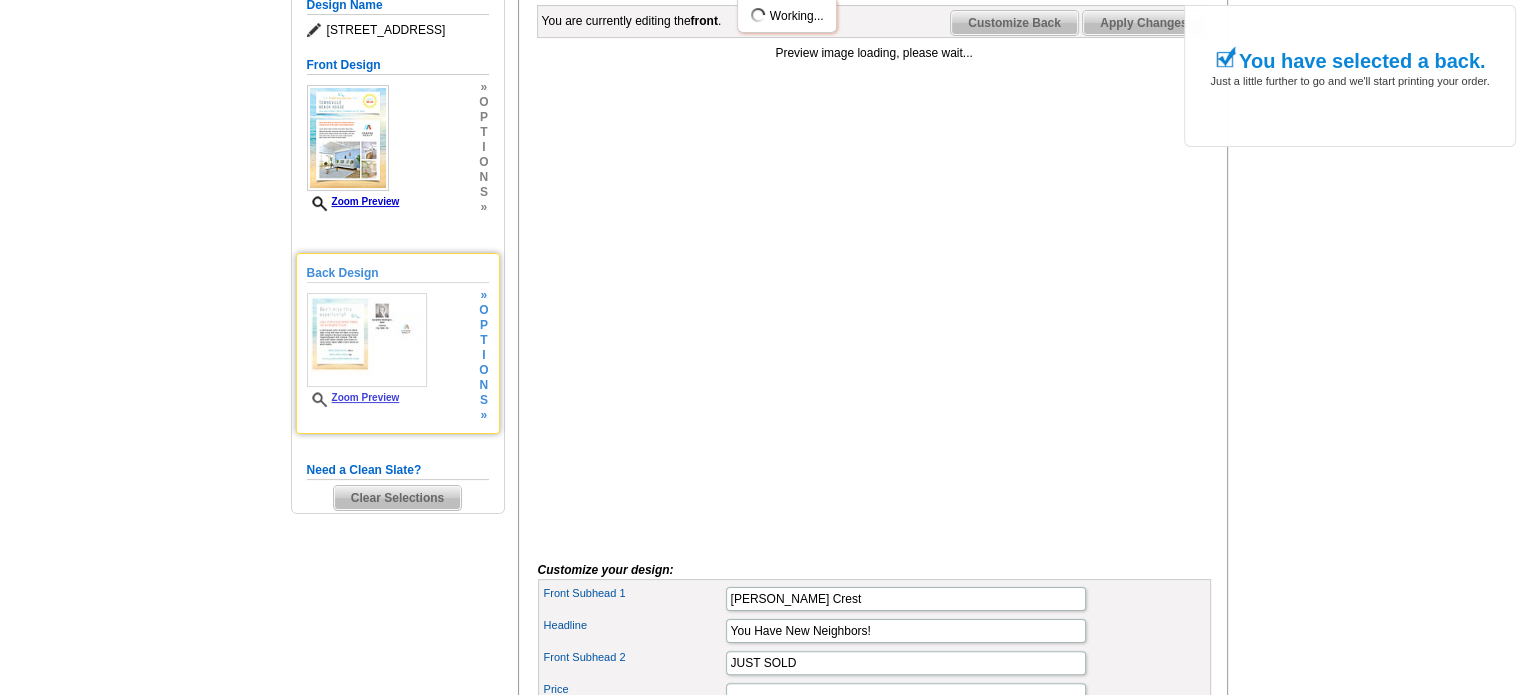 click at bounding box center [367, 340] 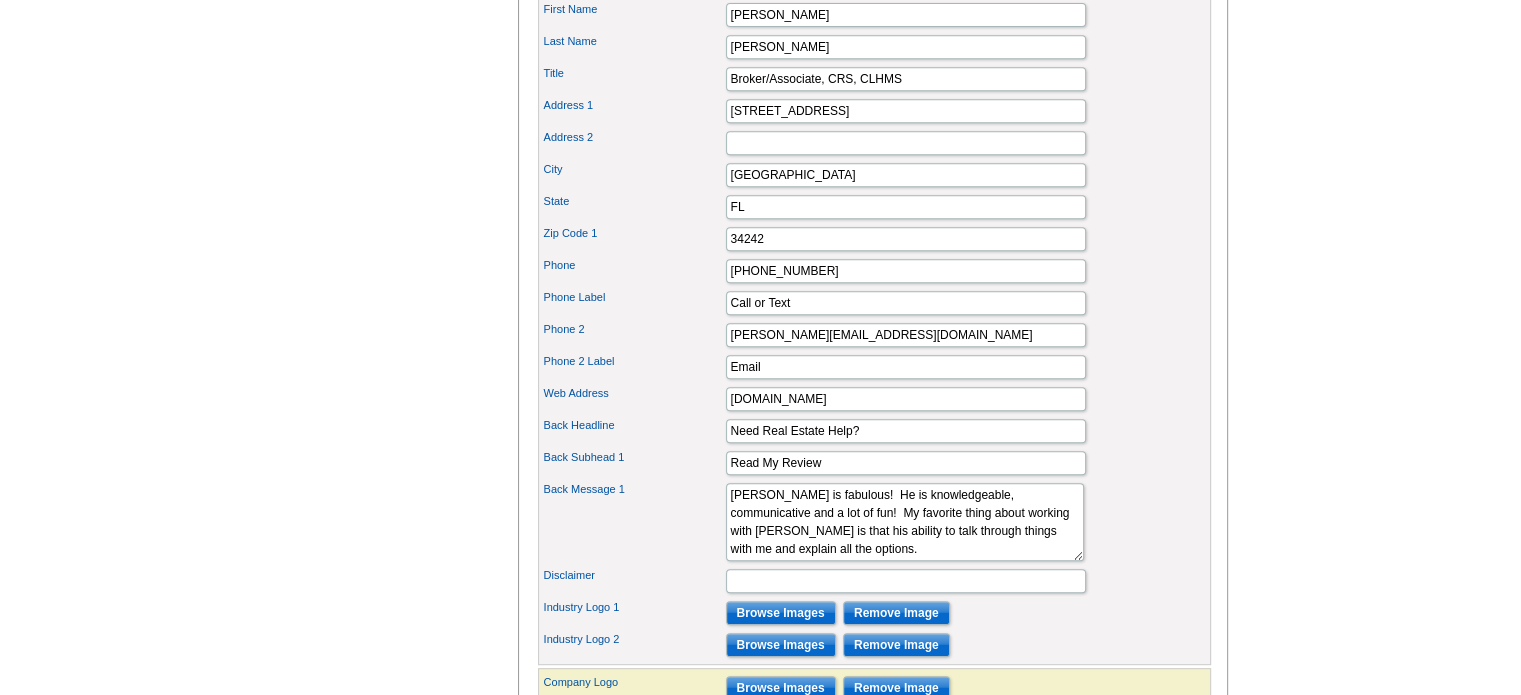 scroll, scrollTop: 900, scrollLeft: 0, axis: vertical 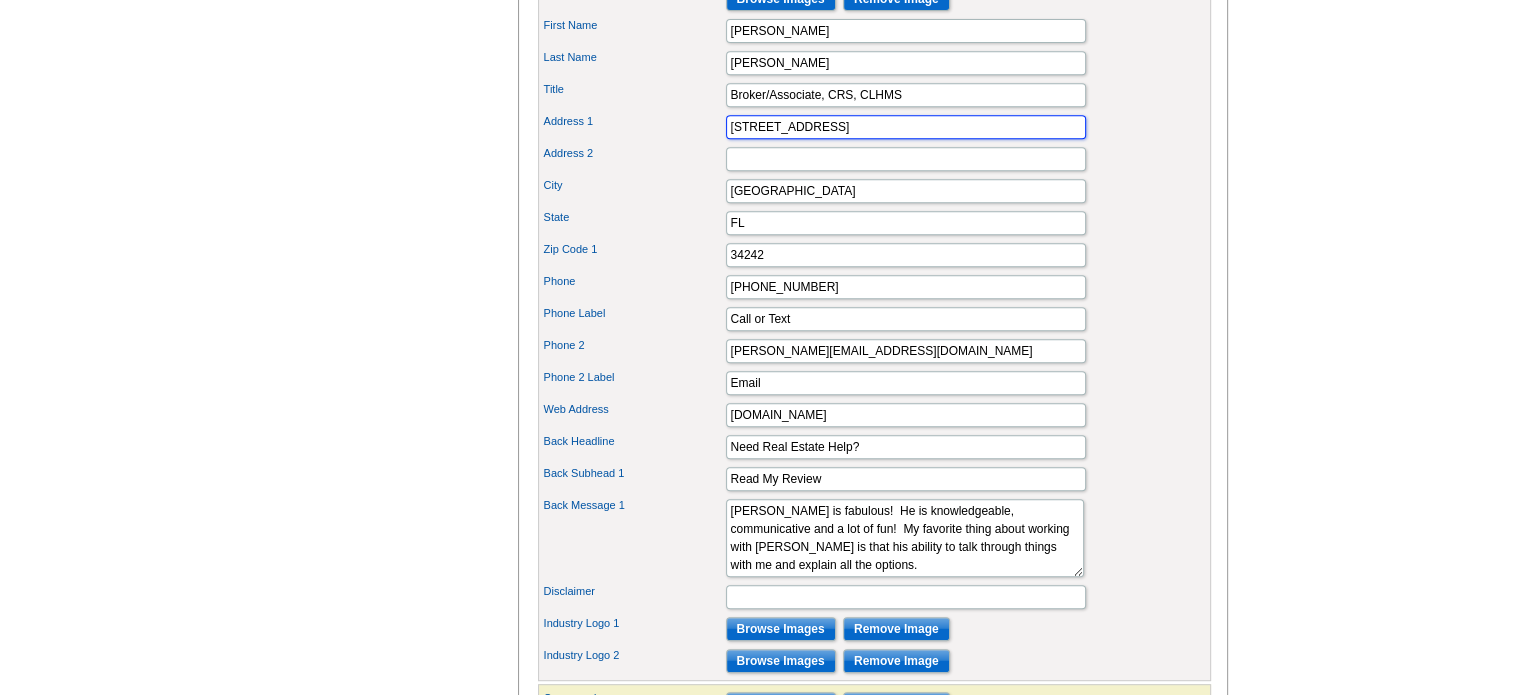 click on "[STREET_ADDRESS]" at bounding box center [906, 127] 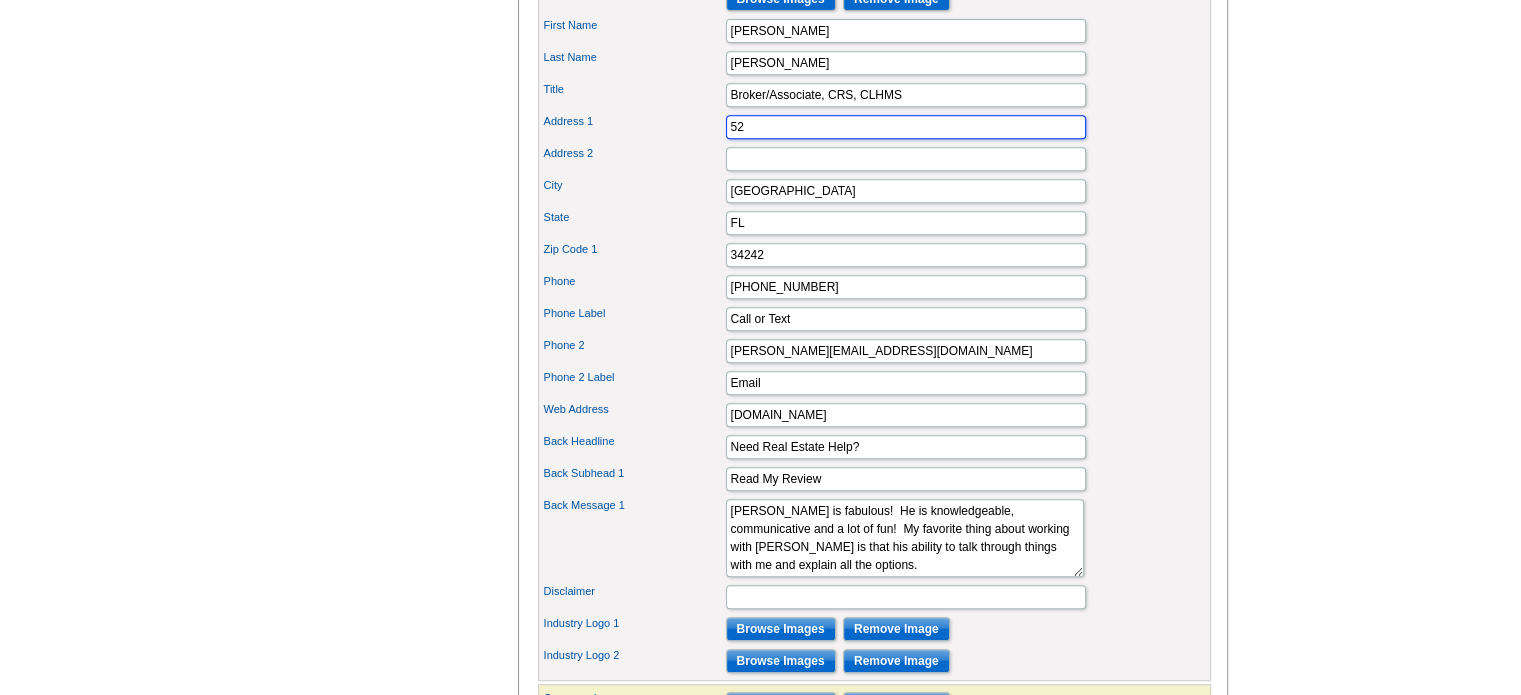 type on "5" 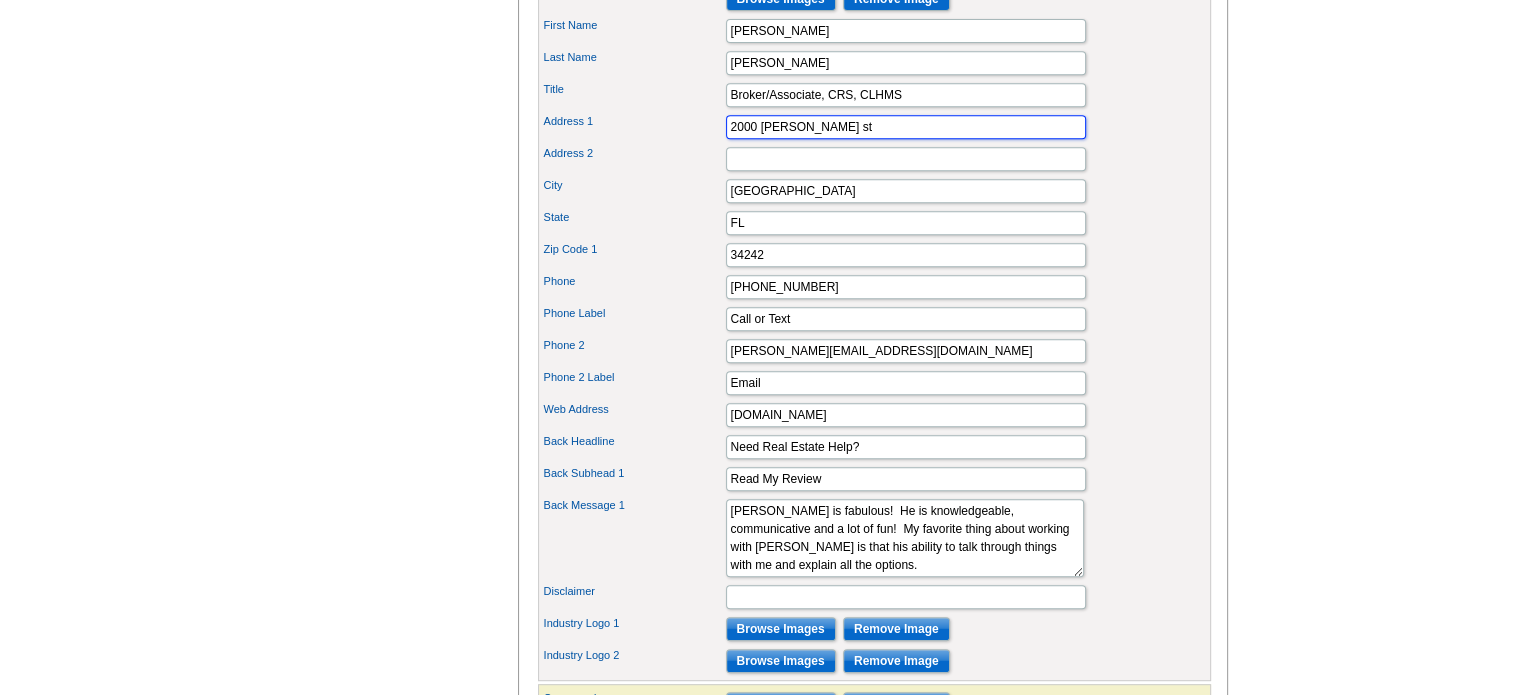 type on "2000 [PERSON_NAME] st" 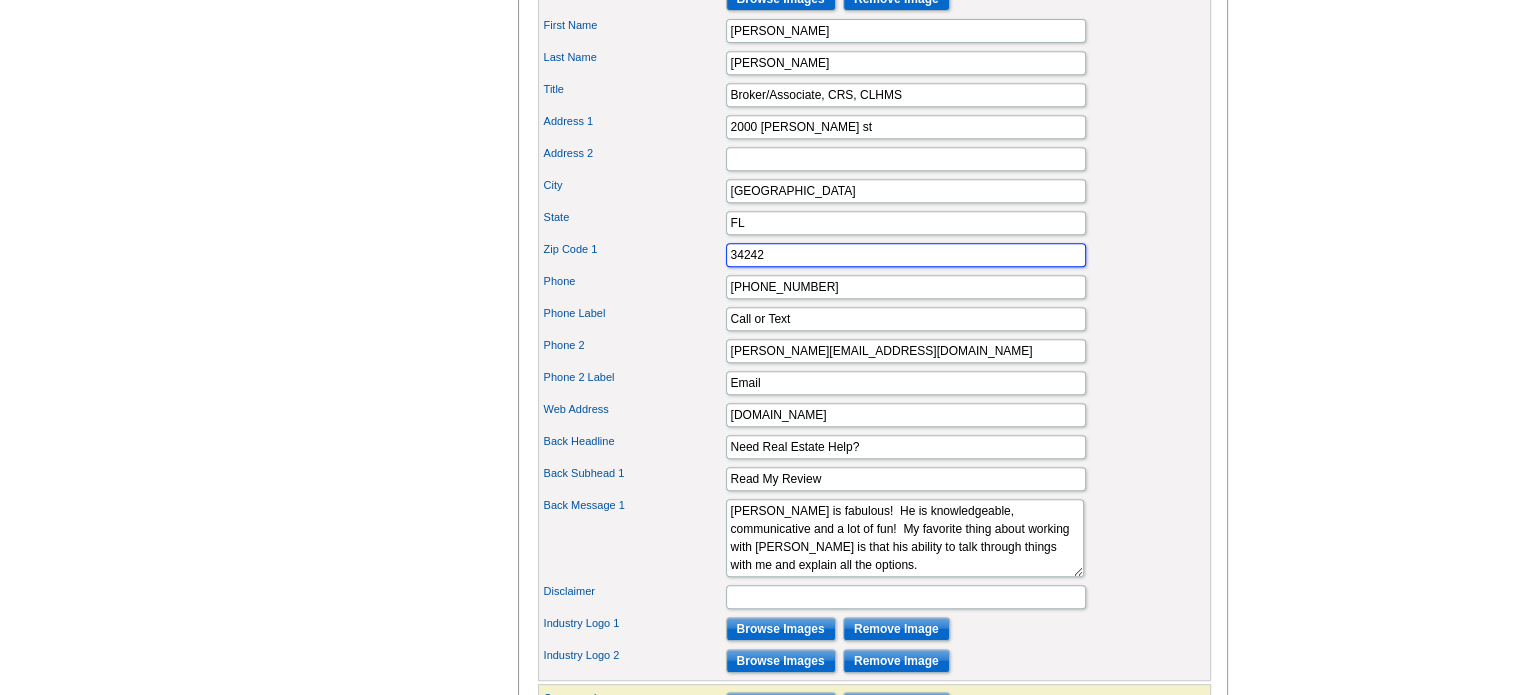 click on "34242" at bounding box center (906, 255) 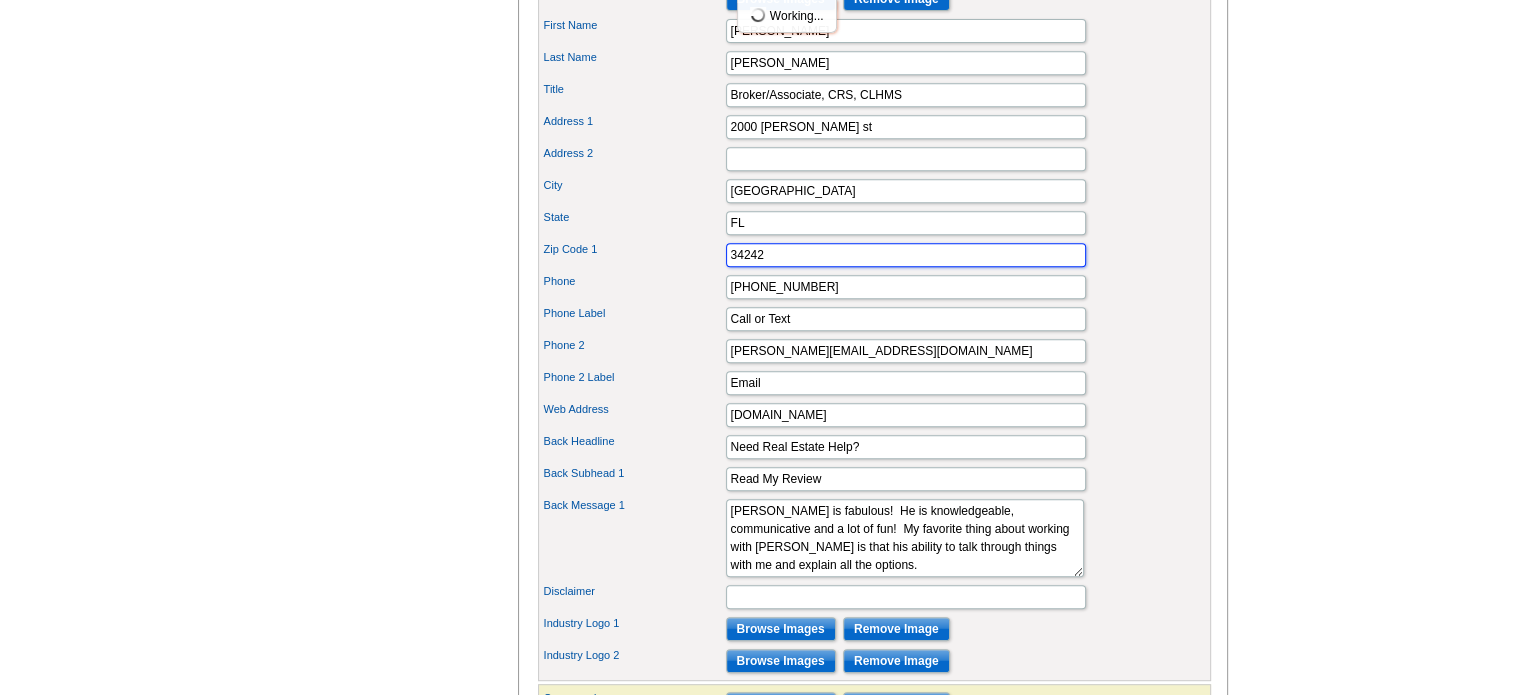 scroll, scrollTop: 0, scrollLeft: 0, axis: both 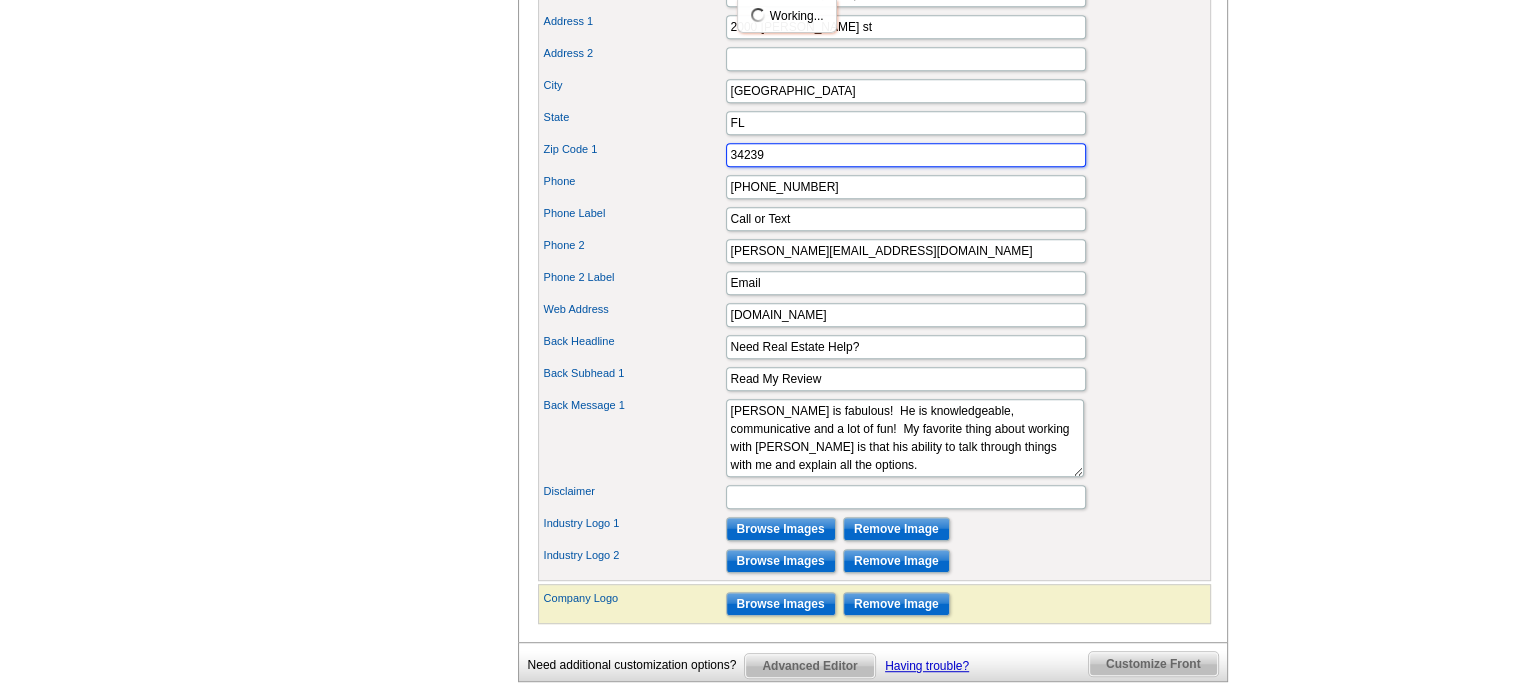 type on "34239" 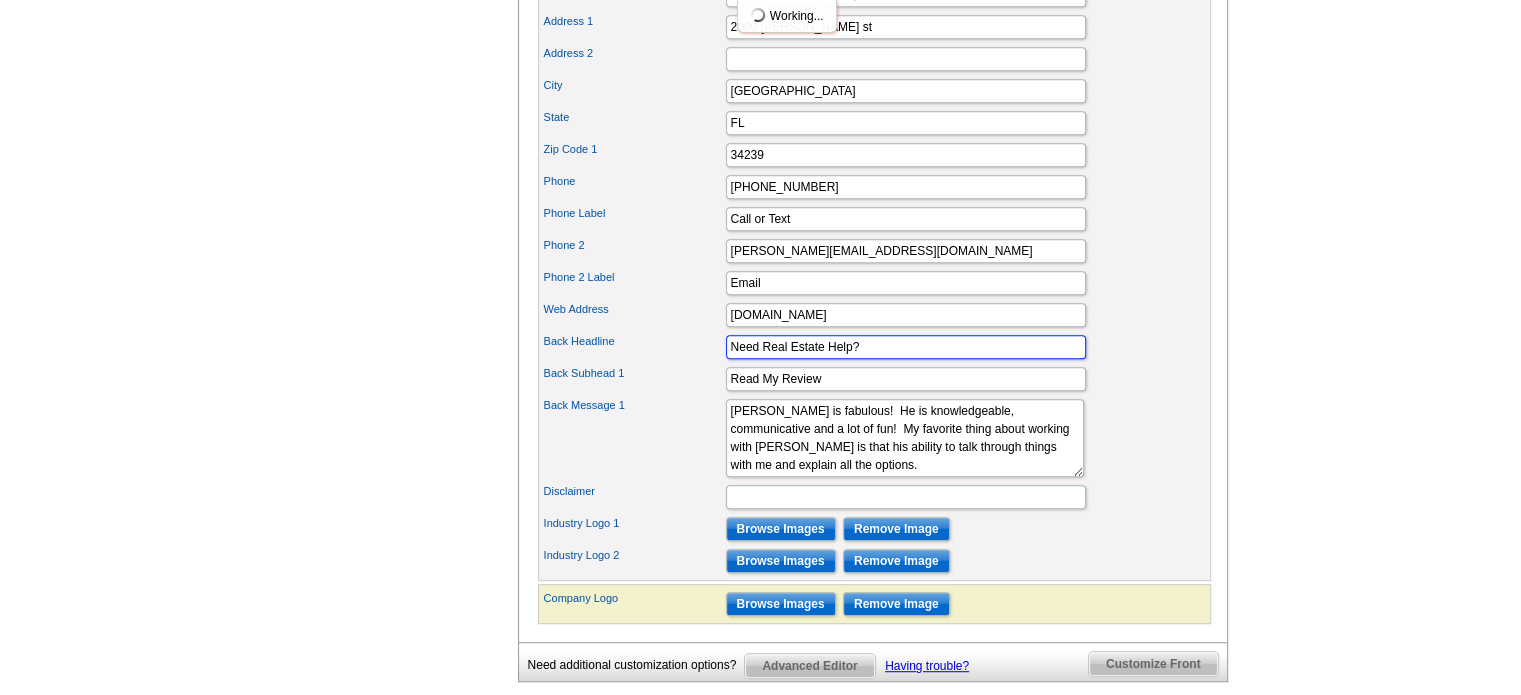 click on "Need Real Estate Help?" at bounding box center (906, 347) 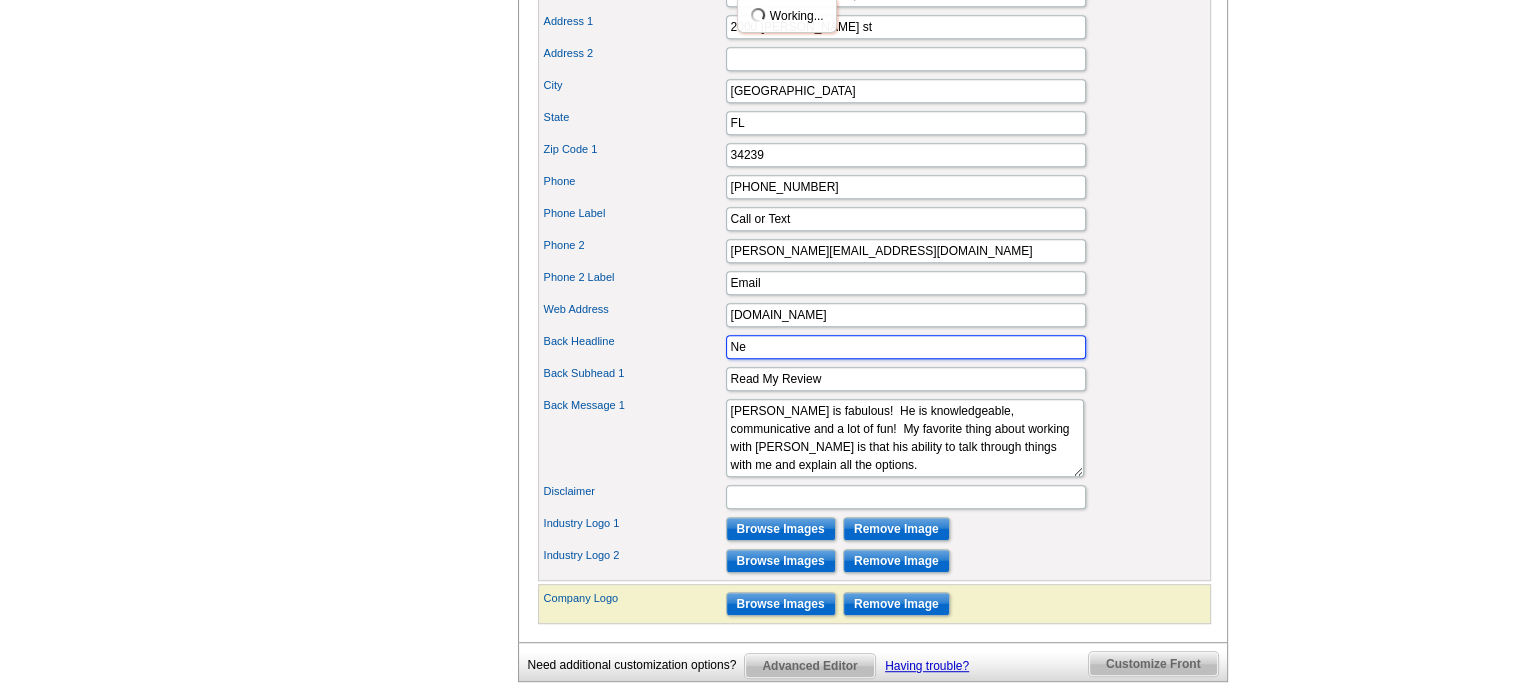 type on "N" 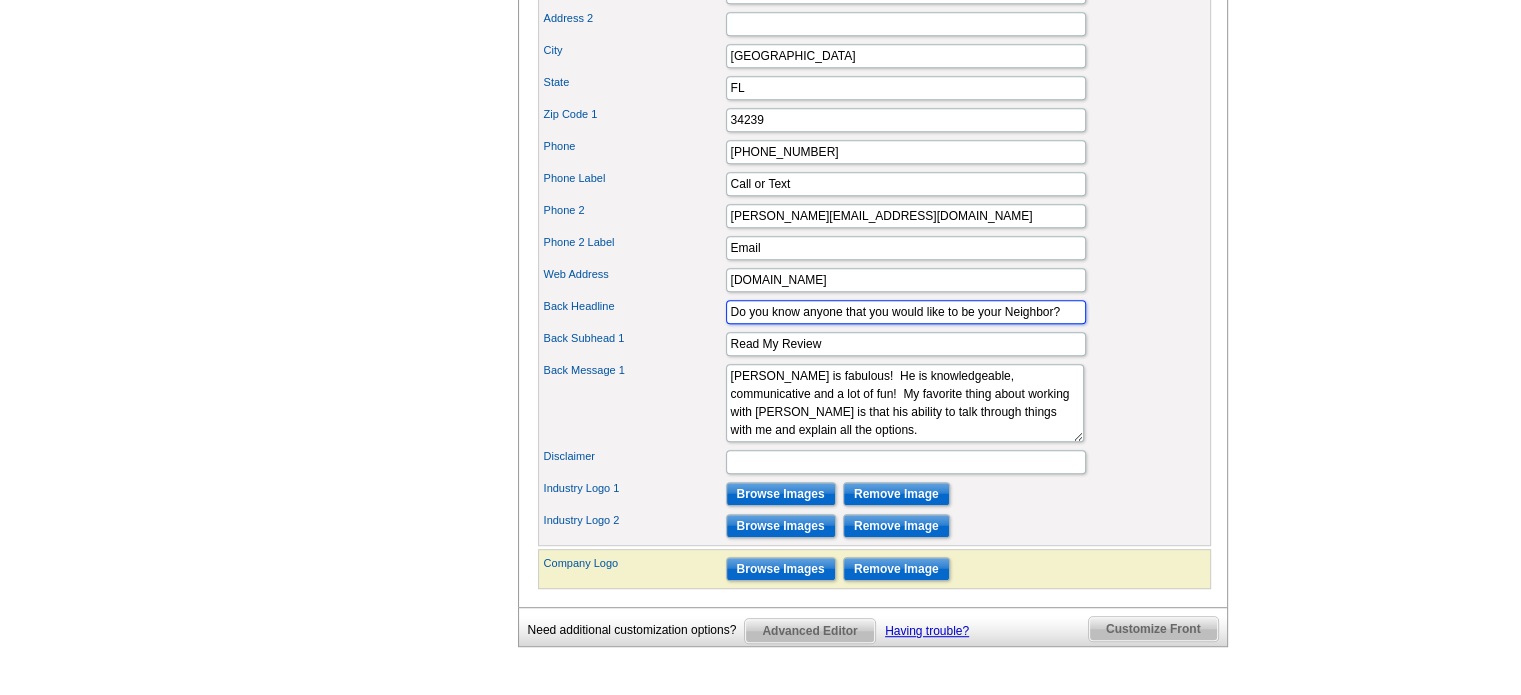 scroll, scrollTop: 1100, scrollLeft: 0, axis: vertical 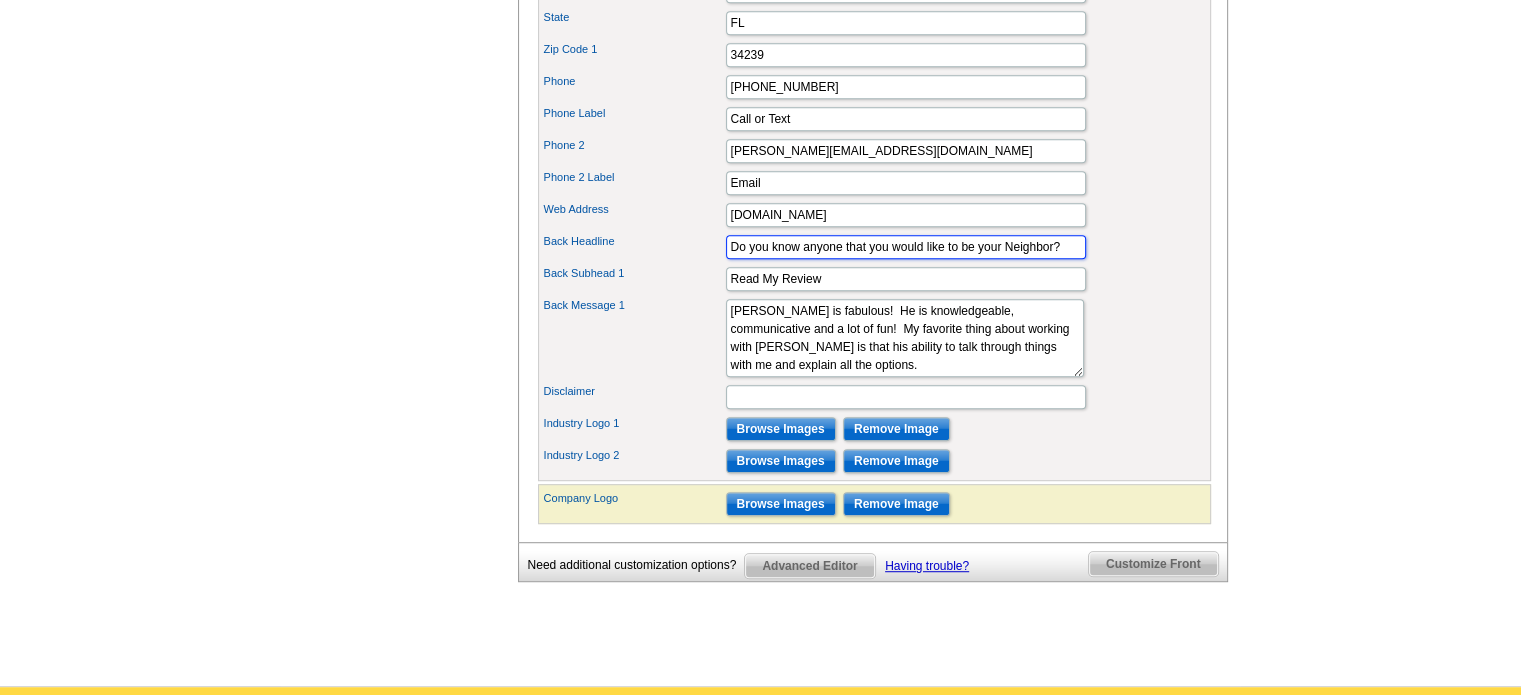 type on "Do you know anyone that you would like to be your Neighbor?" 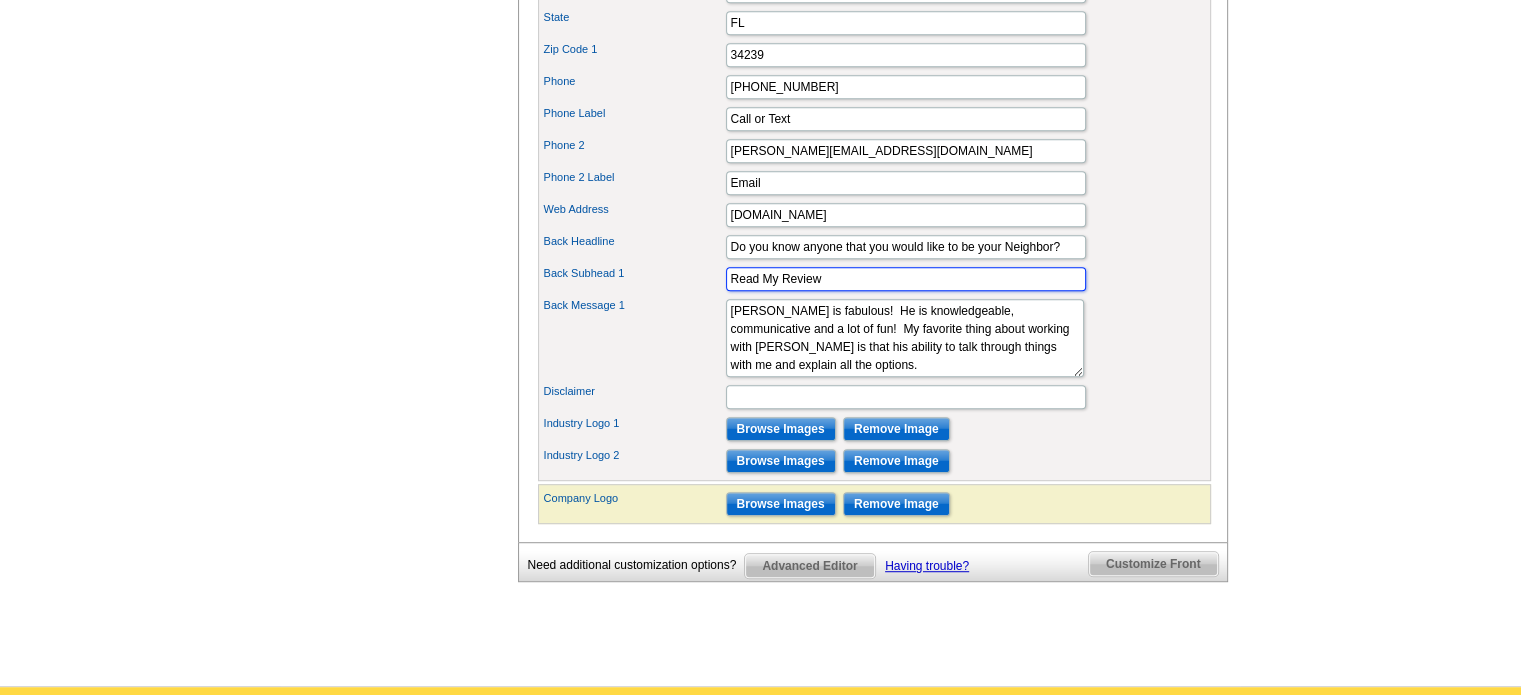 click on "Read My Review" at bounding box center (906, 279) 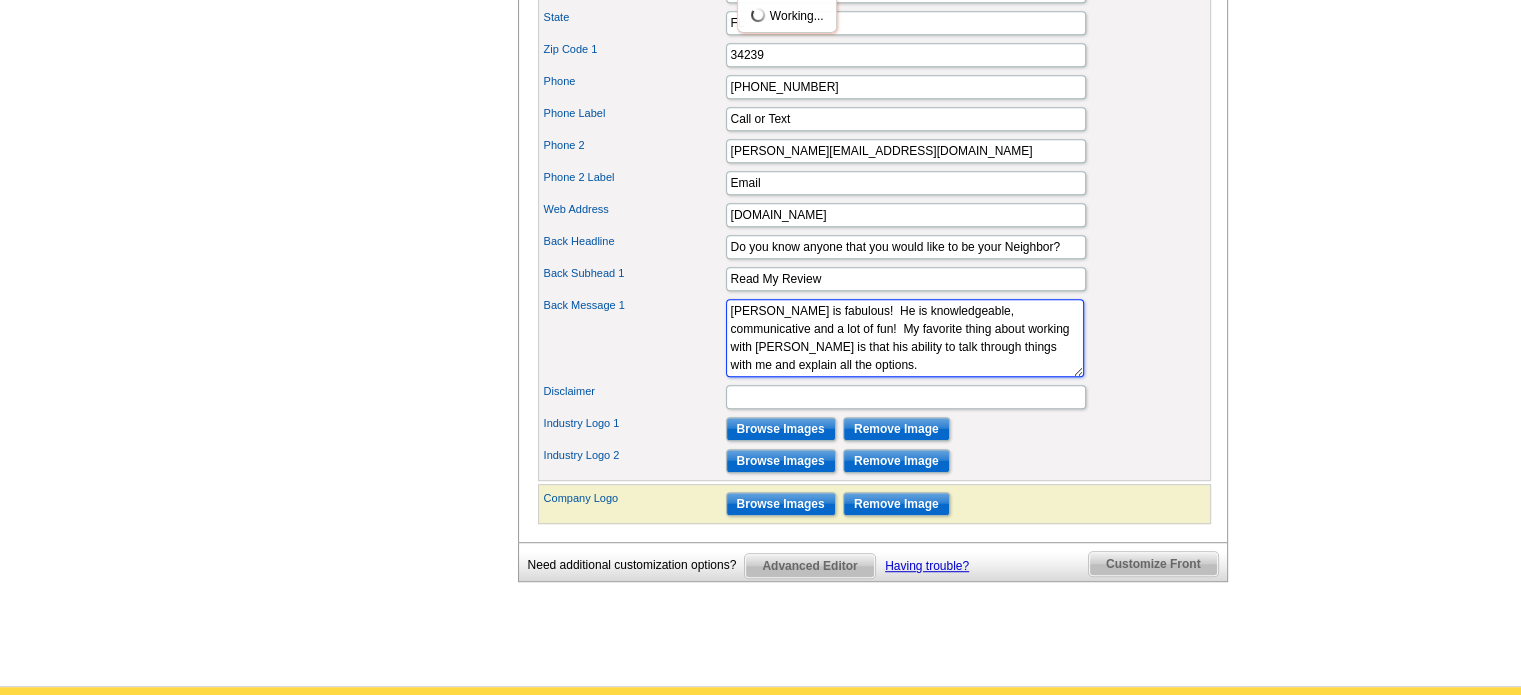 drag, startPoint x: 728, startPoint y: 336, endPoint x: 908, endPoint y: 383, distance: 186.03494 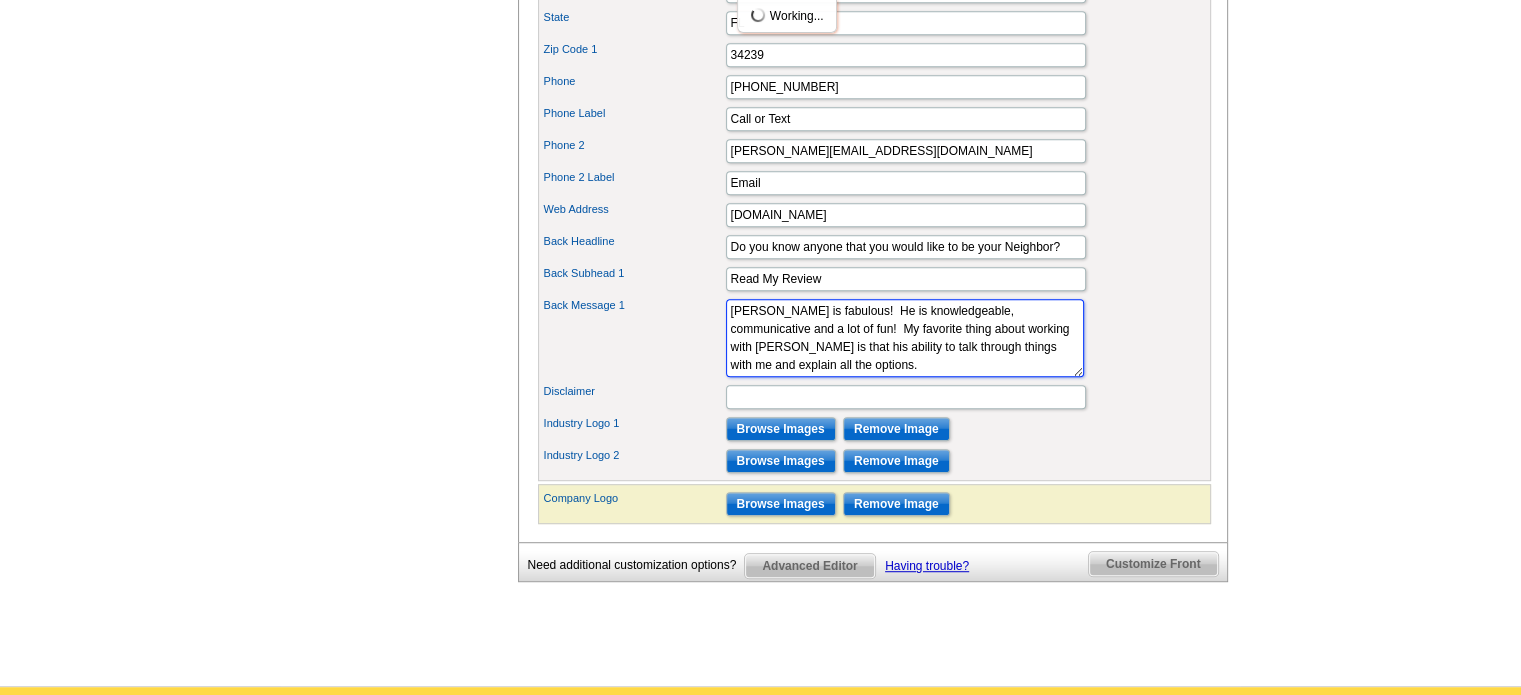 click on "[PERSON_NAME] is fabulous!  He is knowledgeable, communicative and a lot of fun!  My favorite thing about working with [PERSON_NAME] is that his ability to talk through things with me and explain all the options." at bounding box center (905, 338) 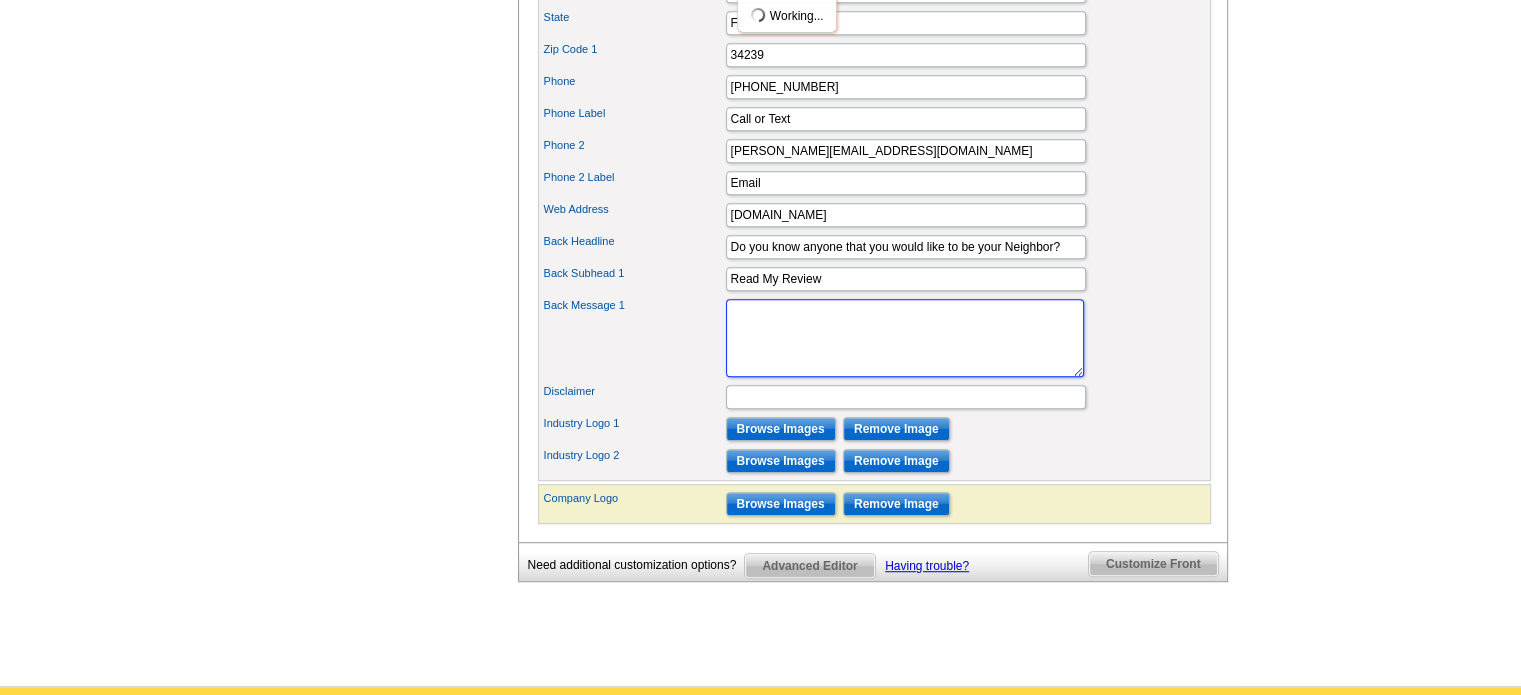 type 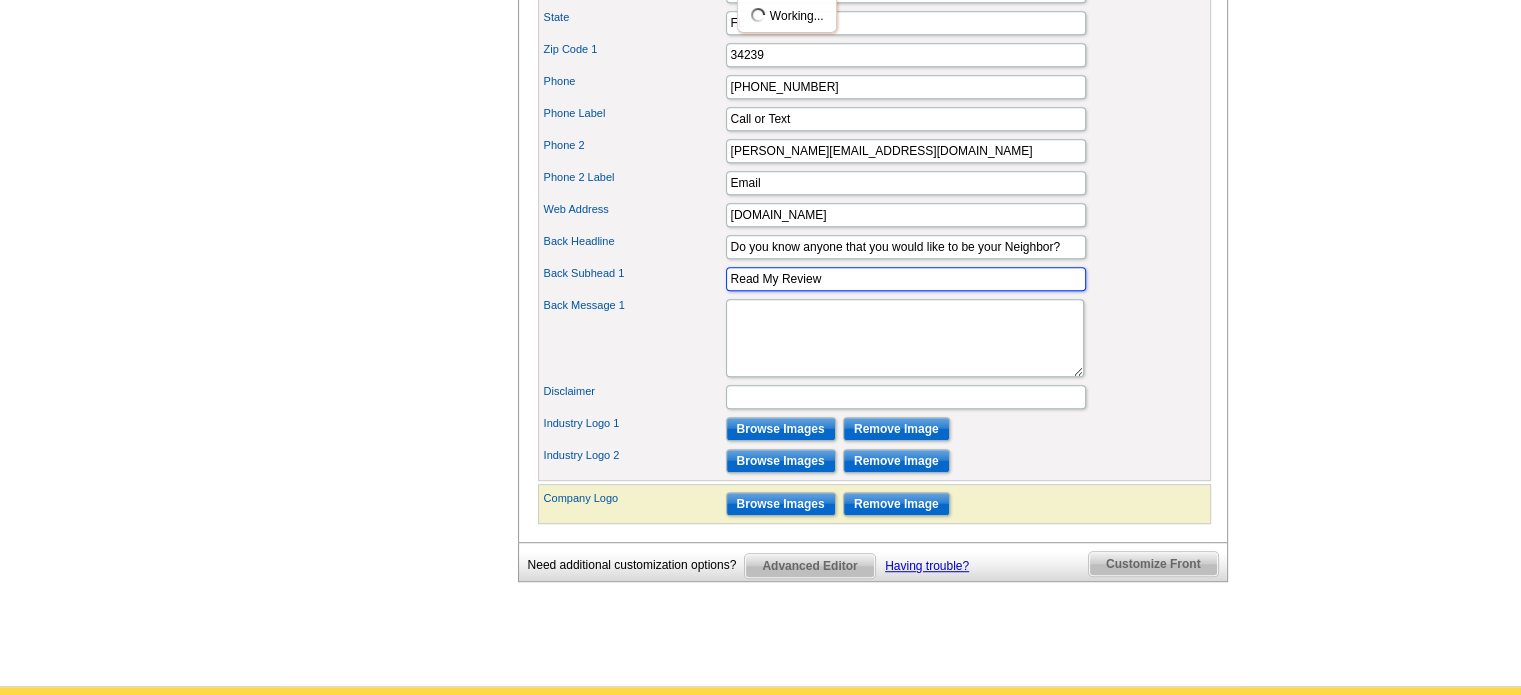 click on "Read My Review" at bounding box center (906, 279) 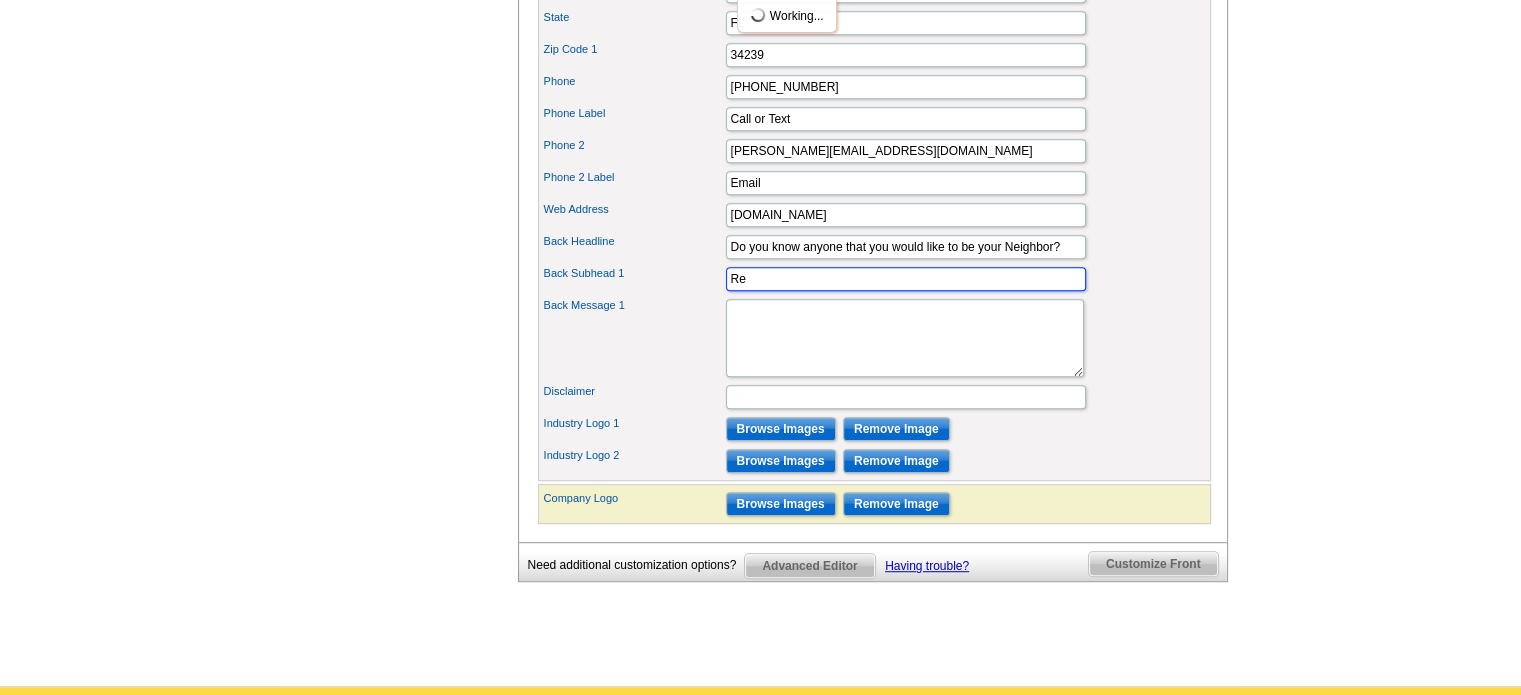 type on "R" 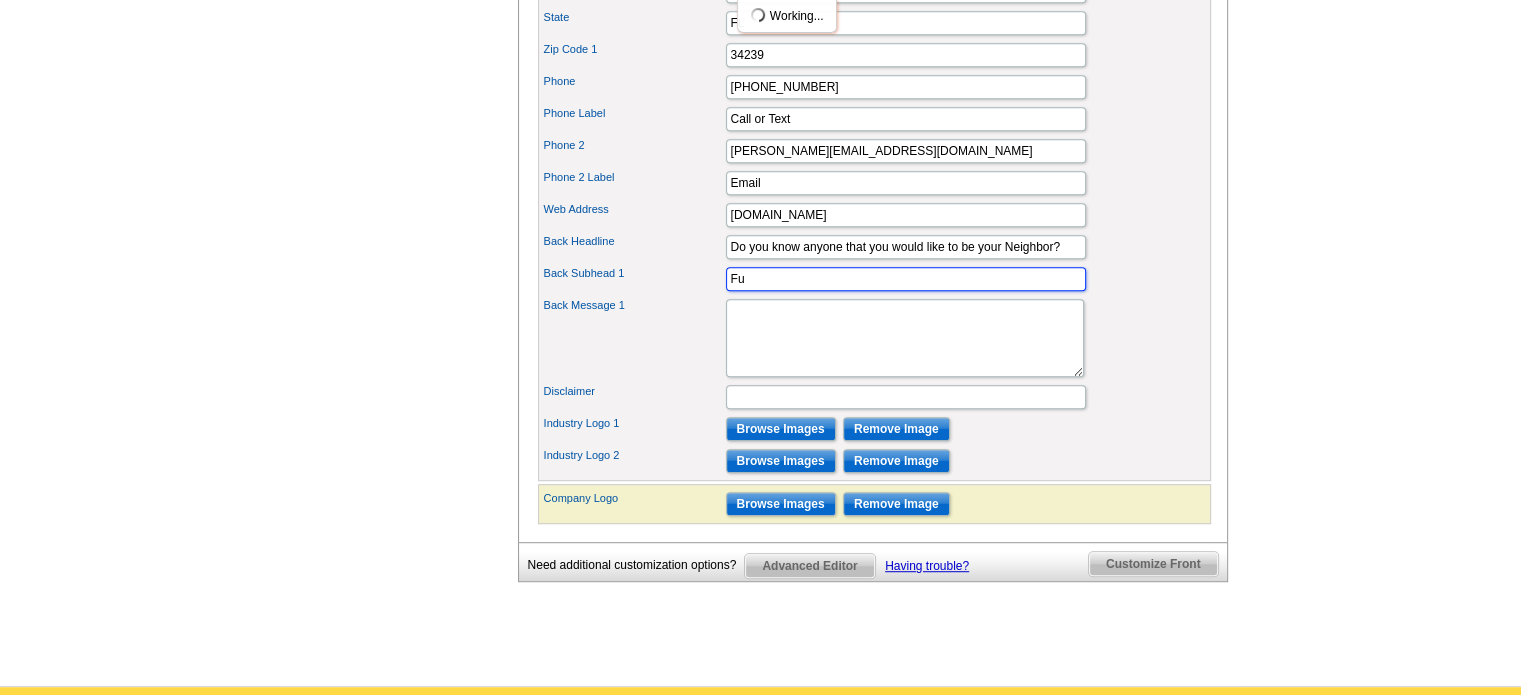 type on "F" 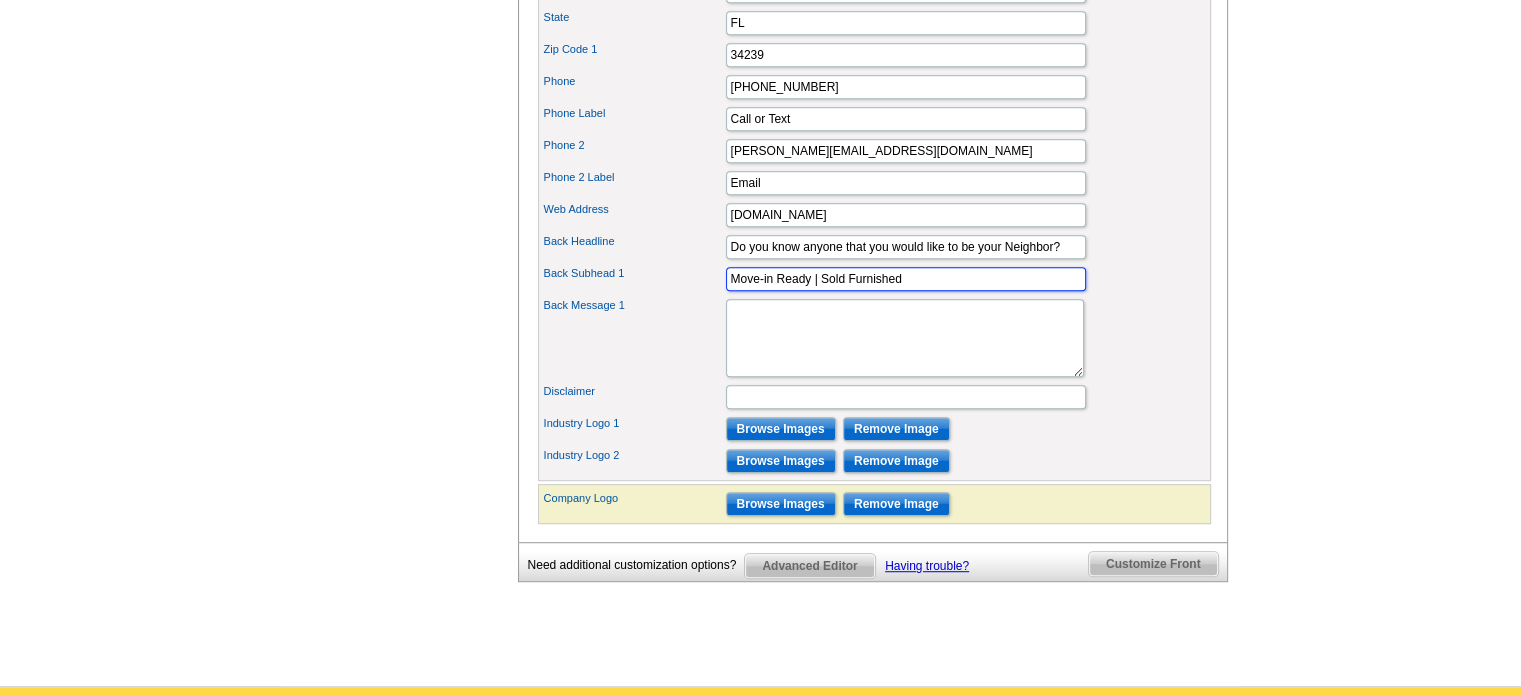 type on "Move-in Ready | Sold Furnished" 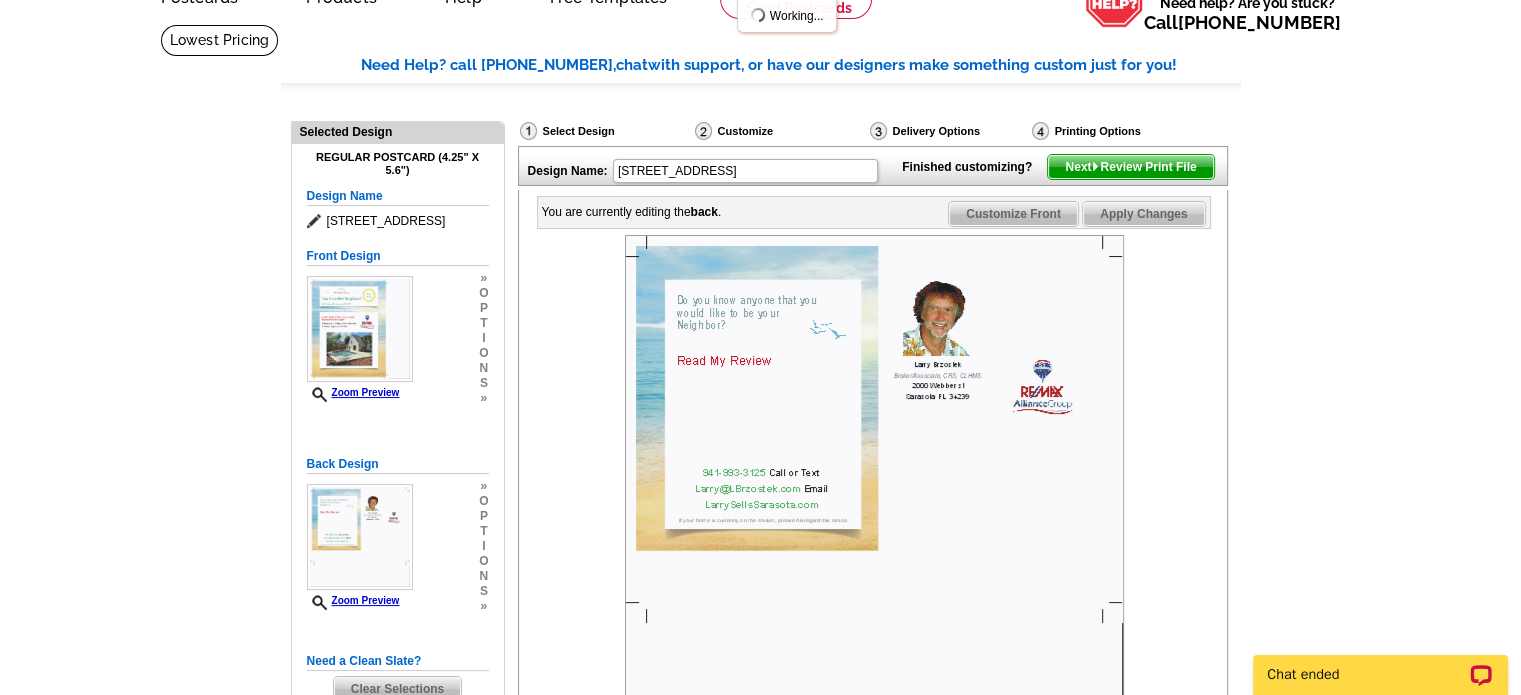 scroll, scrollTop: 100, scrollLeft: 0, axis: vertical 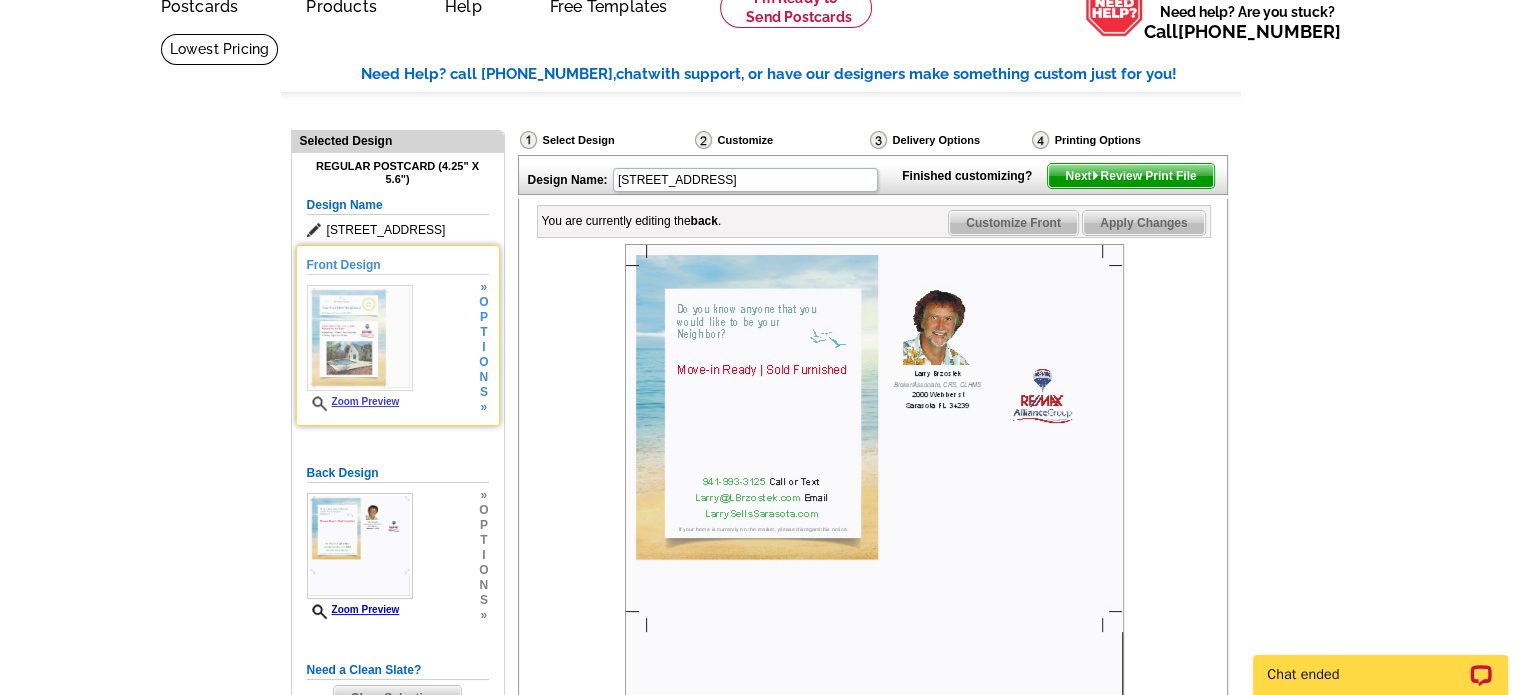 click at bounding box center [360, 338] 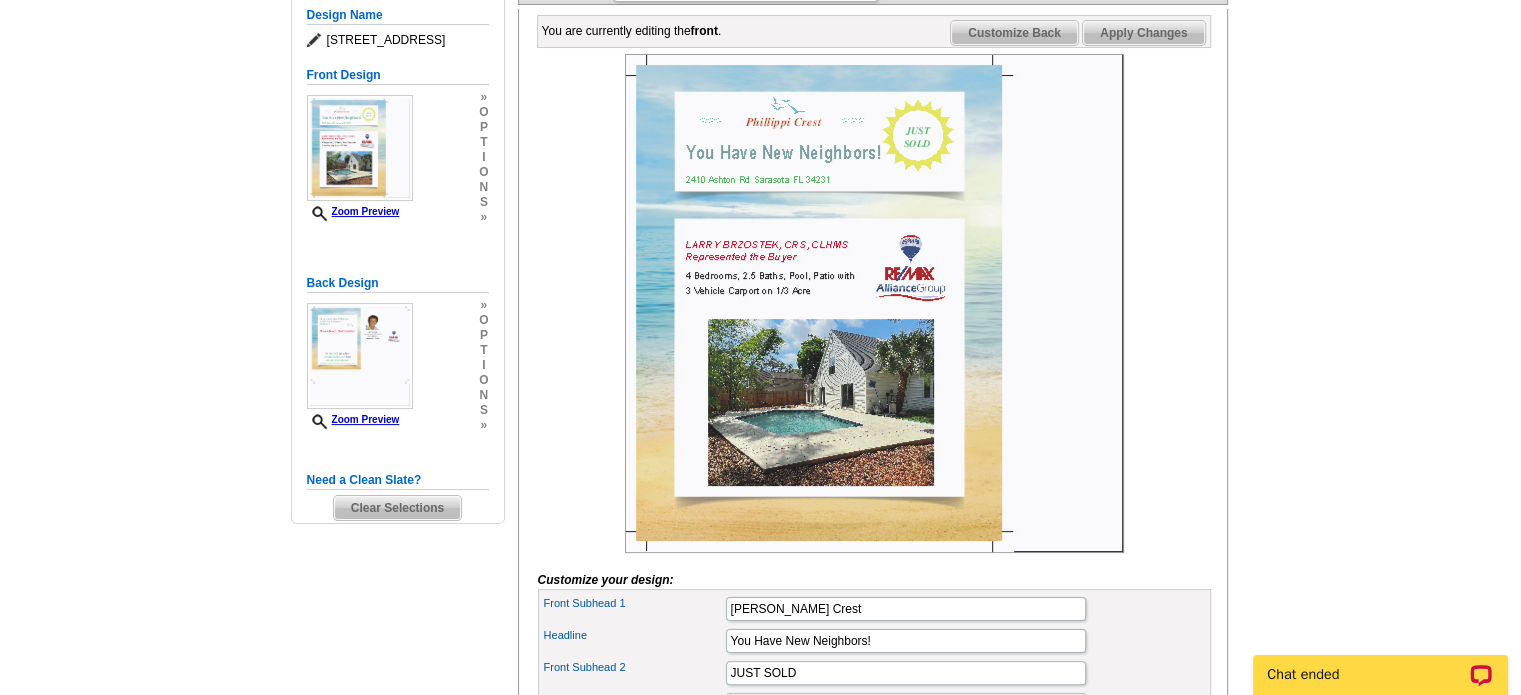scroll, scrollTop: 300, scrollLeft: 0, axis: vertical 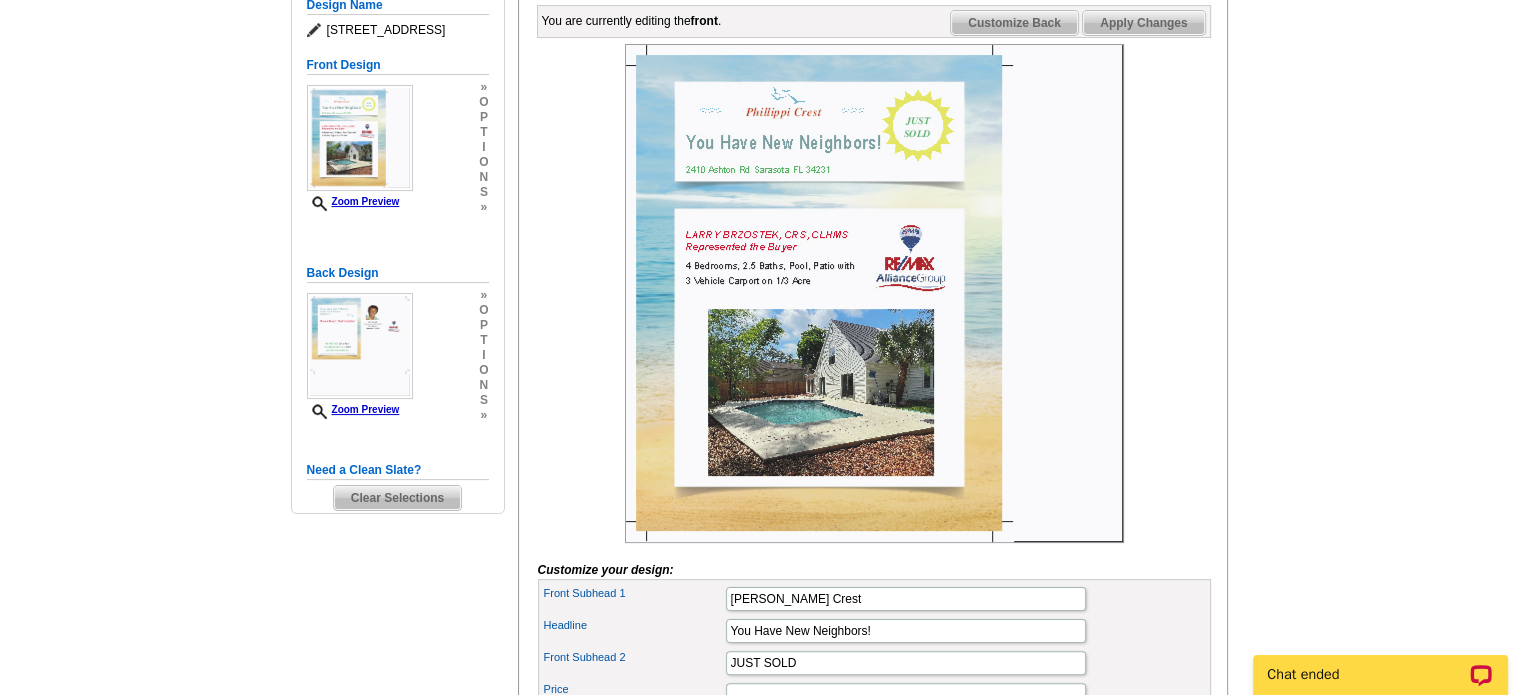 click at bounding box center [874, 293] 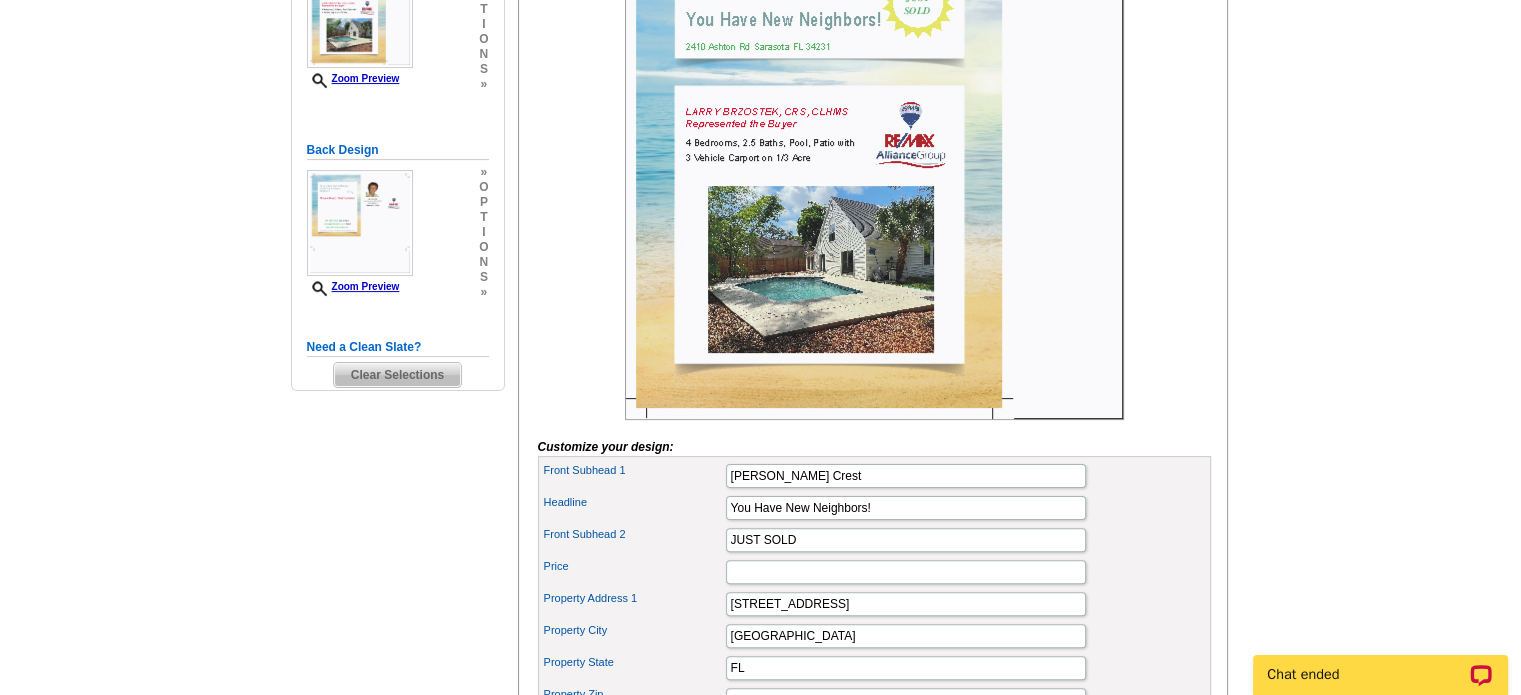 scroll, scrollTop: 500, scrollLeft: 0, axis: vertical 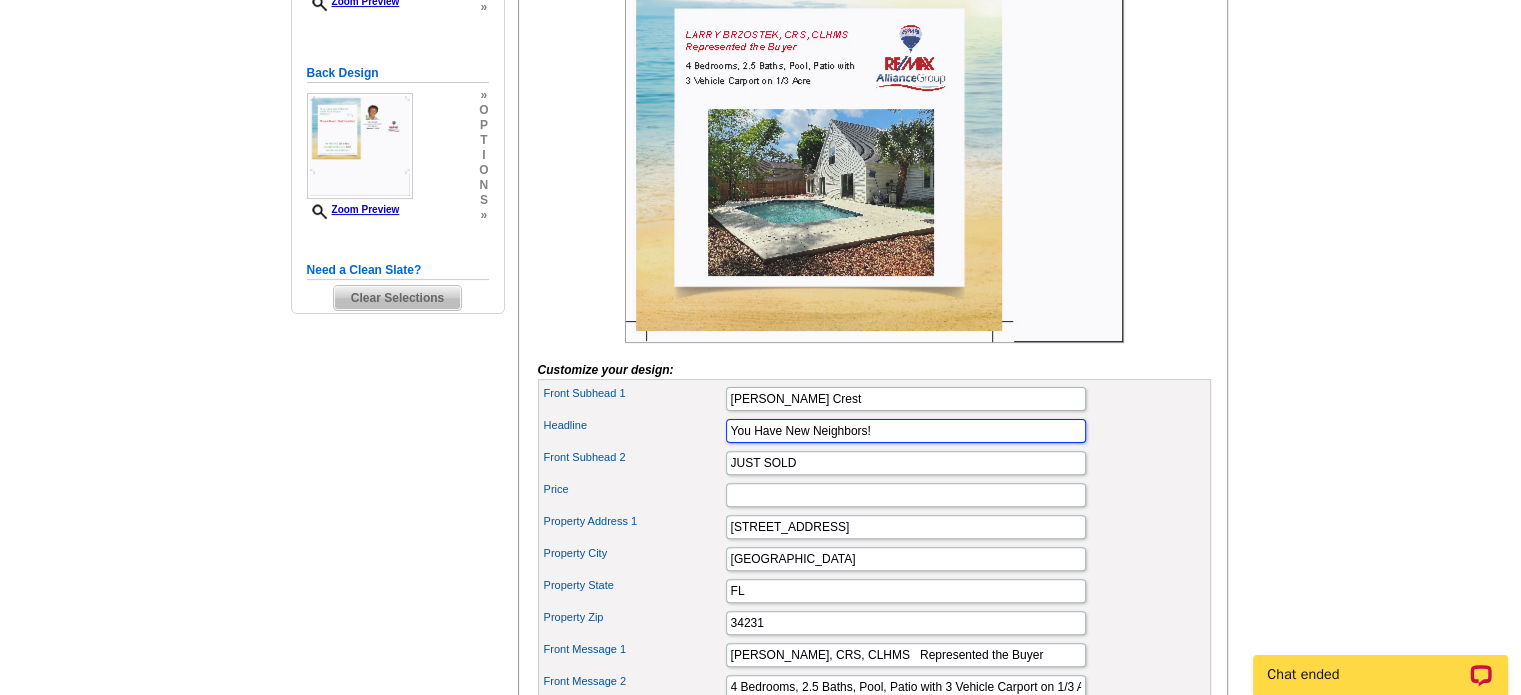 drag, startPoint x: 892, startPoint y: 463, endPoint x: 698, endPoint y: 467, distance: 194.04123 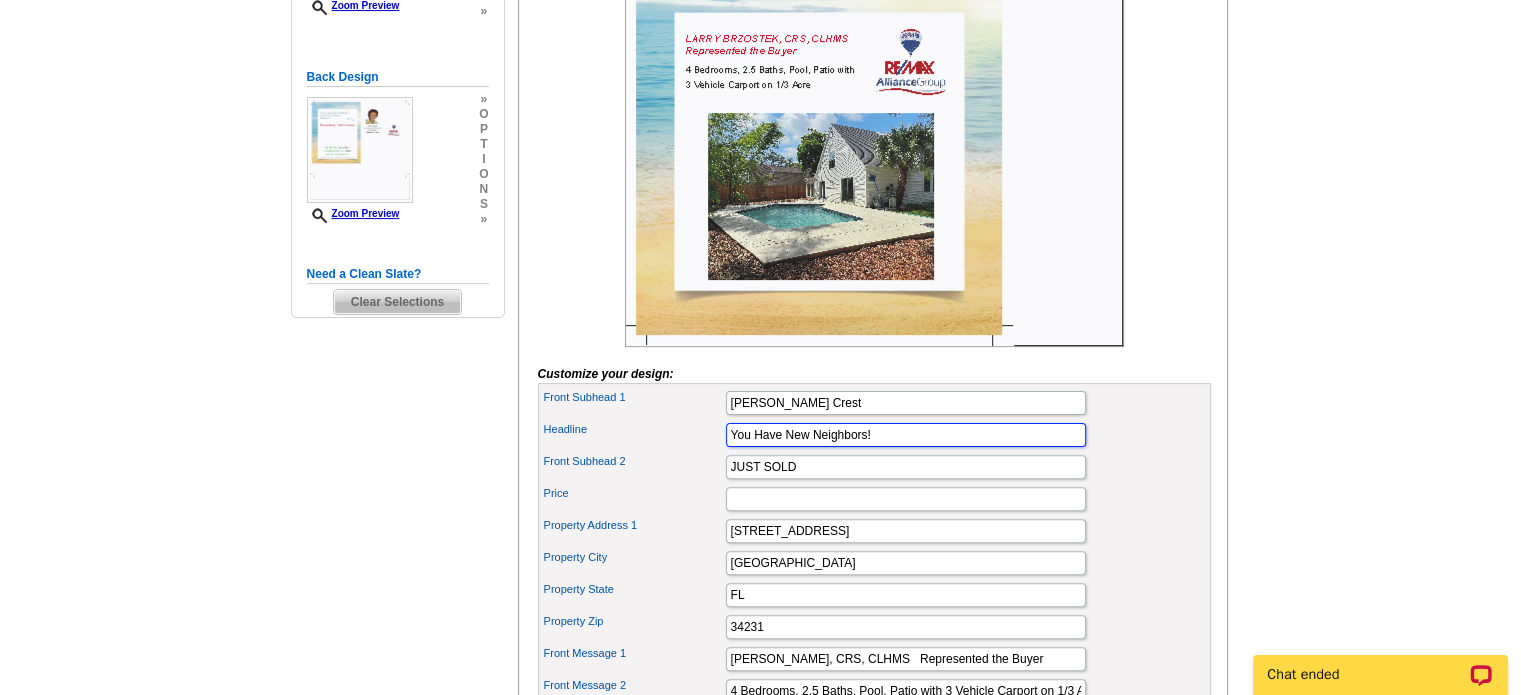scroll, scrollTop: 600, scrollLeft: 0, axis: vertical 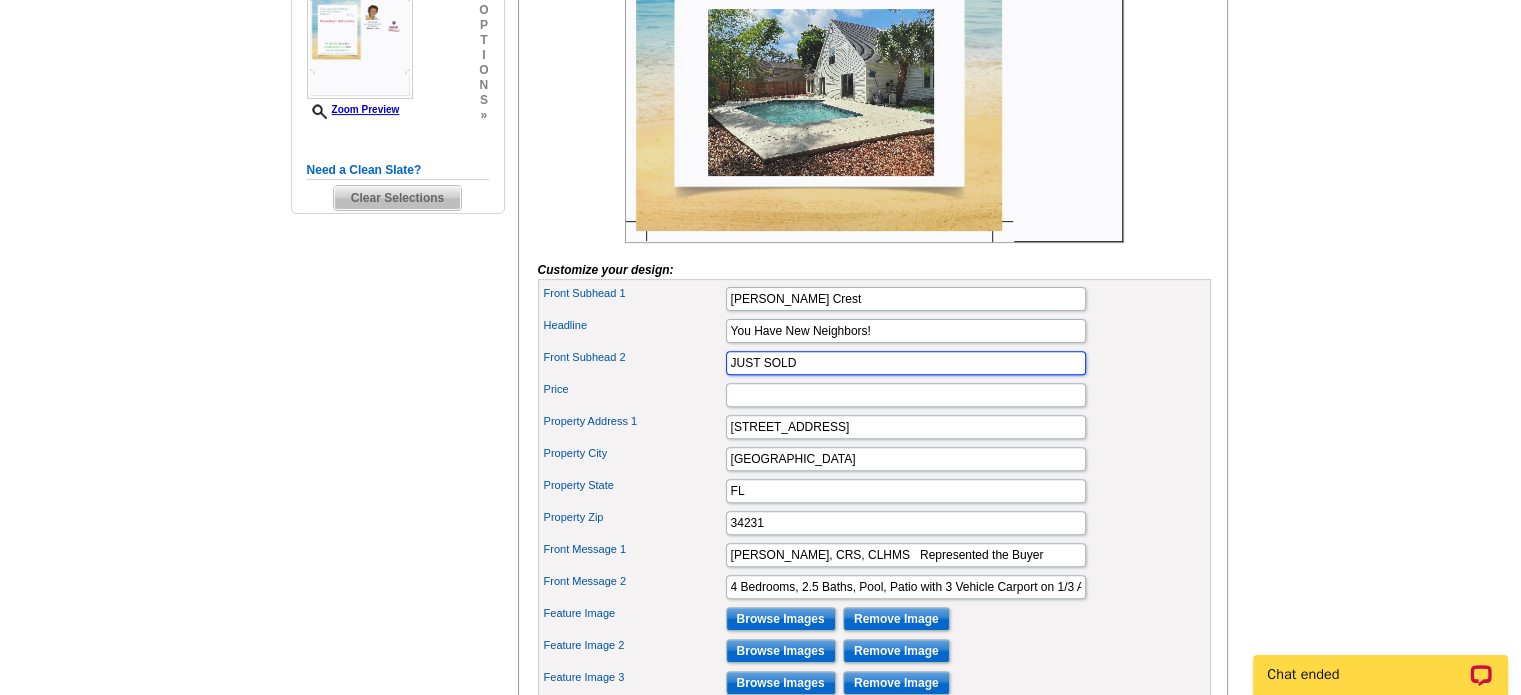 click on "JUST SOLD" at bounding box center [906, 363] 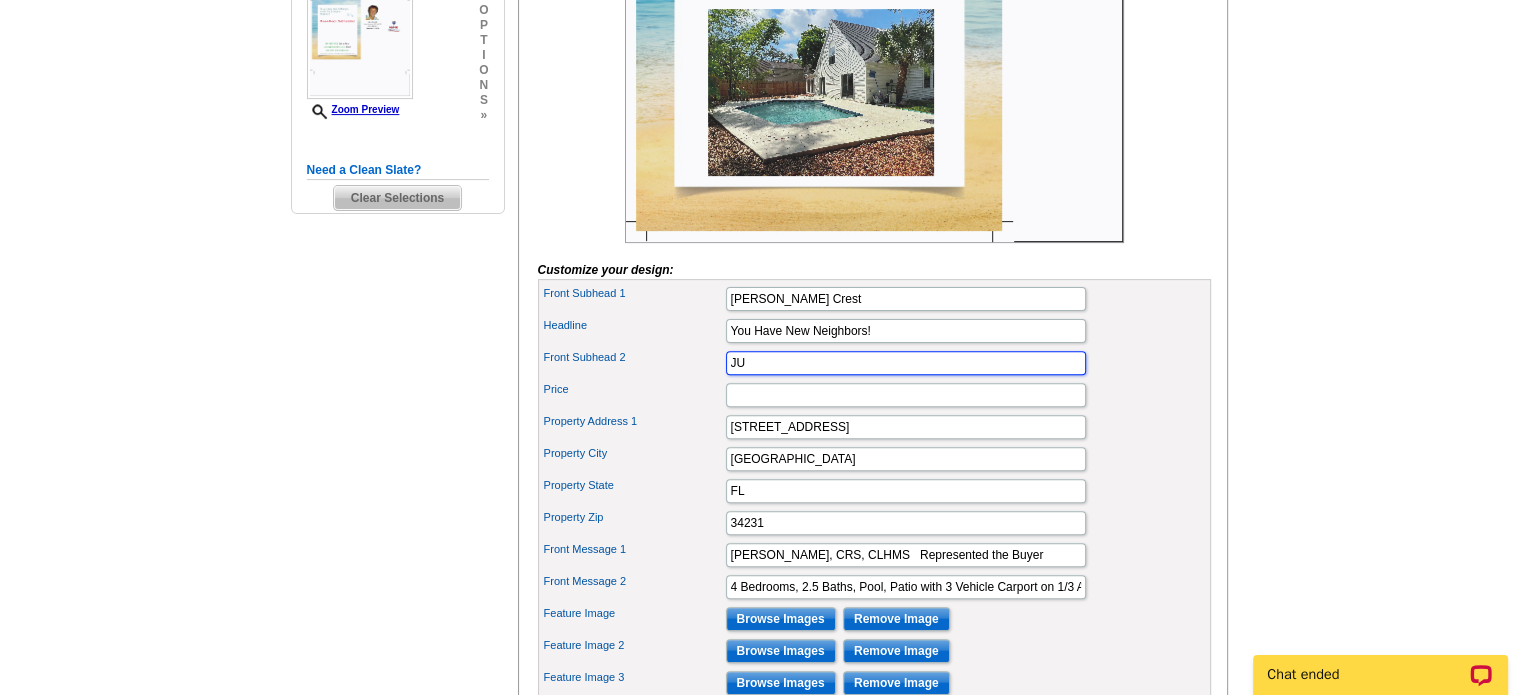 type on "J" 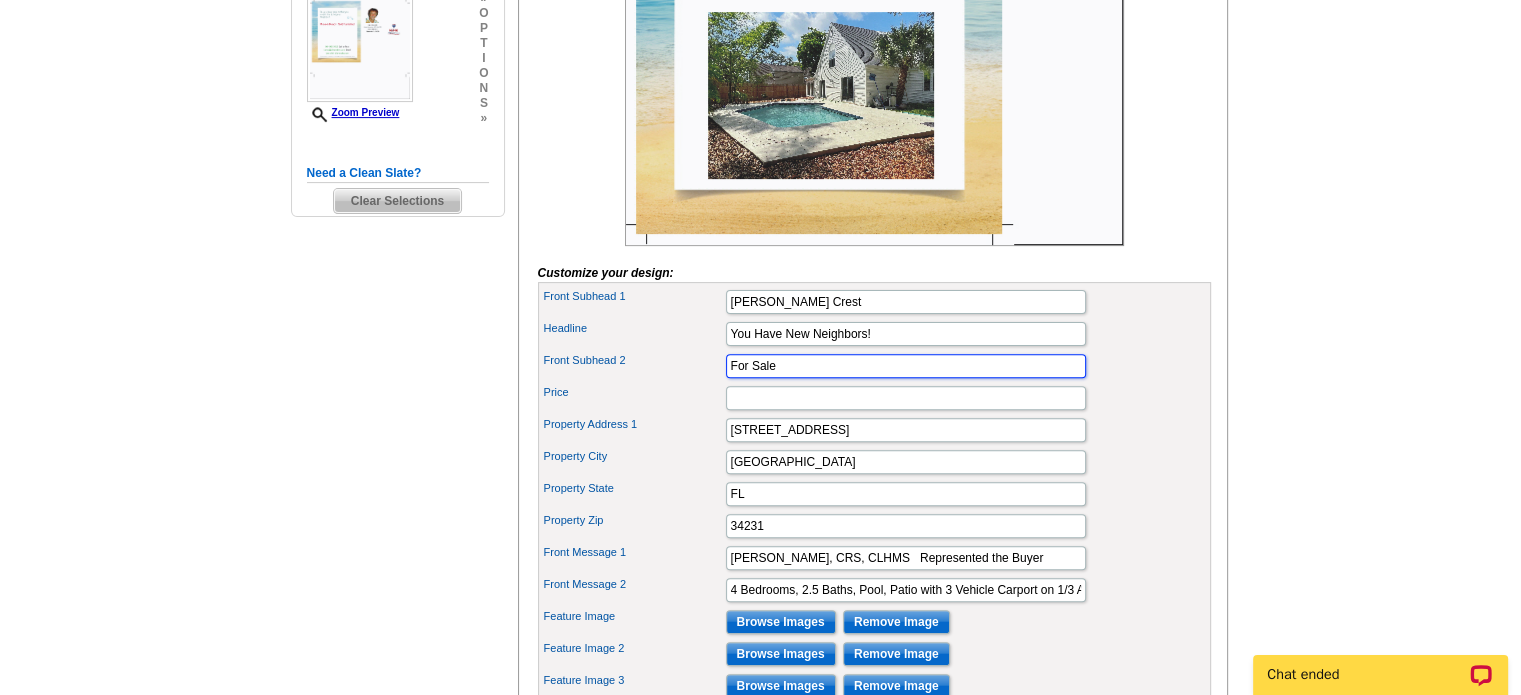 scroll, scrollTop: 600, scrollLeft: 0, axis: vertical 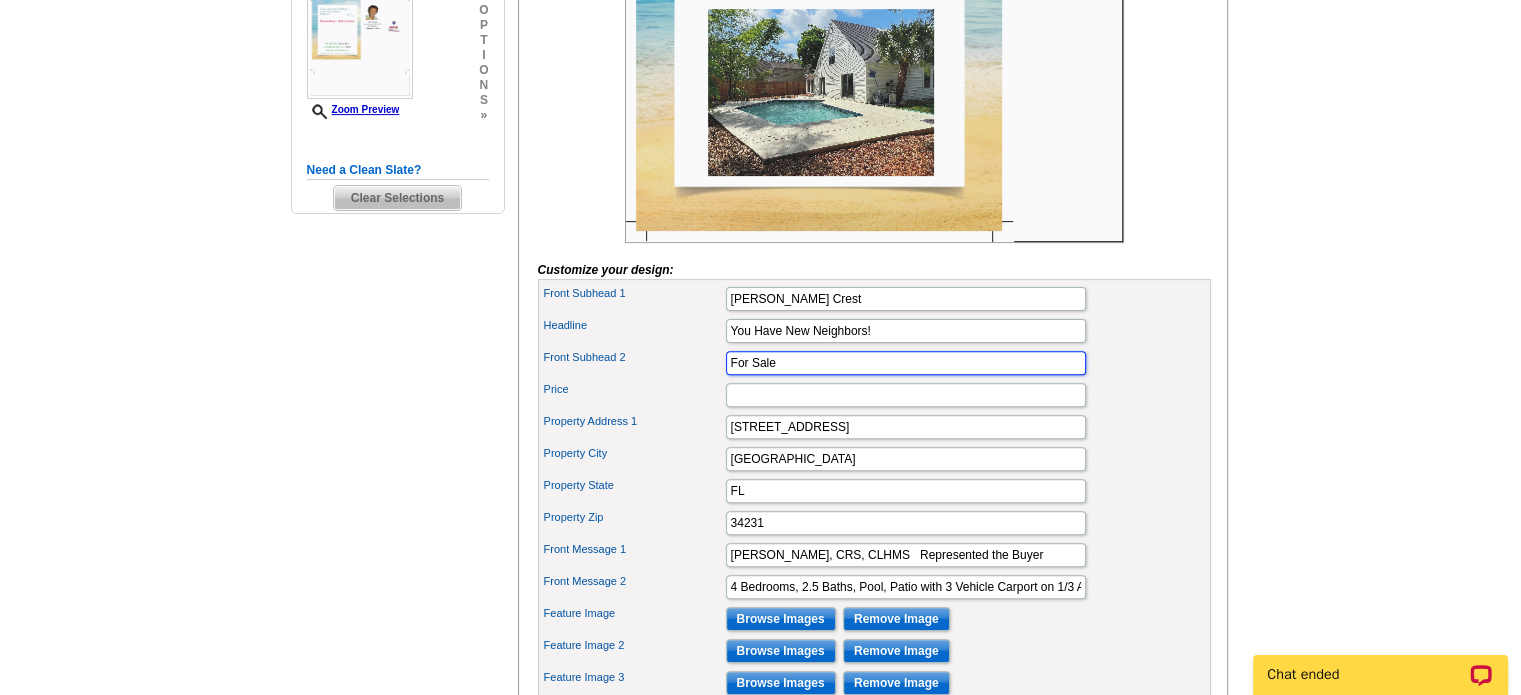 type on "For Sale" 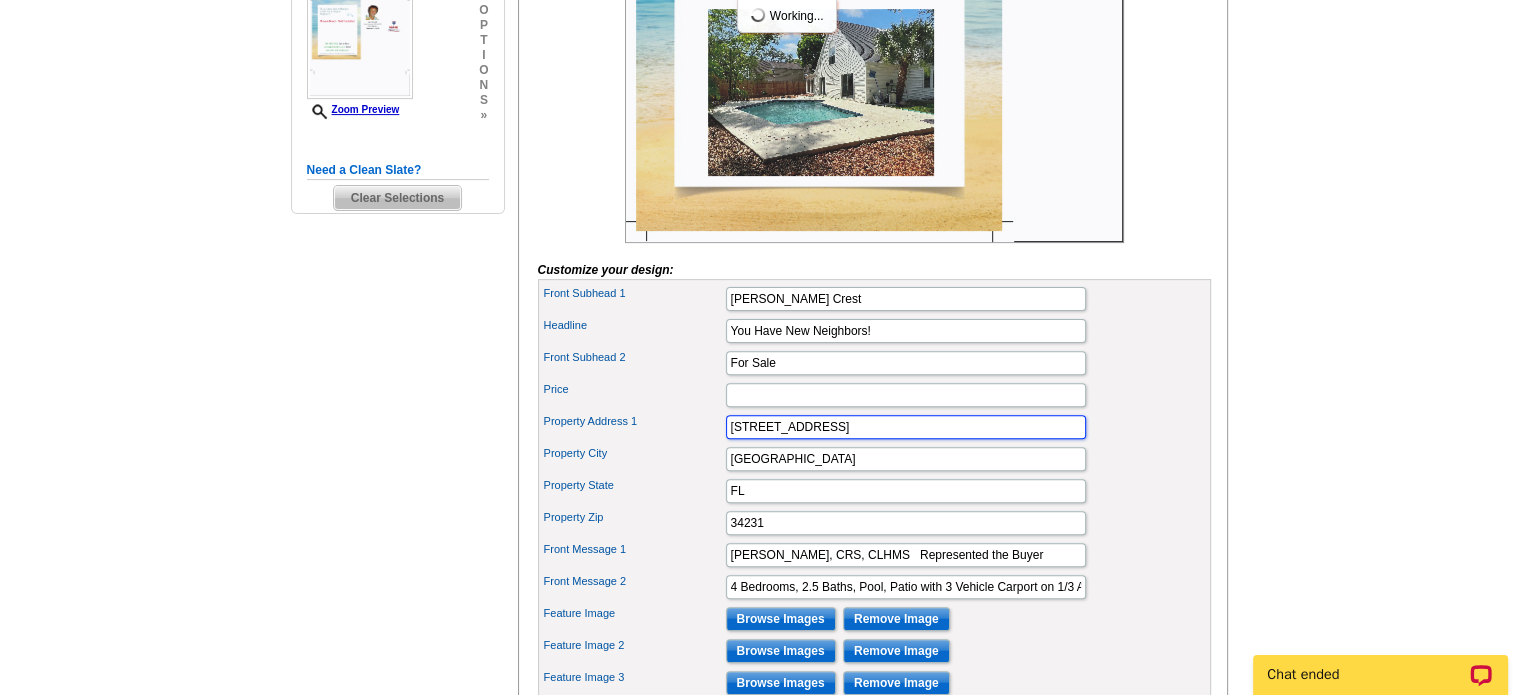 drag, startPoint x: 844, startPoint y: 460, endPoint x: 684, endPoint y: 464, distance: 160.04999 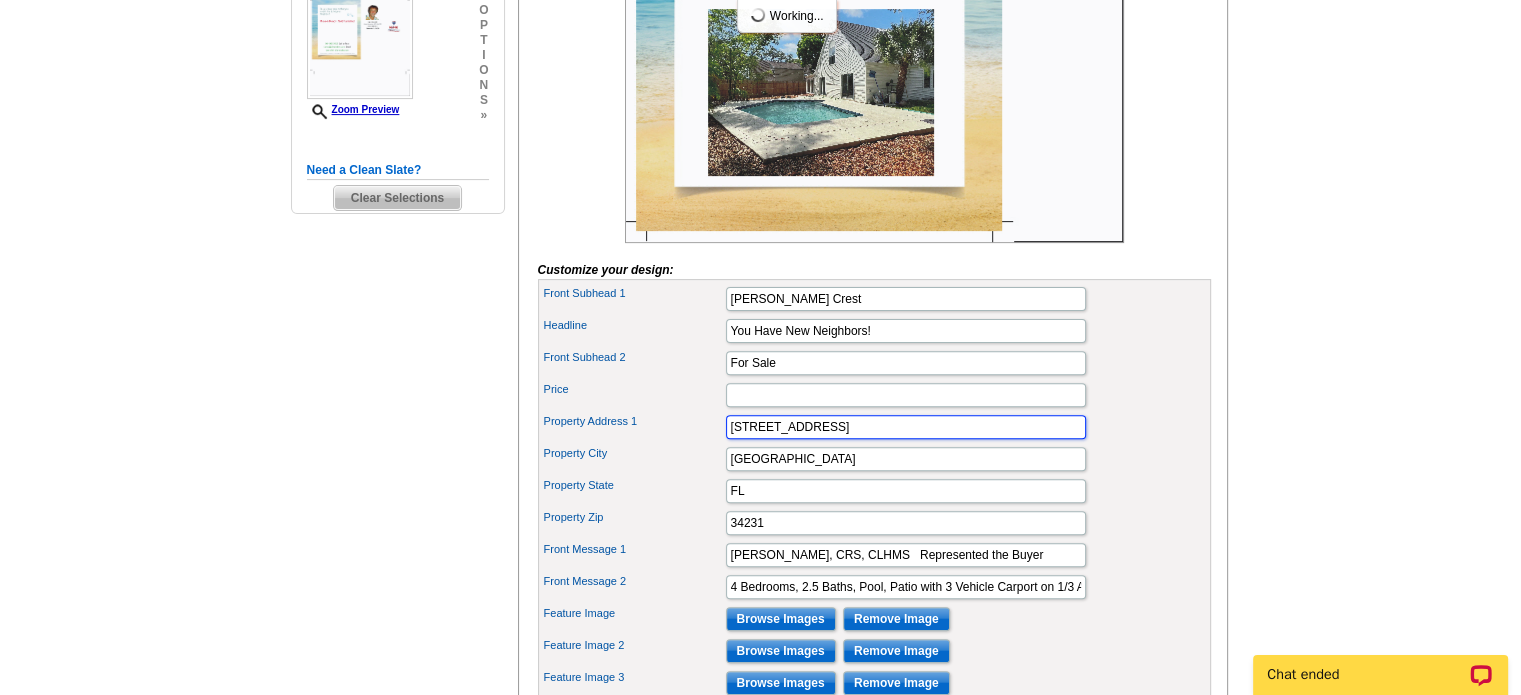 click on "Property Address 1
[STREET_ADDRESS]" at bounding box center (874, 427) 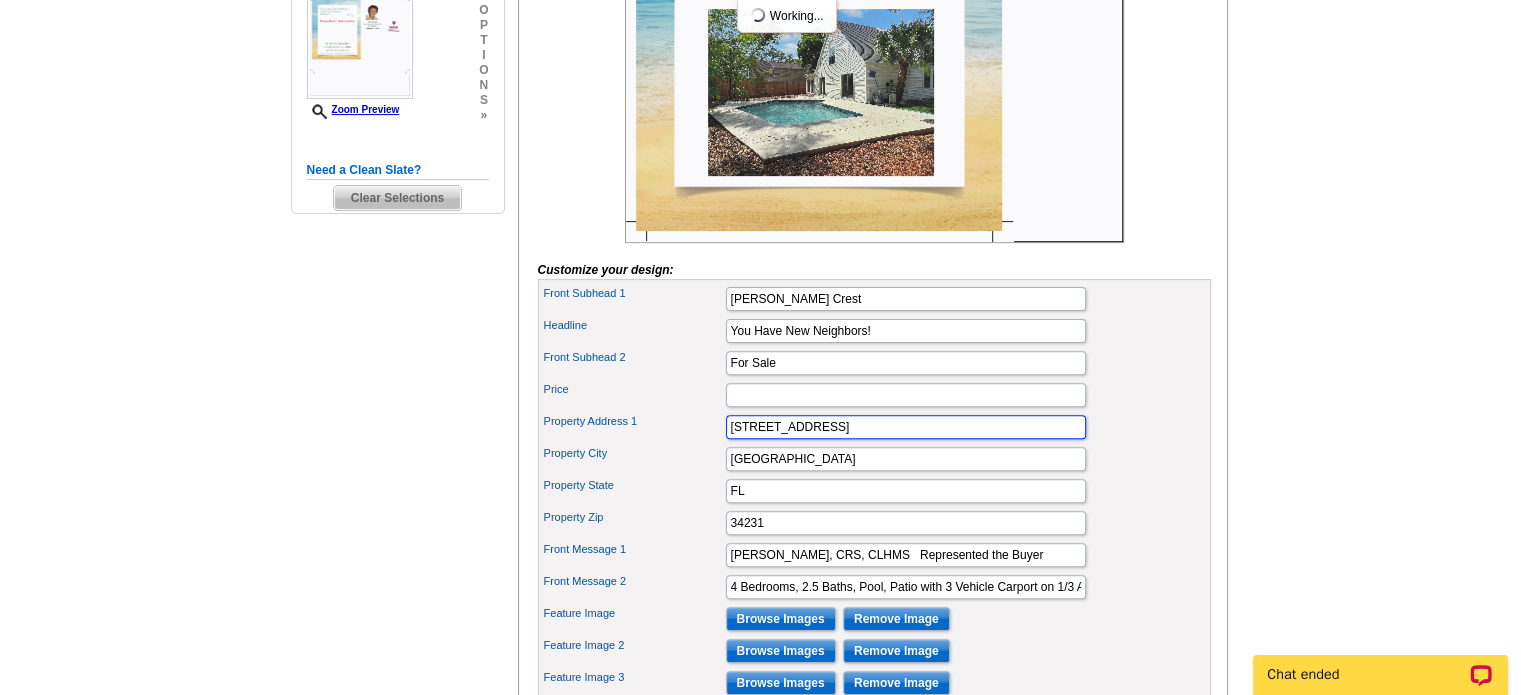 type on "[STREET_ADDRESS]" 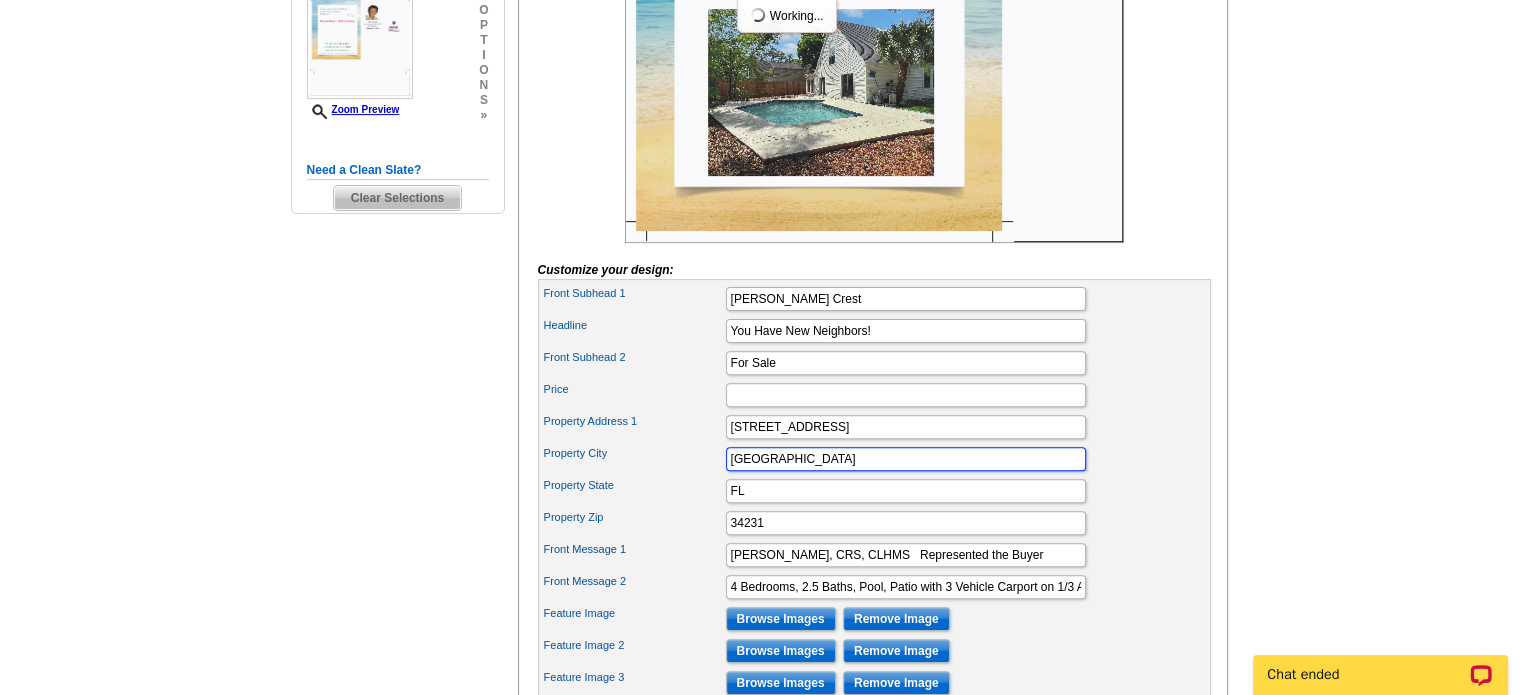 click on "[GEOGRAPHIC_DATA]" at bounding box center (906, 459) 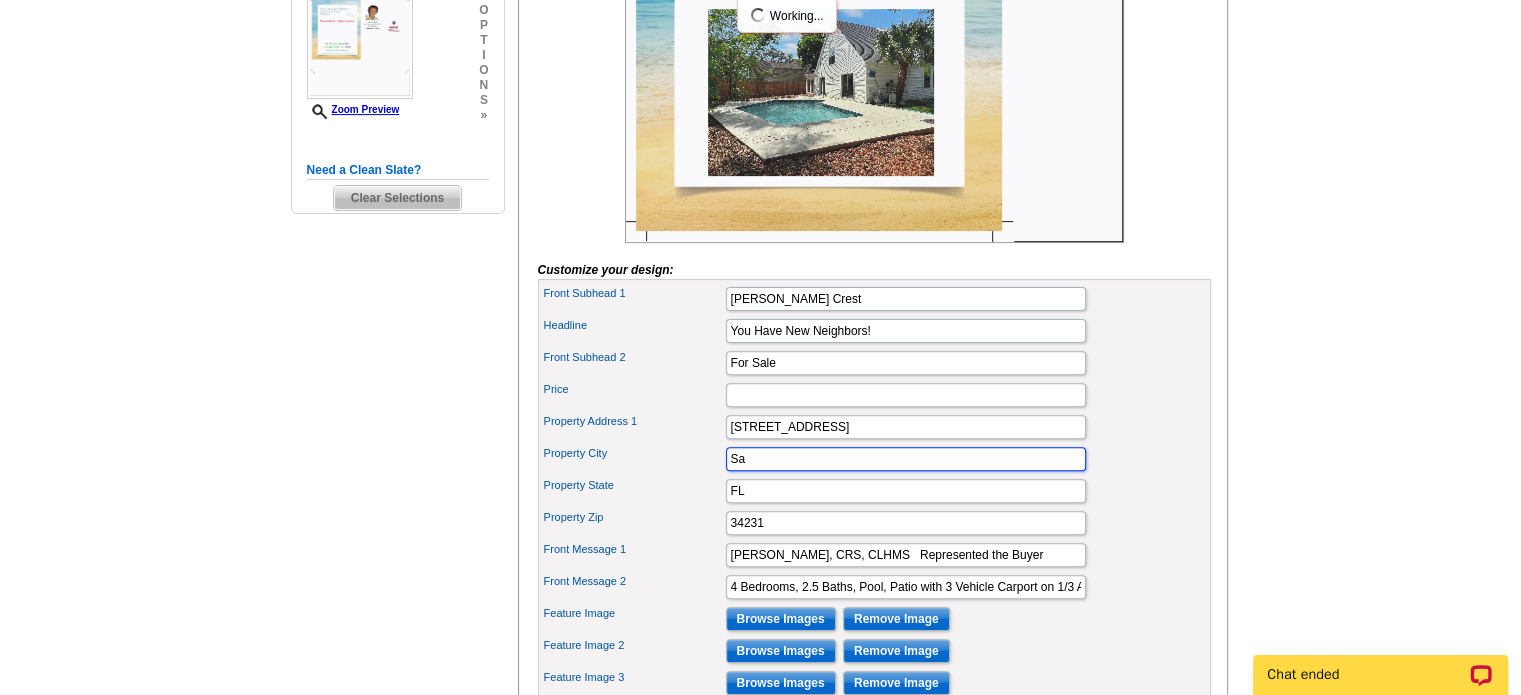 type on "S" 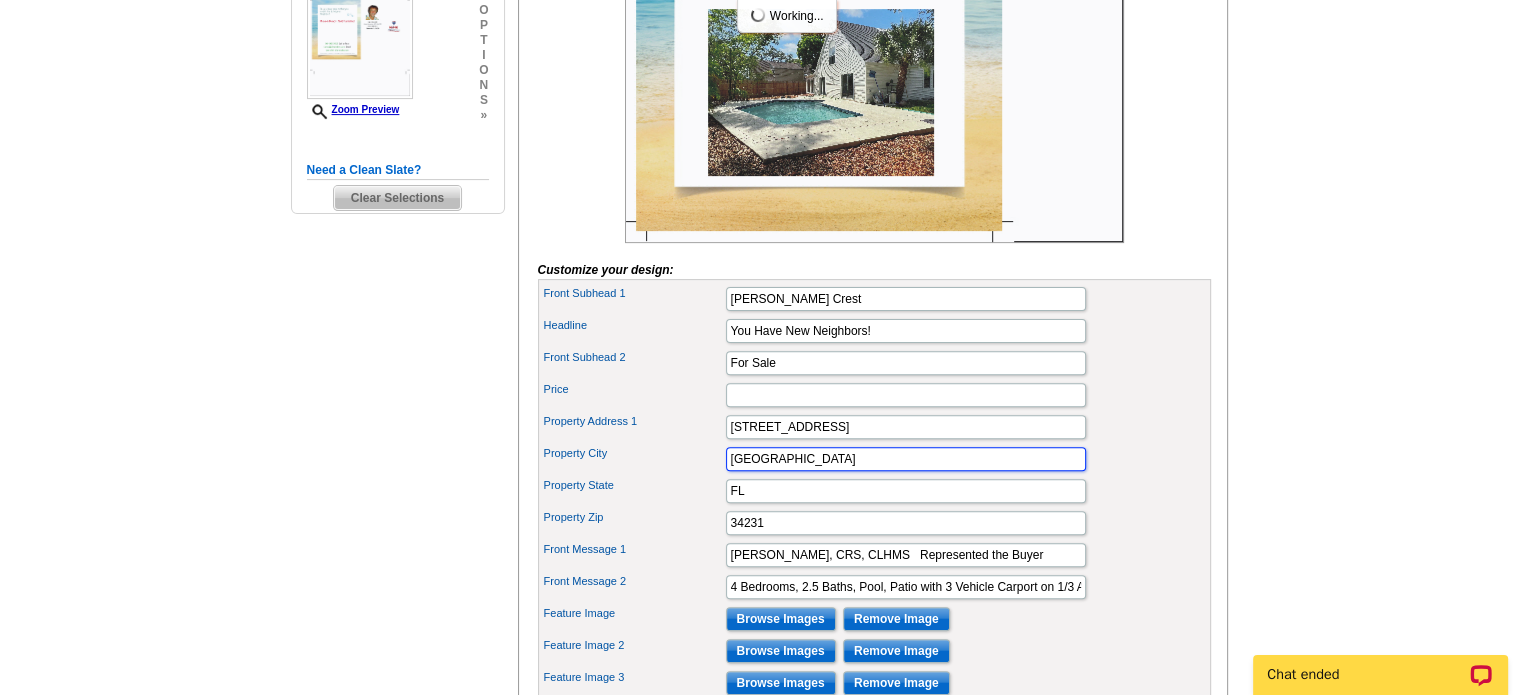 type on "[GEOGRAPHIC_DATA]" 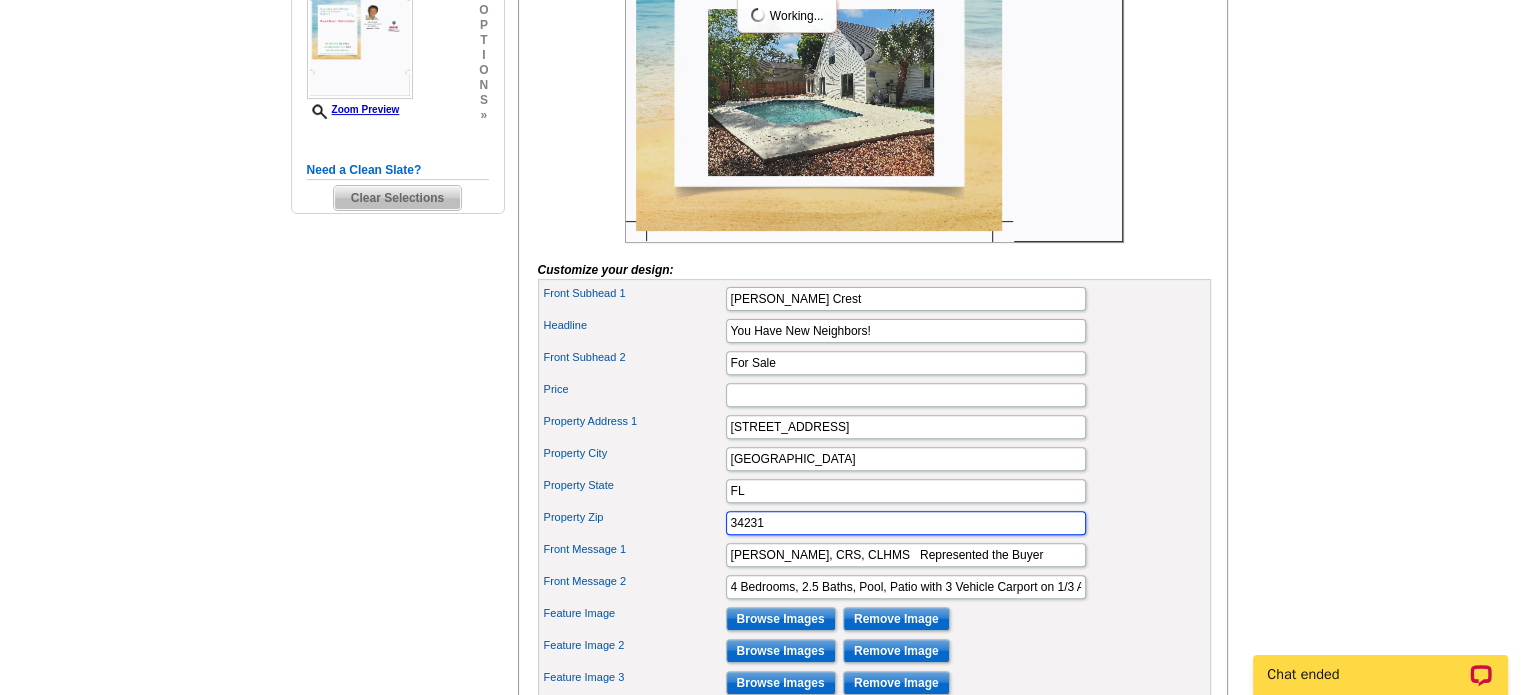 click on "34231" at bounding box center (906, 523) 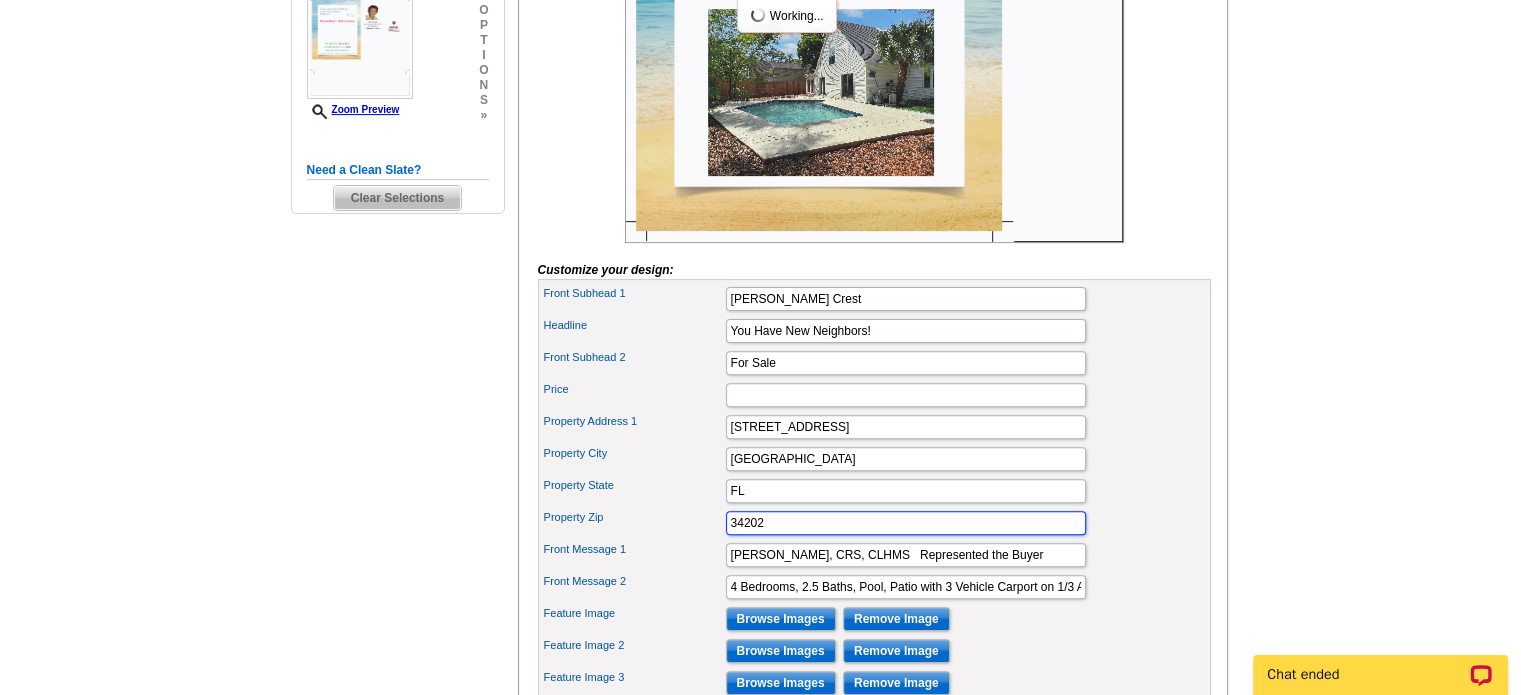 type on "34202" 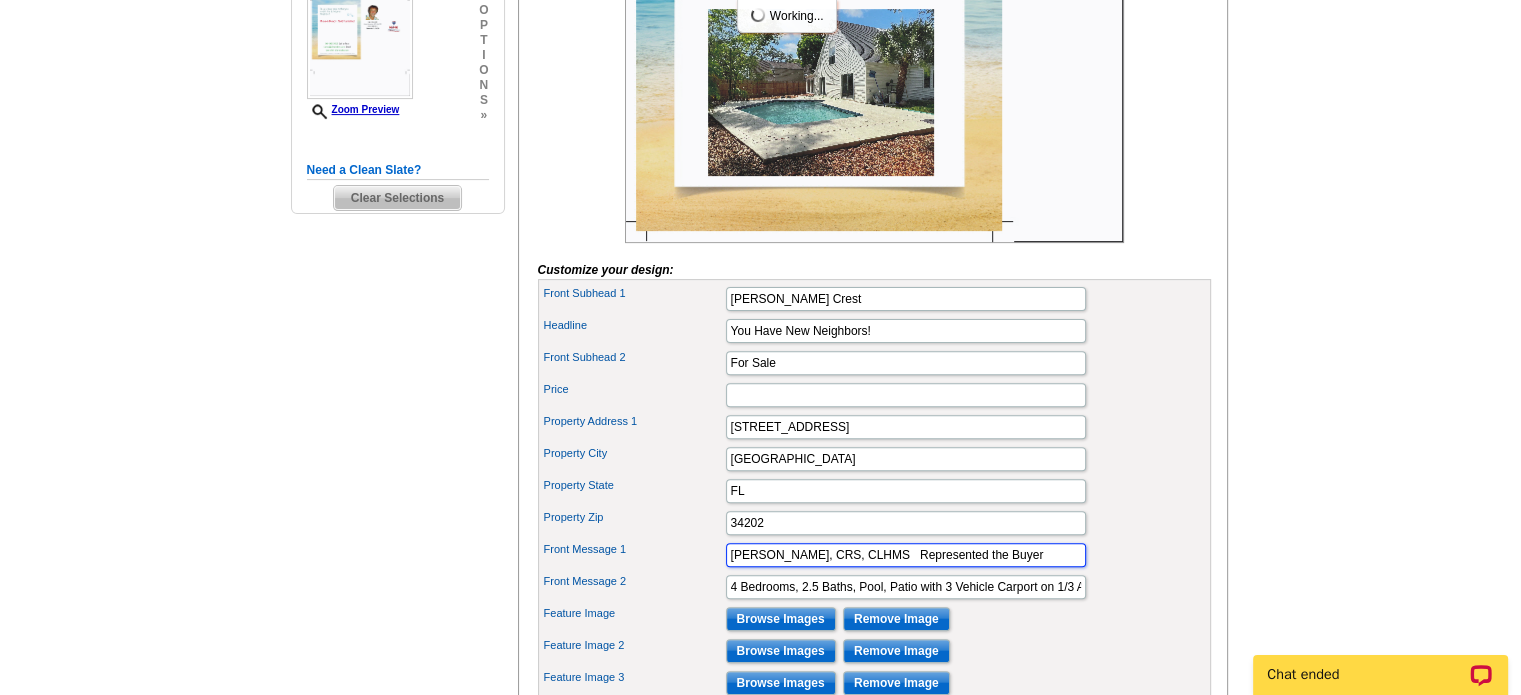 click on "[PERSON_NAME], CRS, CLHMS   Represented the Buyer" at bounding box center (906, 555) 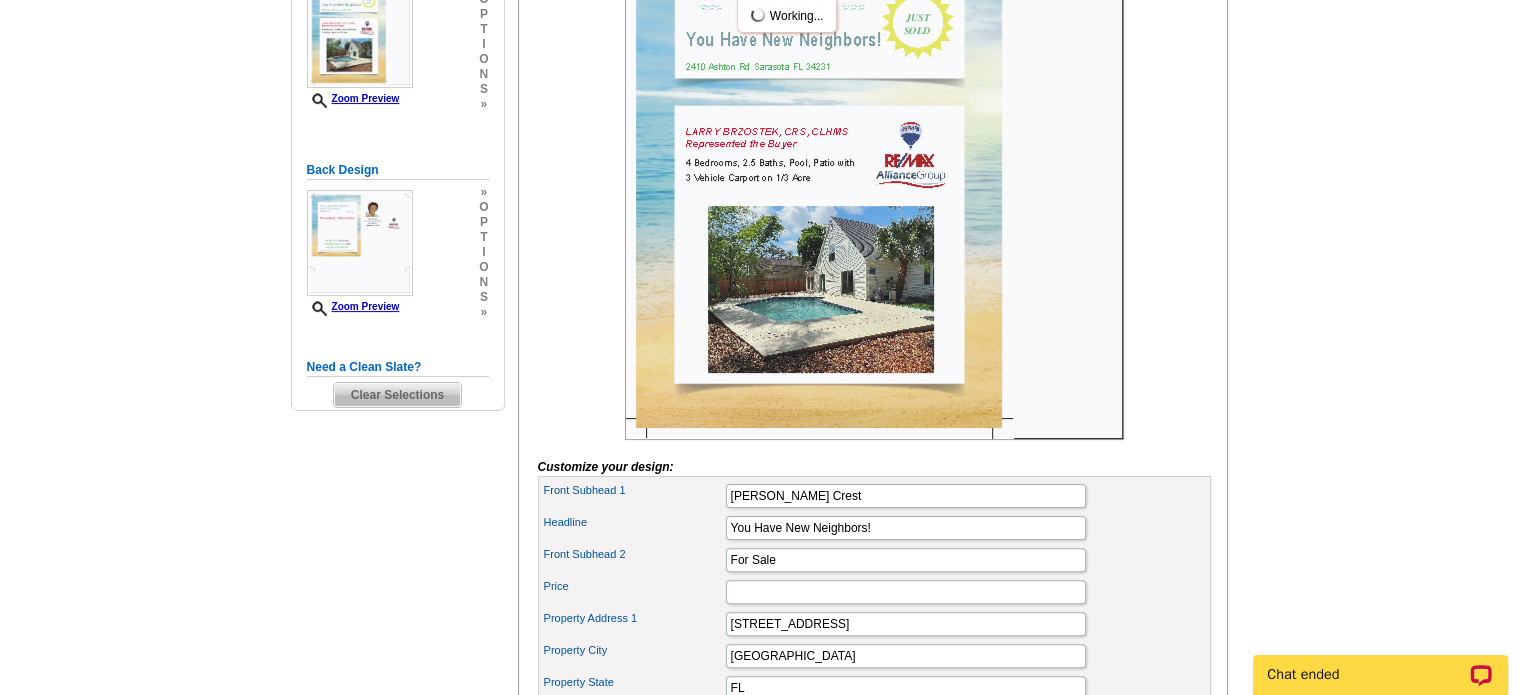 scroll, scrollTop: 400, scrollLeft: 0, axis: vertical 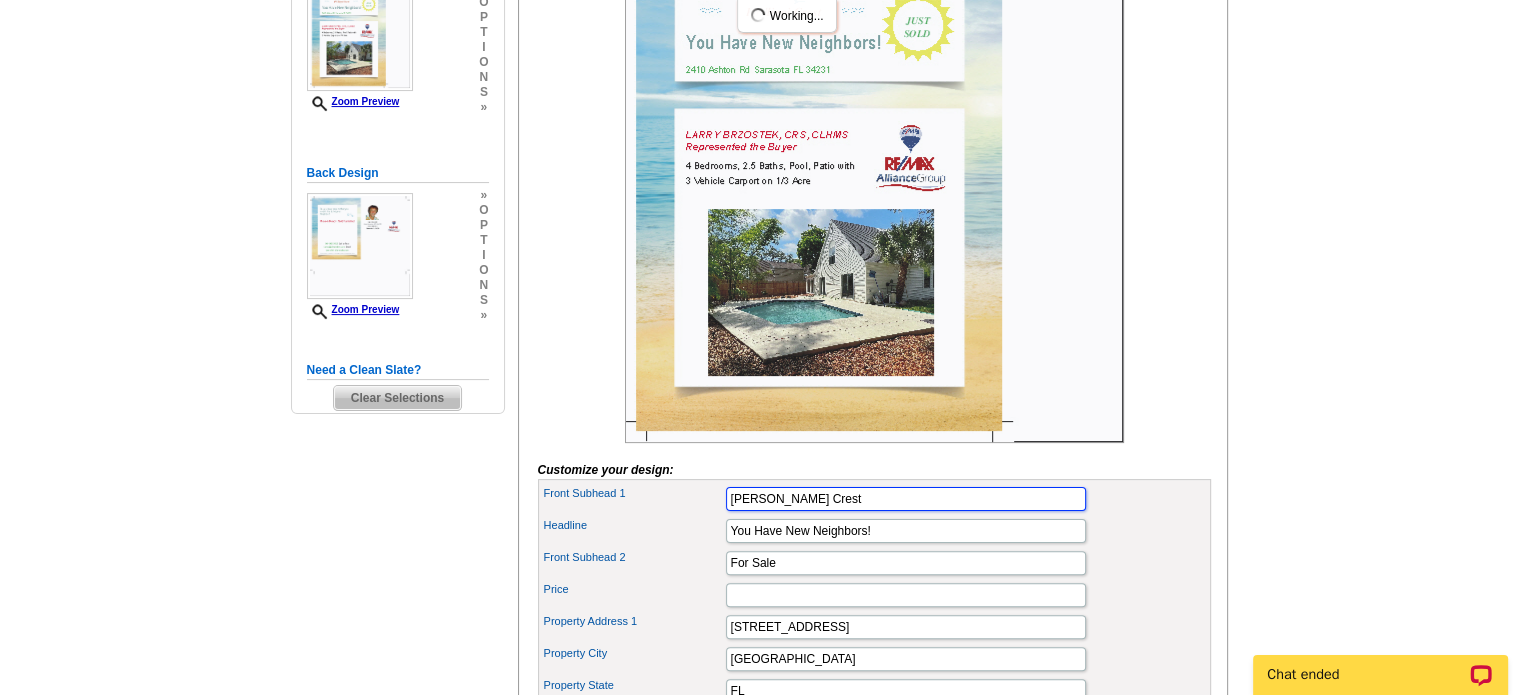 click on "[PERSON_NAME] Crest" at bounding box center [906, 499] 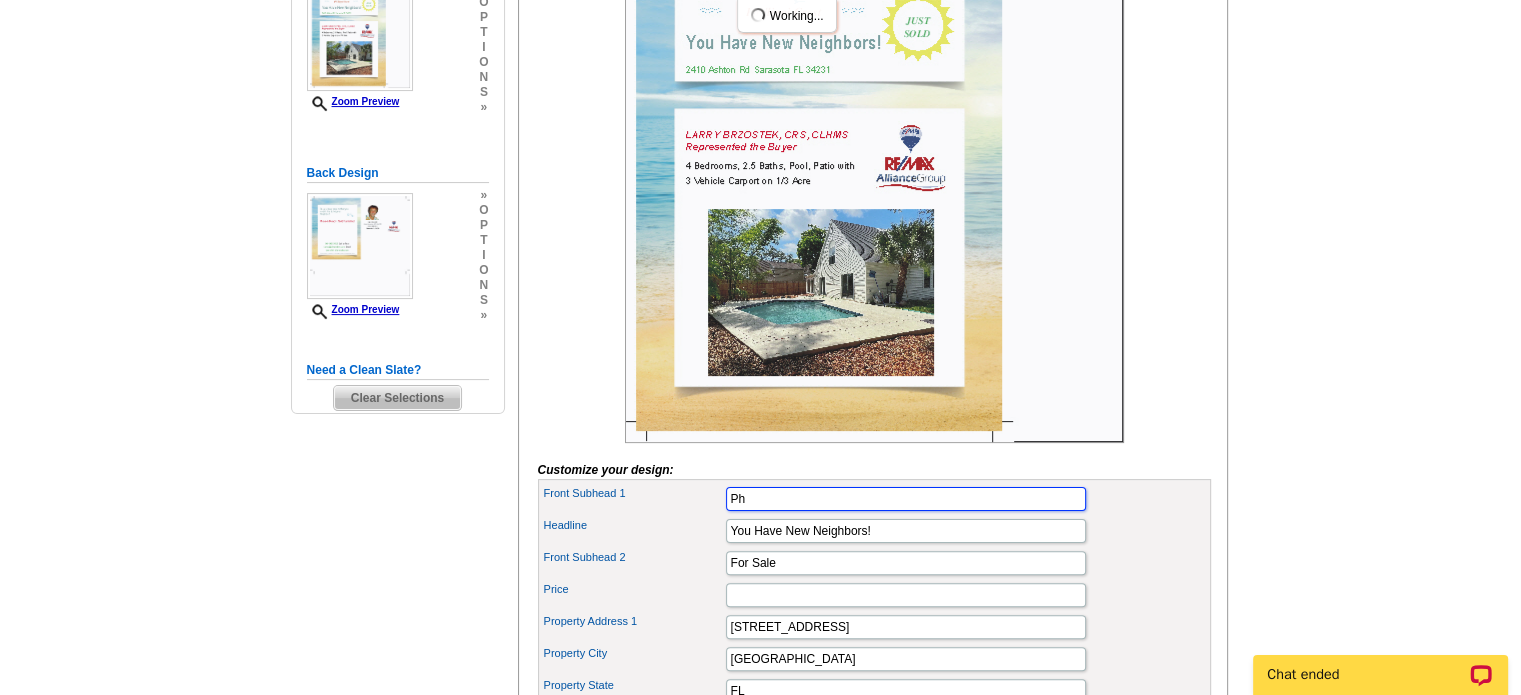 type on "P" 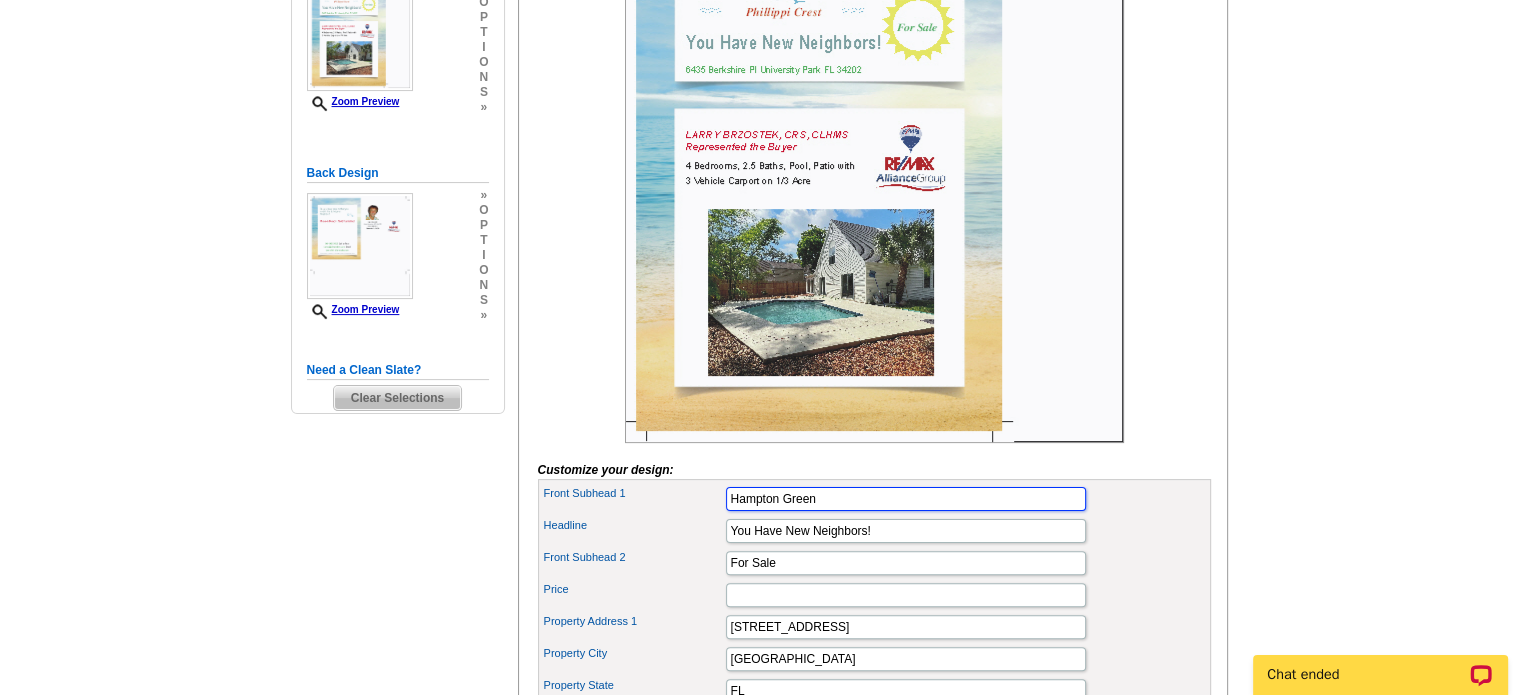 type on "Hampton Green" 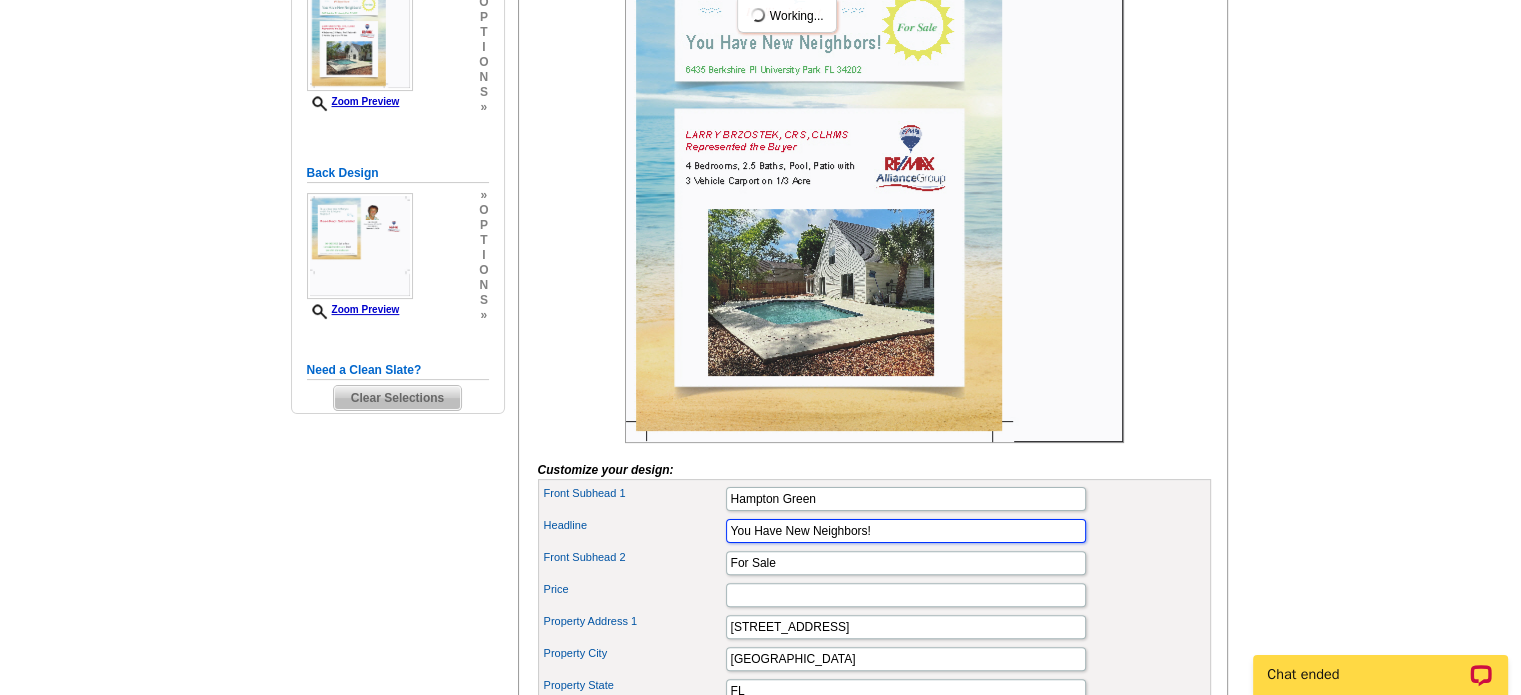click on "You Have New Neighbors!" at bounding box center [906, 531] 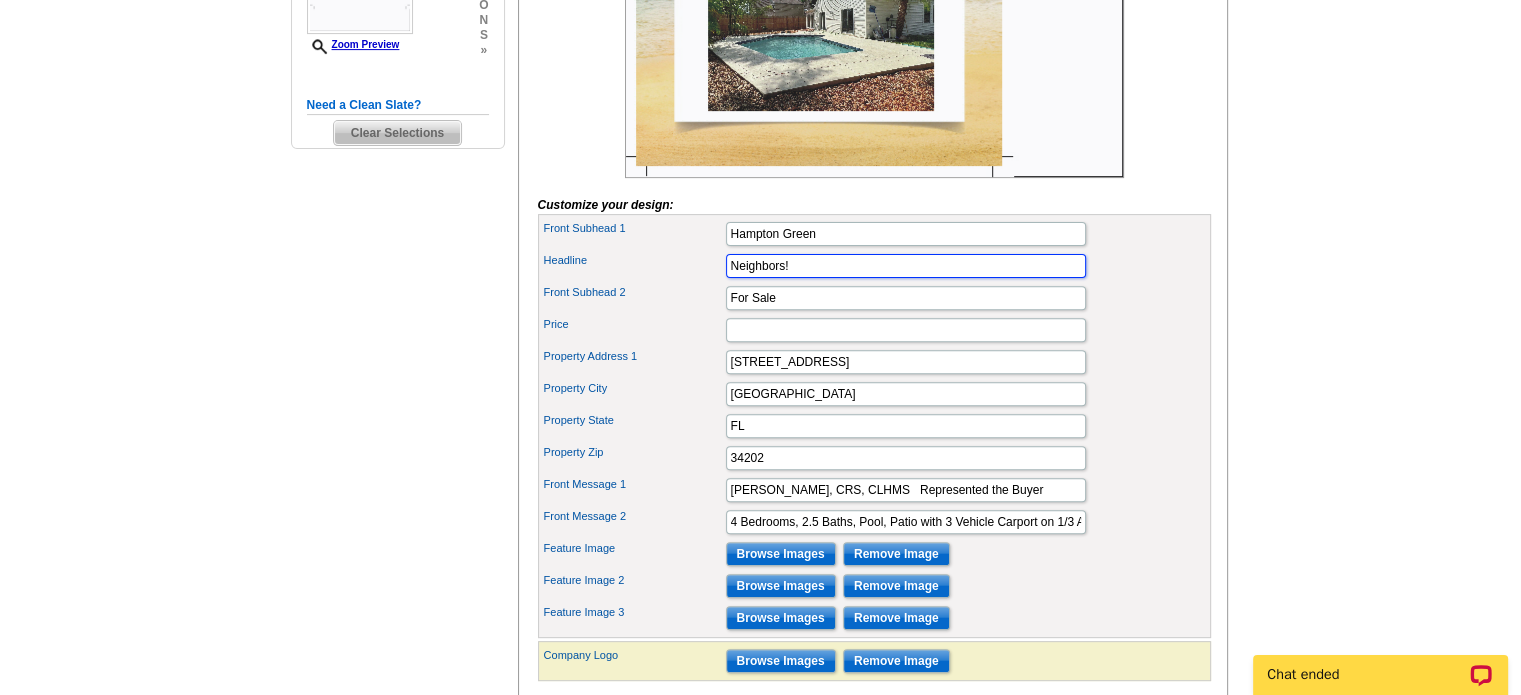 scroll, scrollTop: 700, scrollLeft: 0, axis: vertical 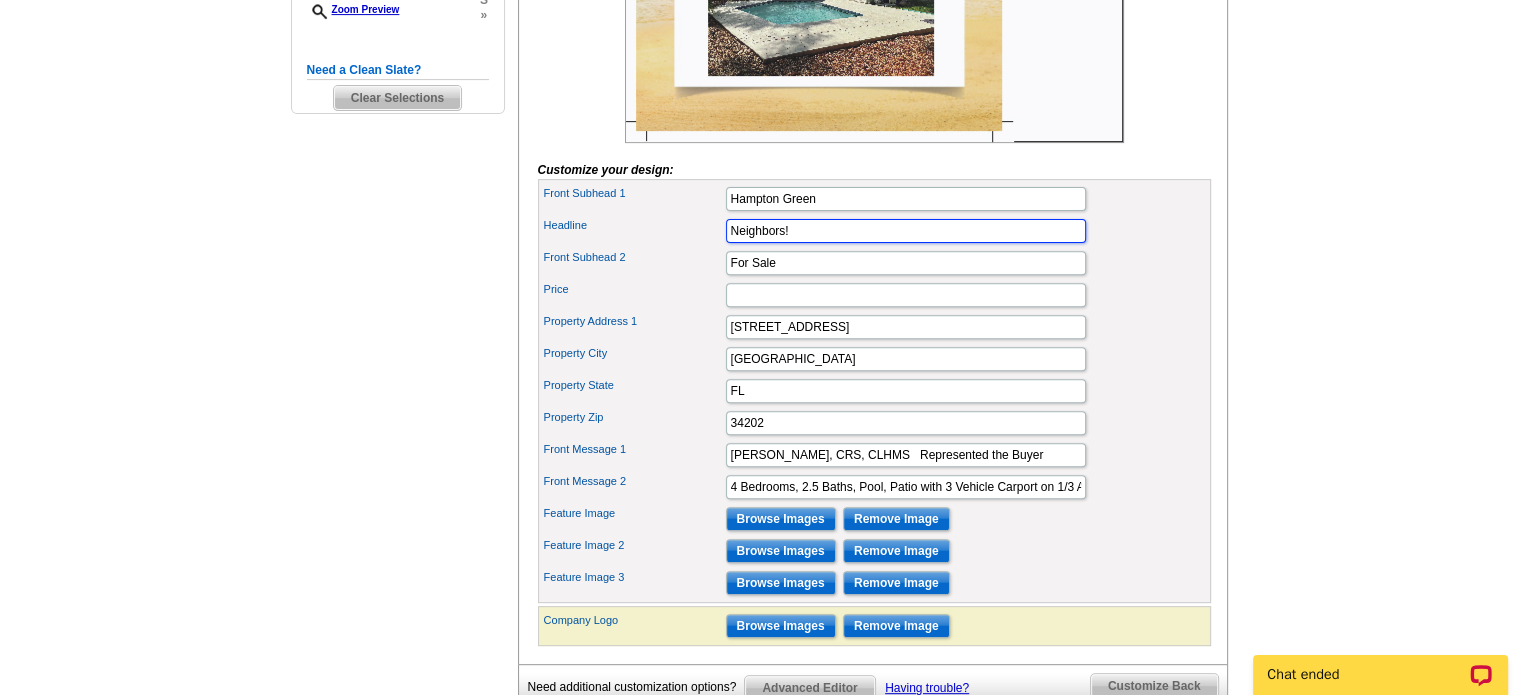 click on "Neighbors!" at bounding box center (906, 231) 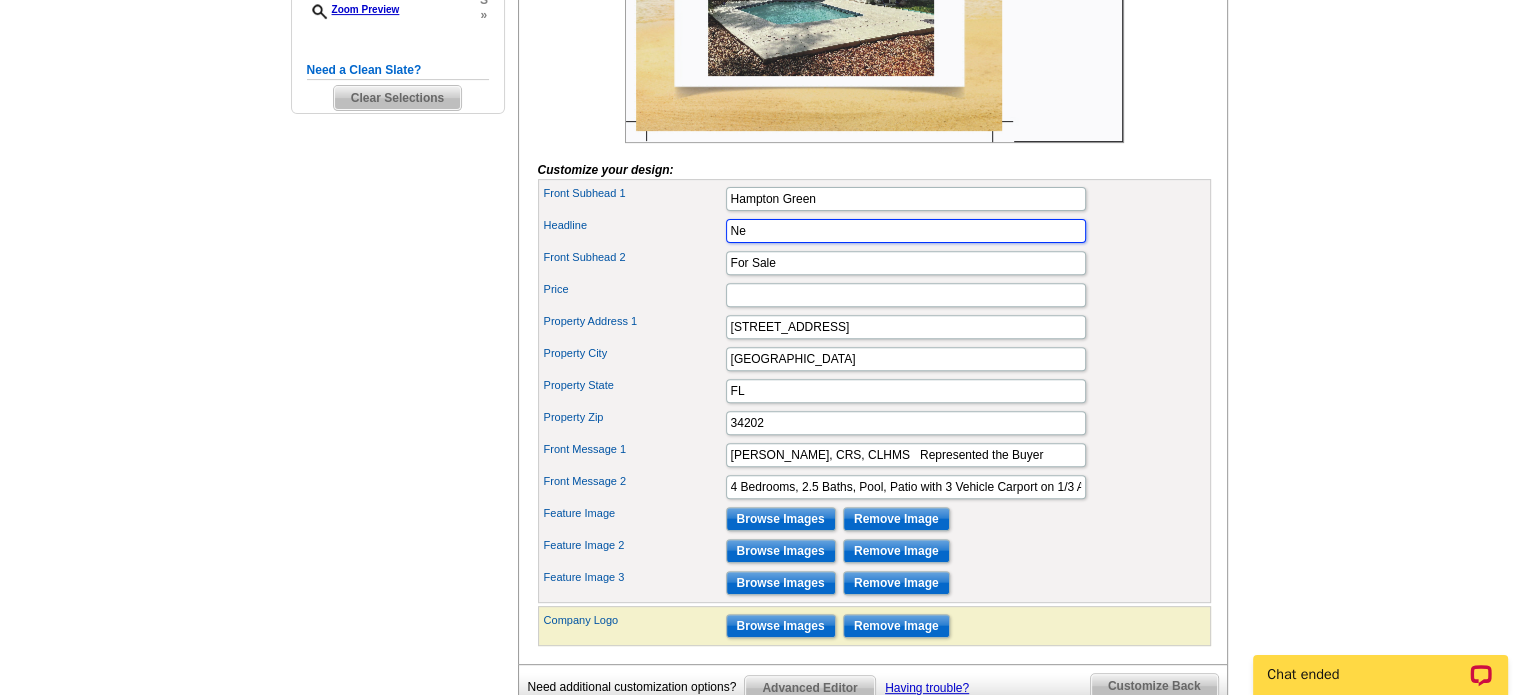 type on "N" 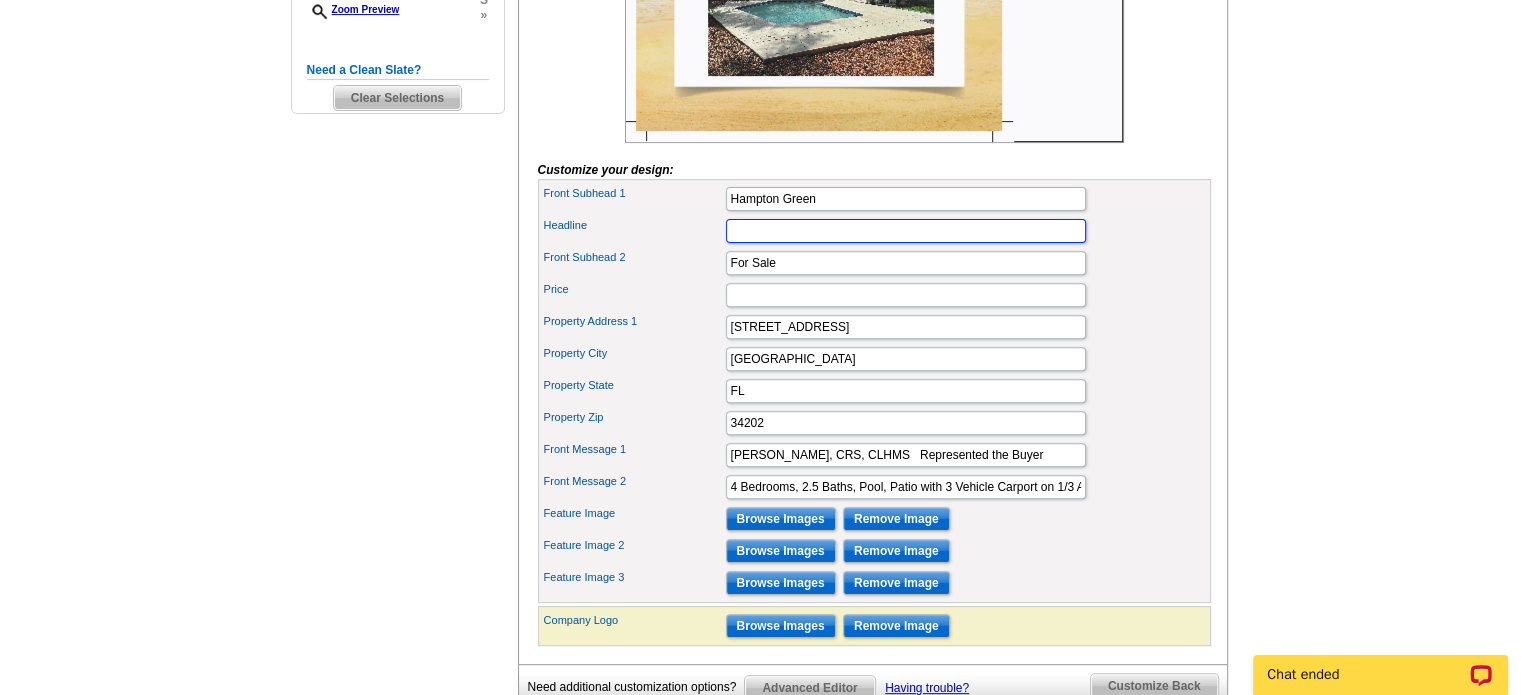 paste on "“Have a friend who should move in?”" 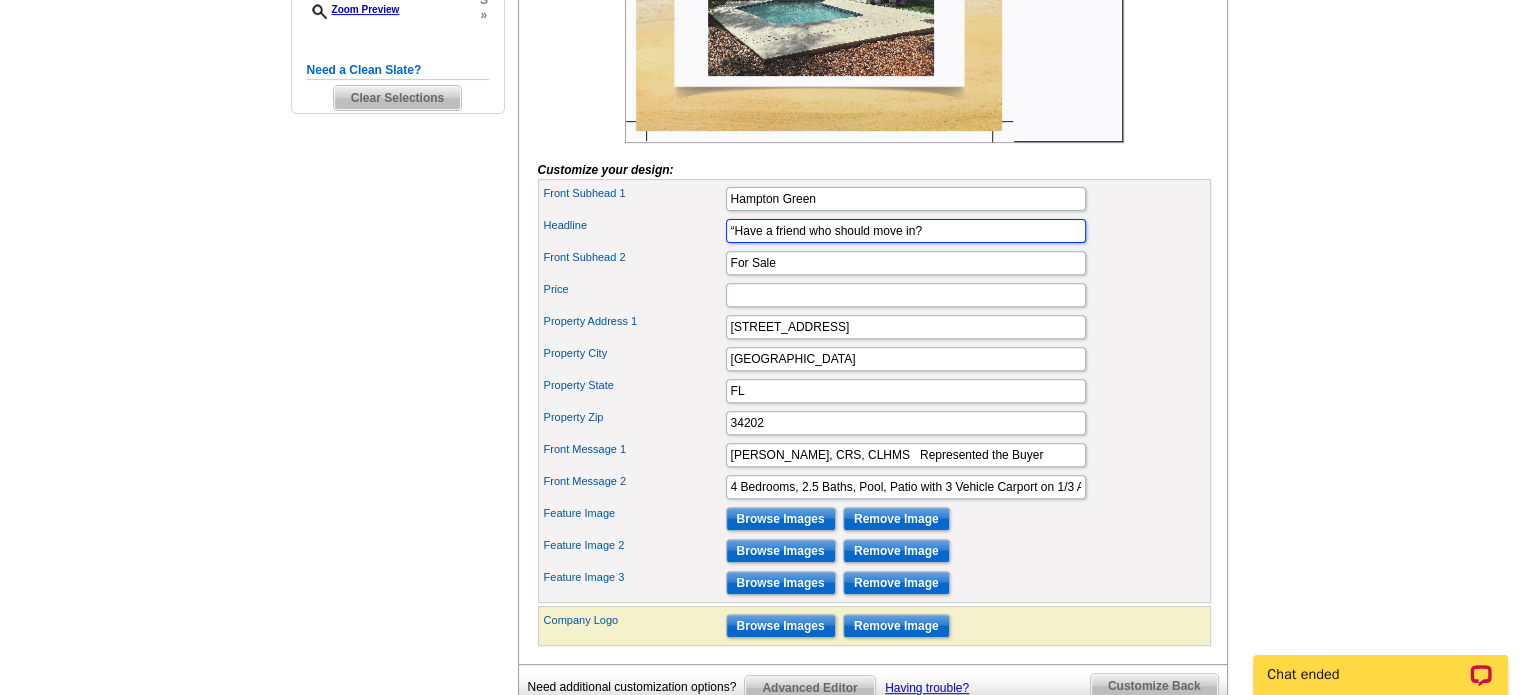 click on "“Have a friend who should move in?" at bounding box center [906, 231] 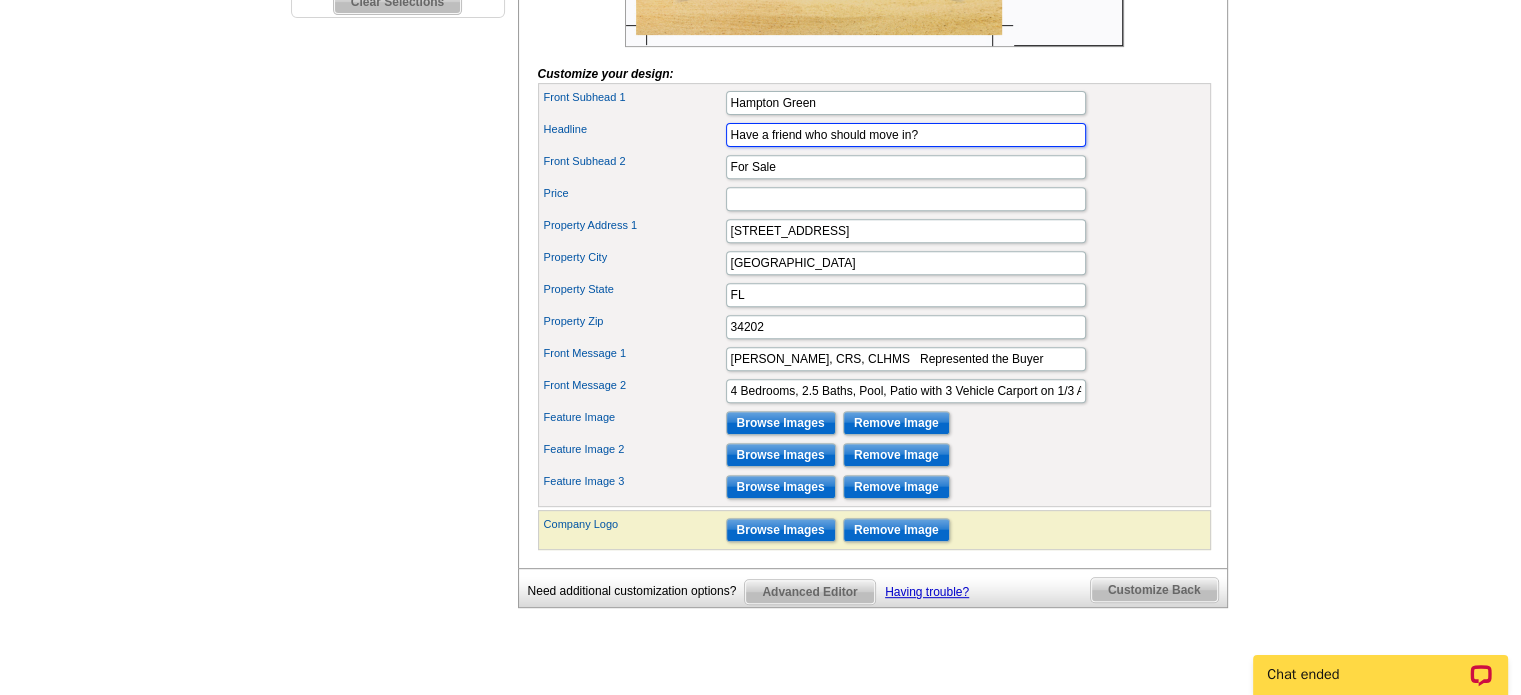 scroll, scrollTop: 800, scrollLeft: 0, axis: vertical 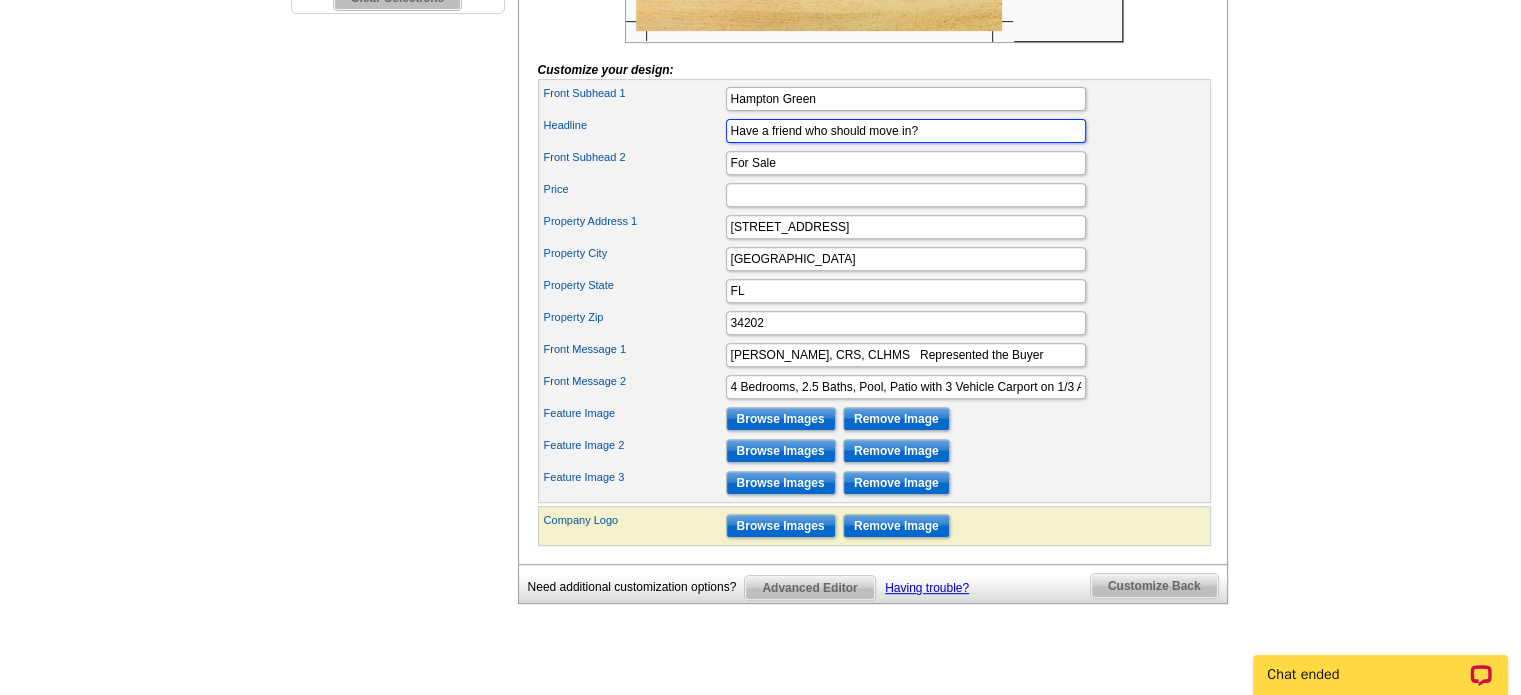 type on "Have a friend who should move in?" 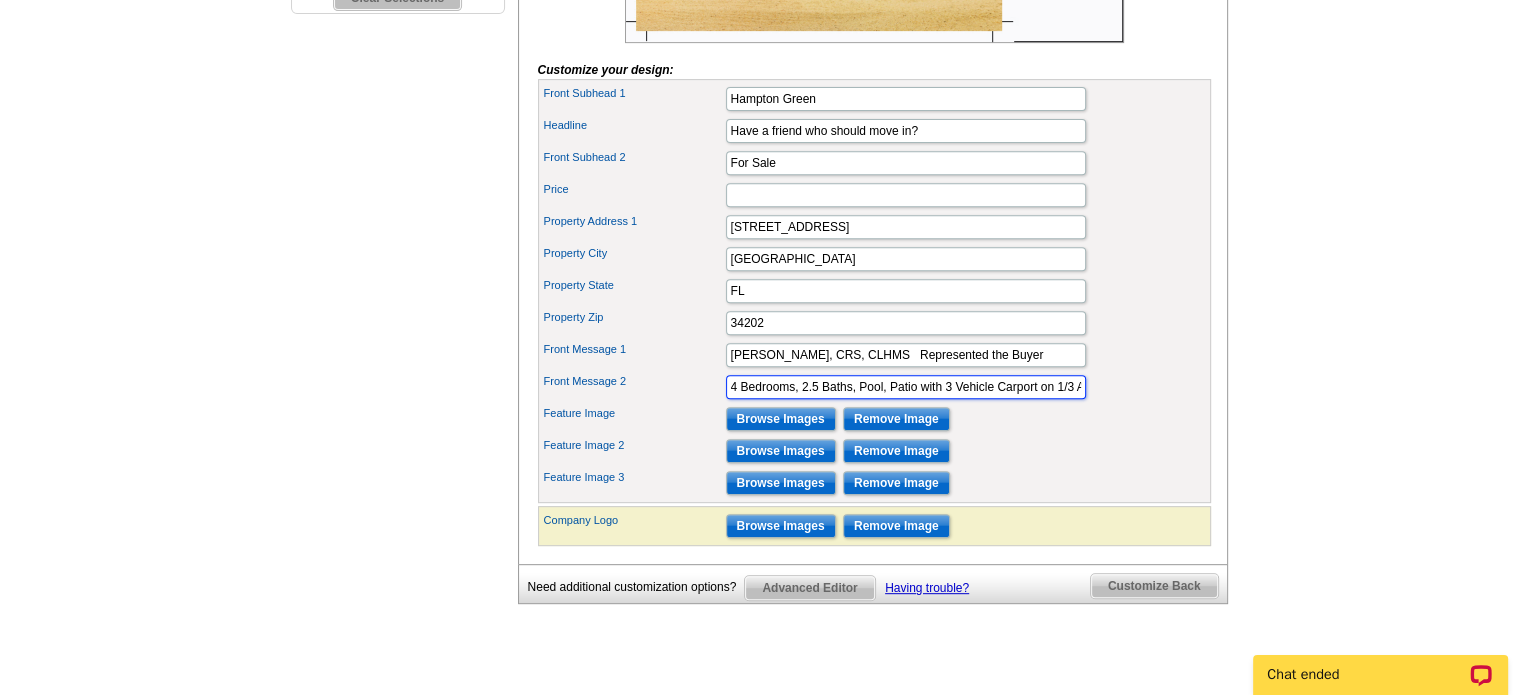 click on "4 Bedrooms, 2.5 Baths, Pool, Patio with 3 Vehicle Carport on 1/3 Acre" at bounding box center [906, 387] 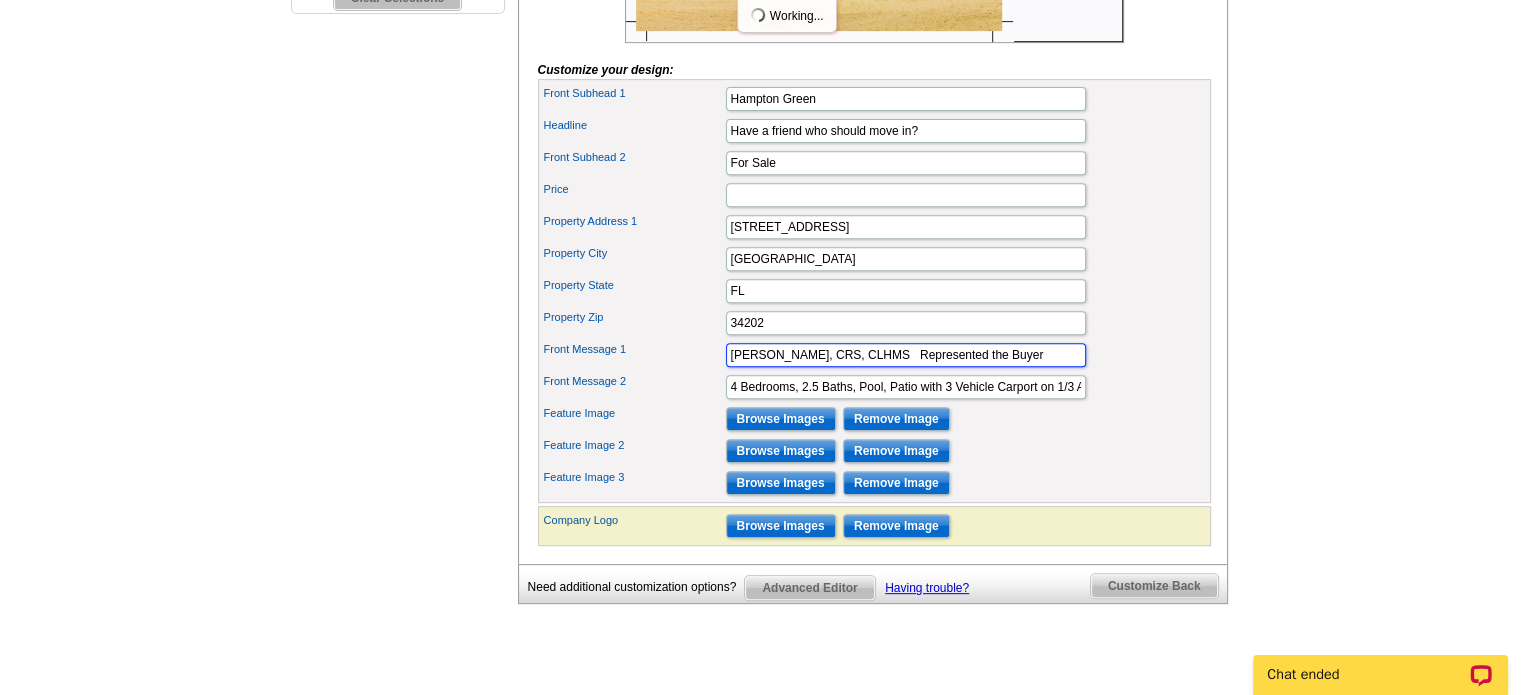 drag, startPoint x: 728, startPoint y: 381, endPoint x: 1080, endPoint y: 371, distance: 352.14203 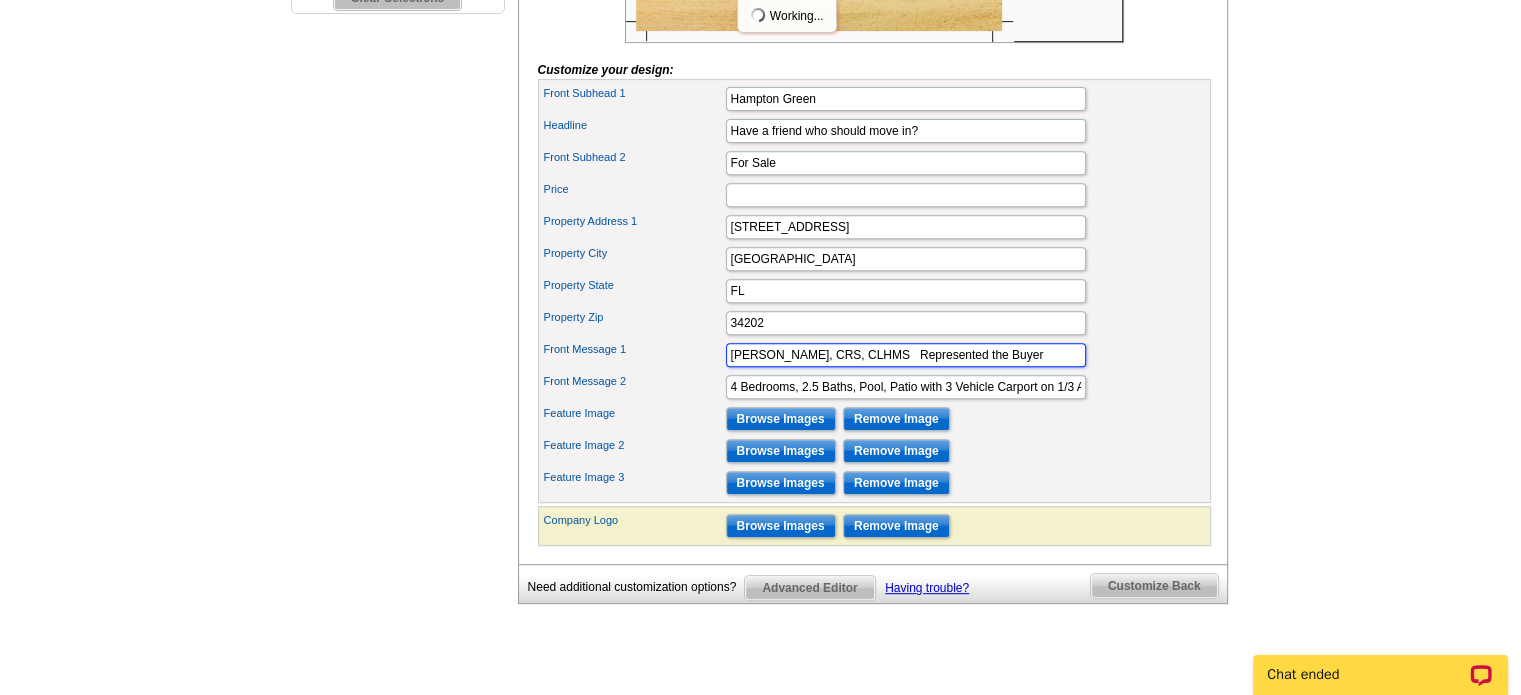 click on "[PERSON_NAME], CRS, CLHMS   Represented the Buyer" at bounding box center [906, 355] 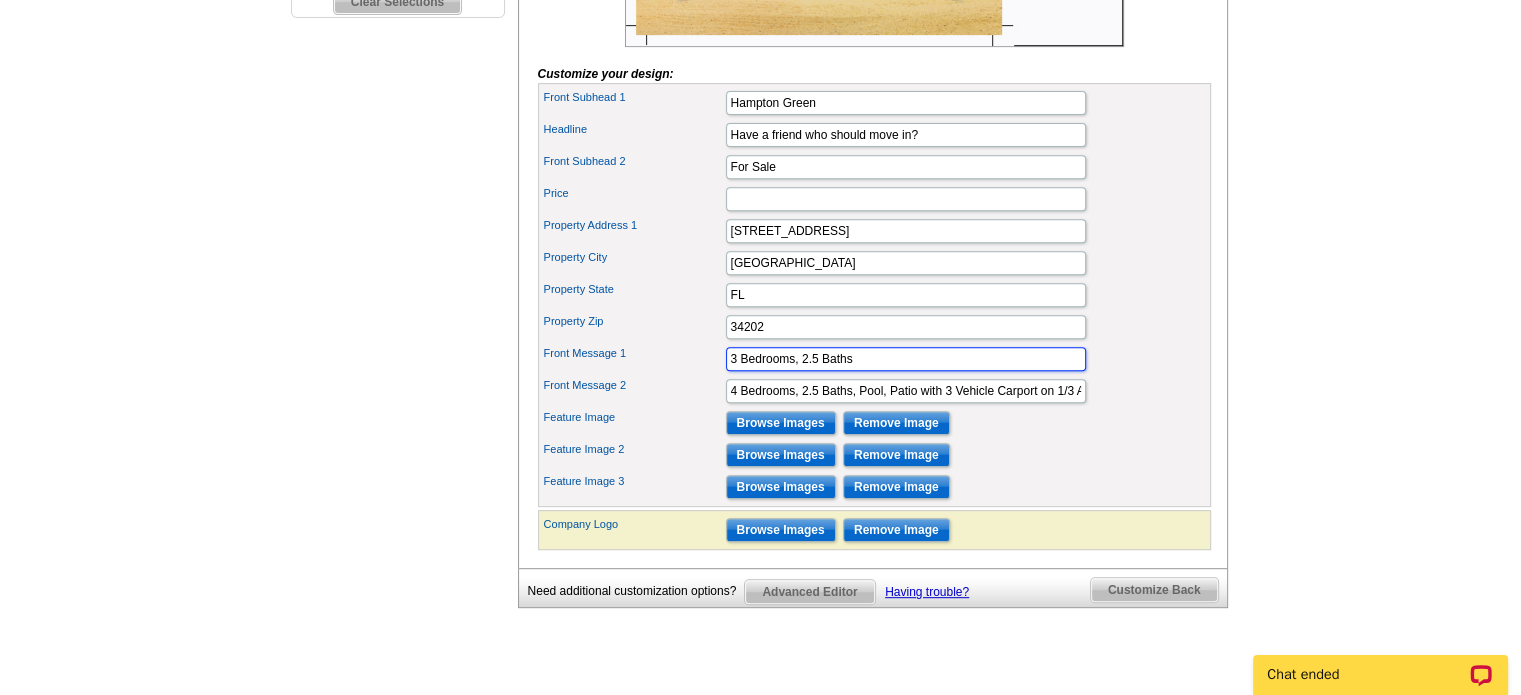 scroll, scrollTop: 800, scrollLeft: 0, axis: vertical 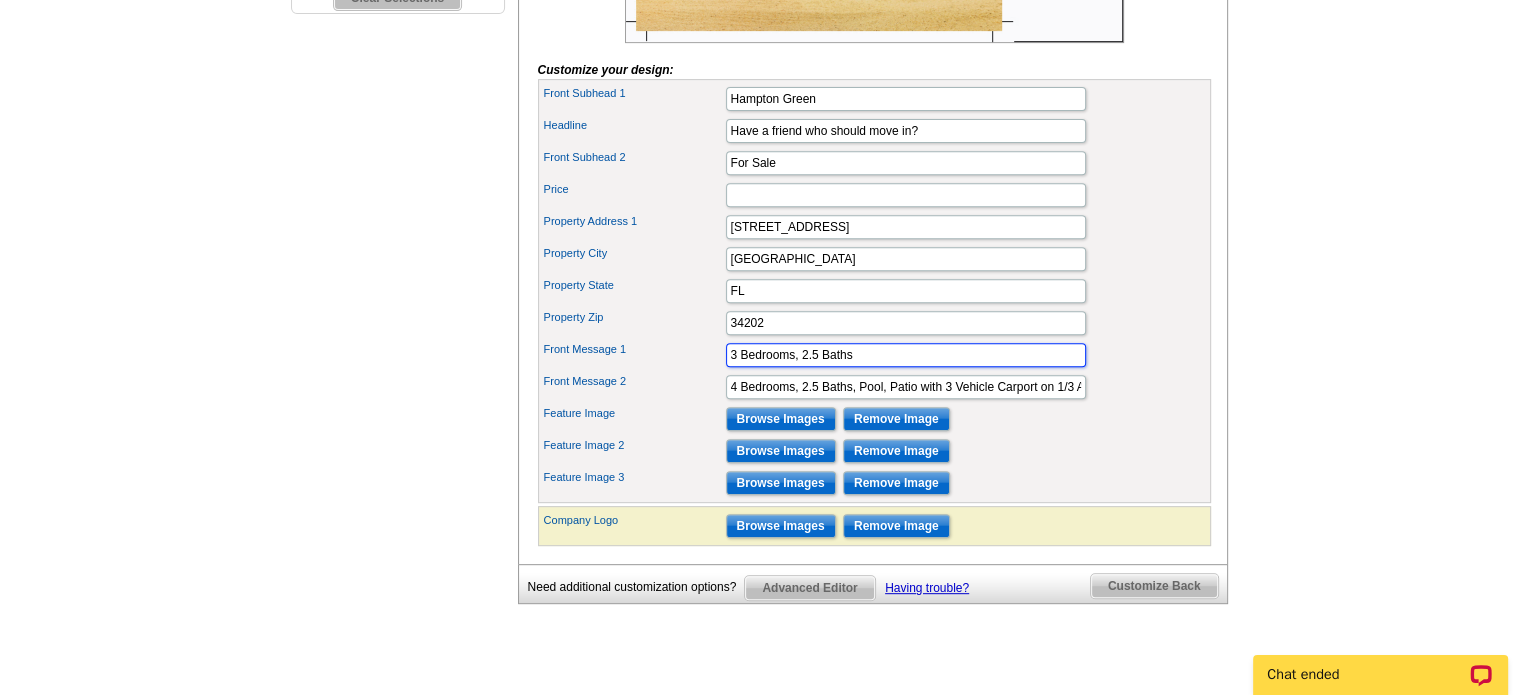 type on "3 Bedrooms, 2.5 Baths" 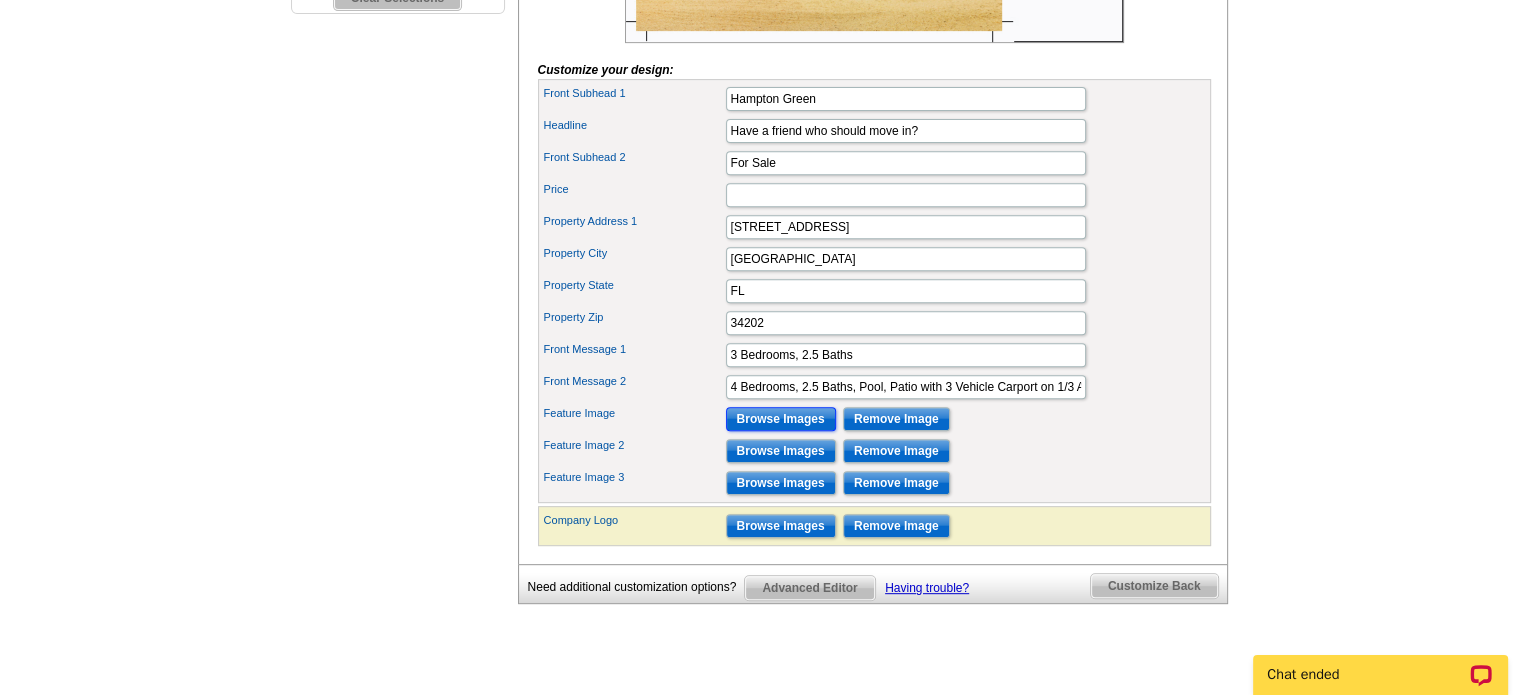 click on "Browse Images" at bounding box center (781, 419) 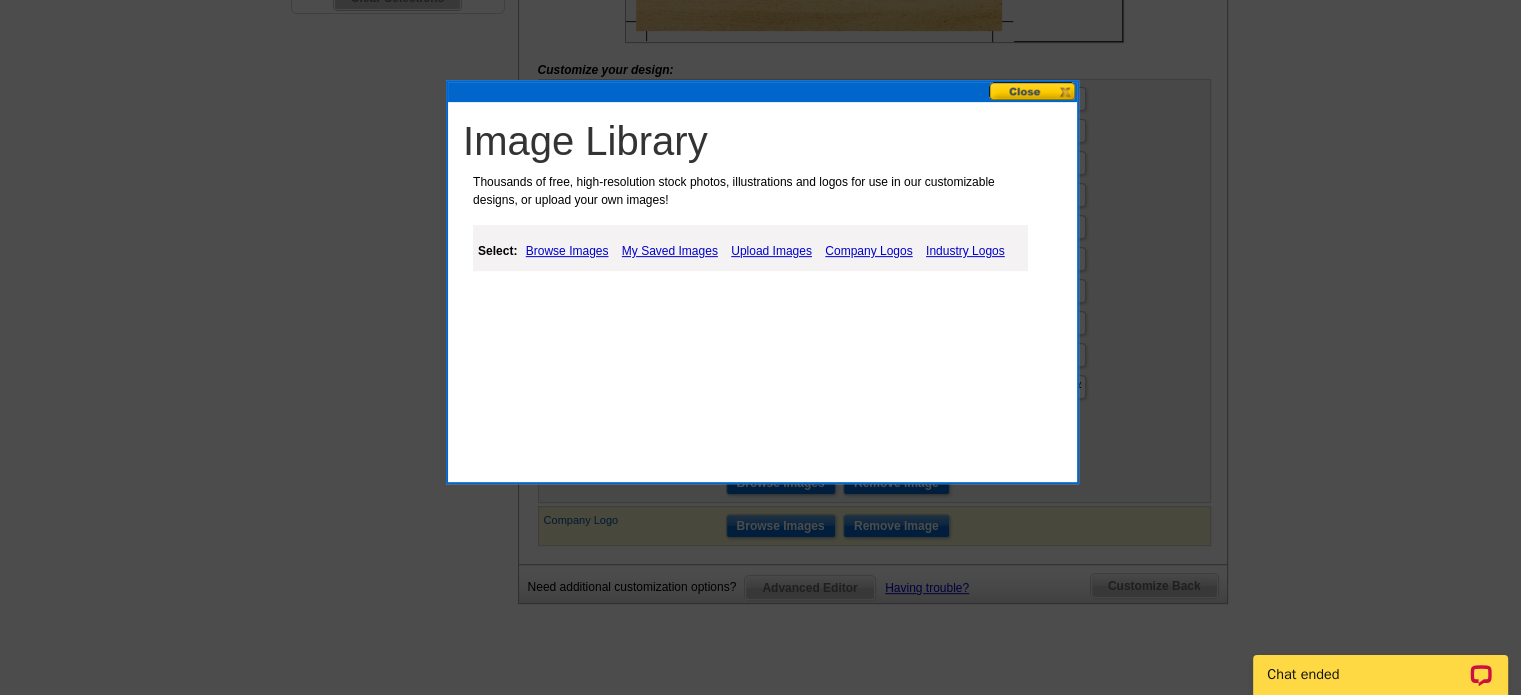 click on "Upload Images" at bounding box center [771, 251] 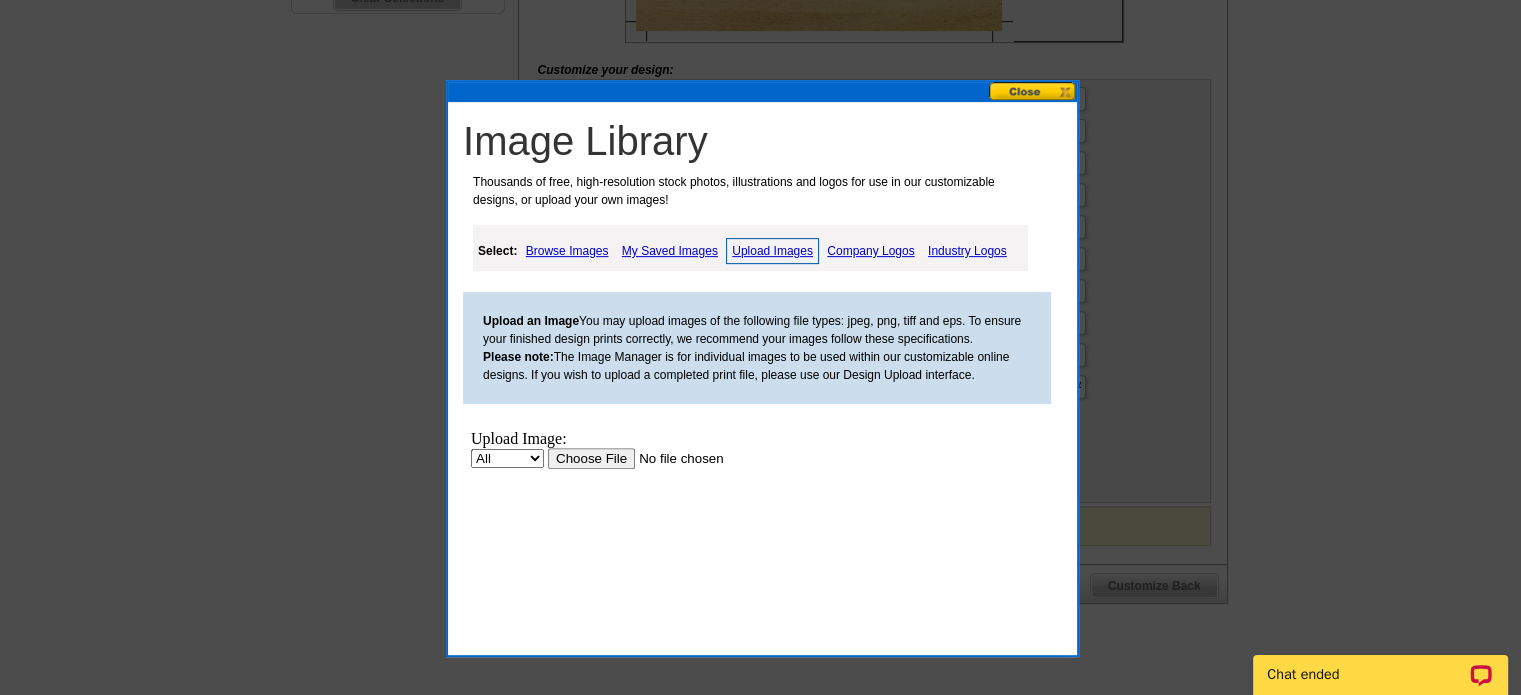 scroll, scrollTop: 0, scrollLeft: 0, axis: both 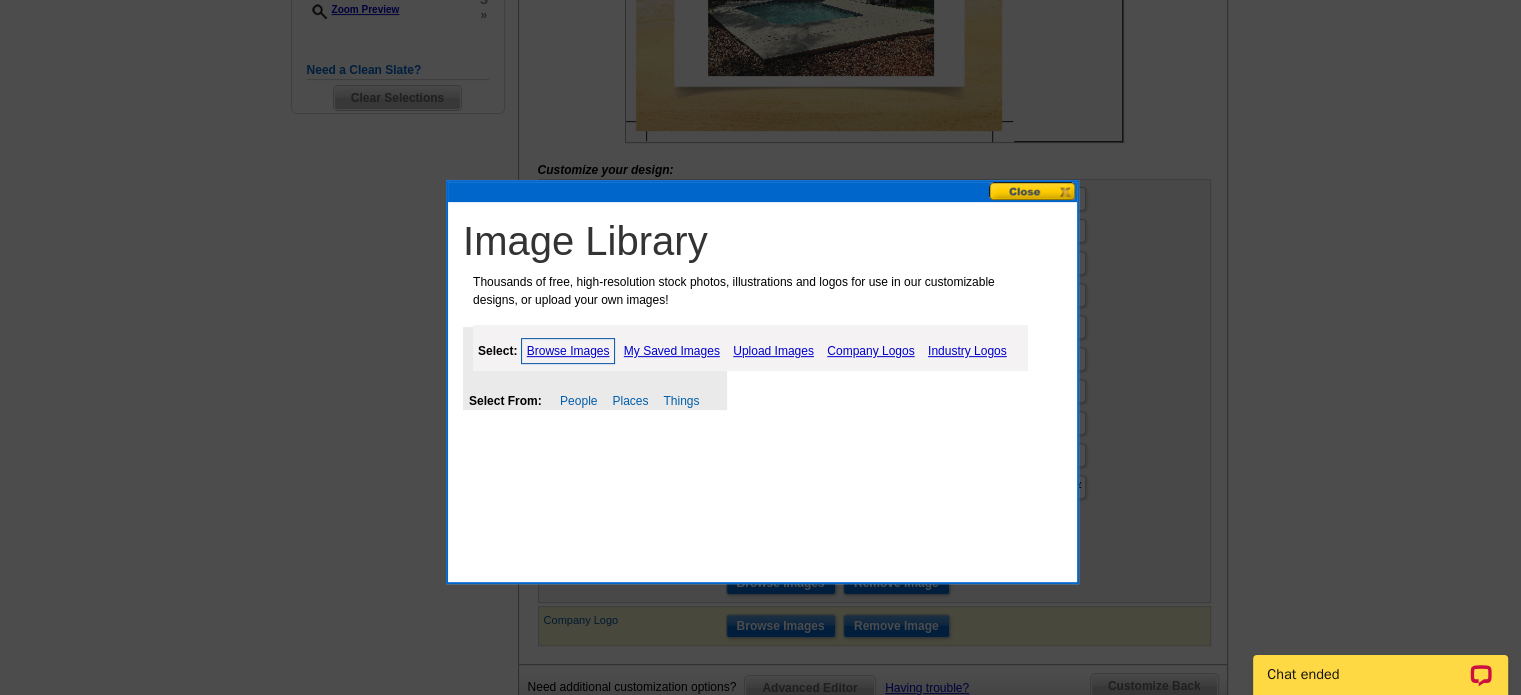click on "My Saved Images" at bounding box center [672, 351] 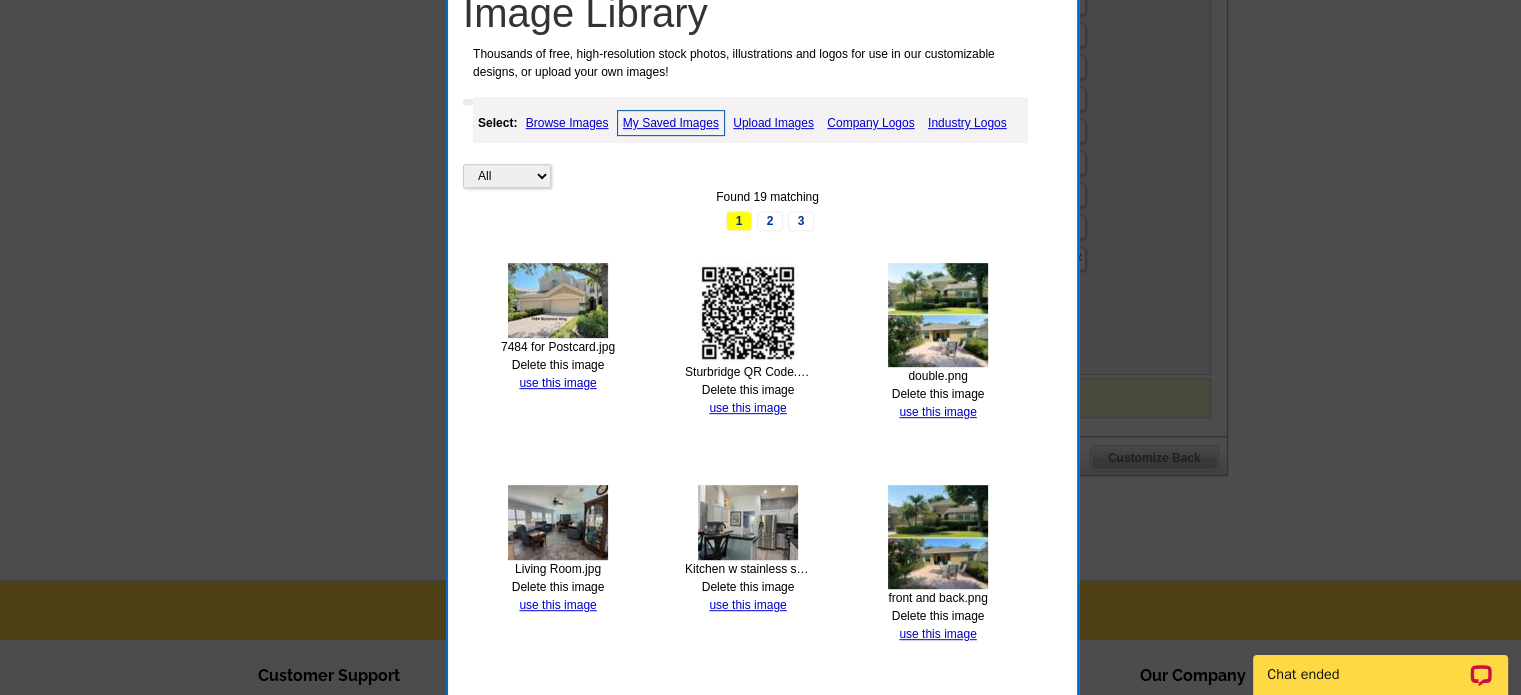 scroll, scrollTop: 964, scrollLeft: 0, axis: vertical 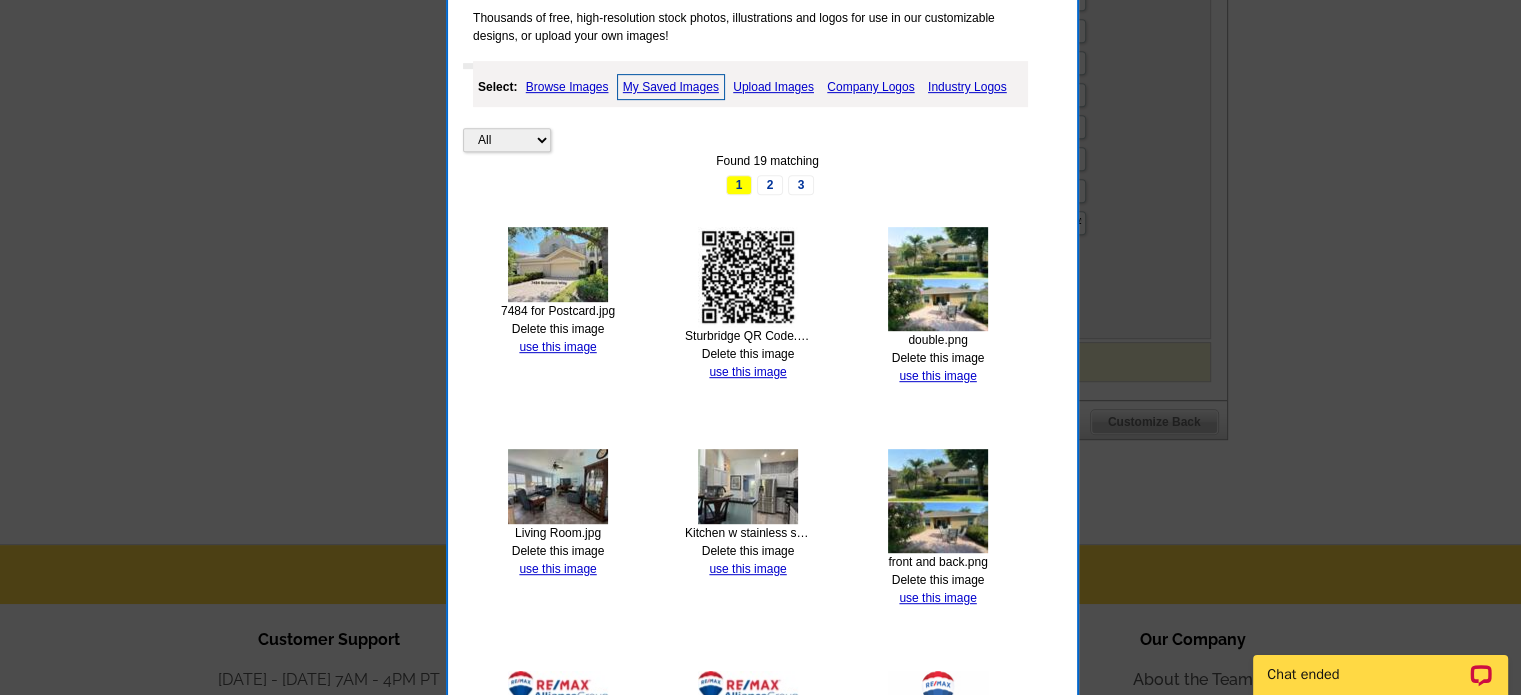 click on "Upload Images" at bounding box center [773, 87] 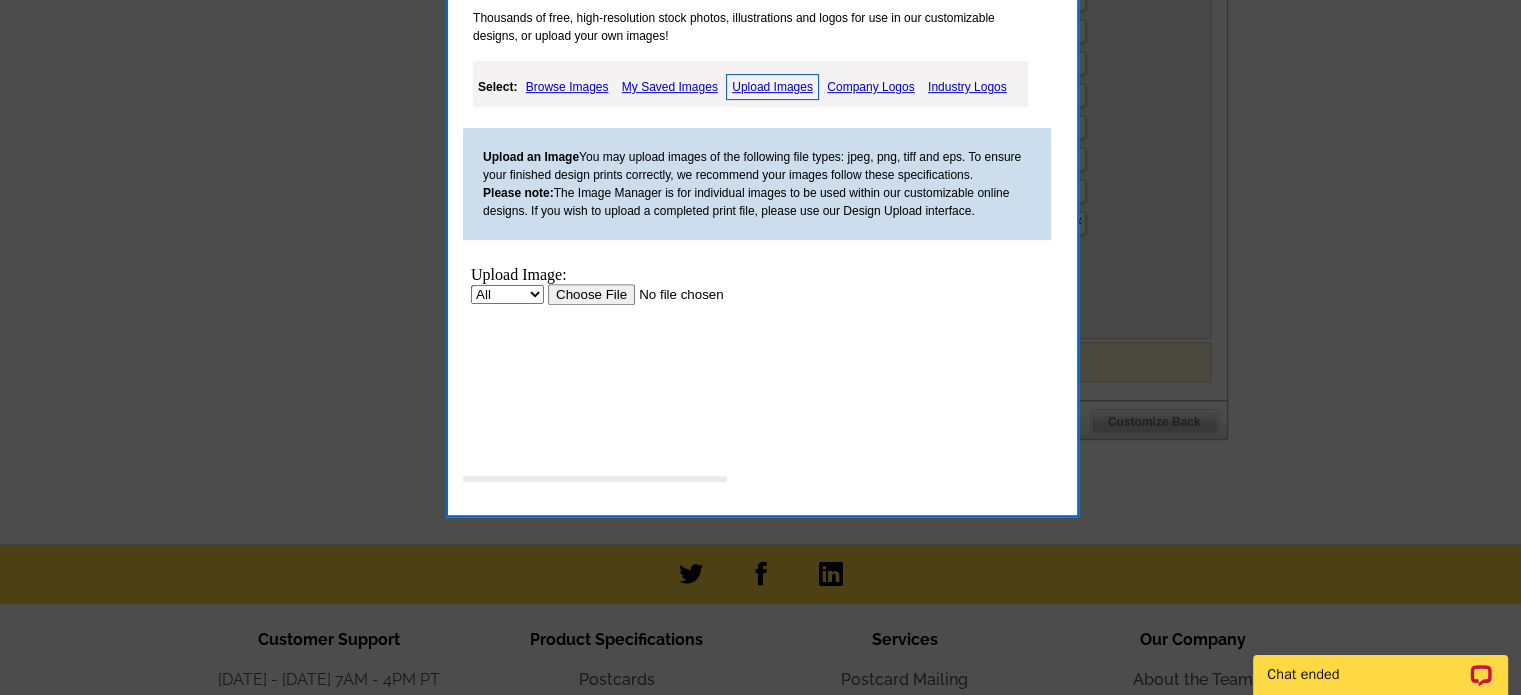 scroll, scrollTop: 0, scrollLeft: 0, axis: both 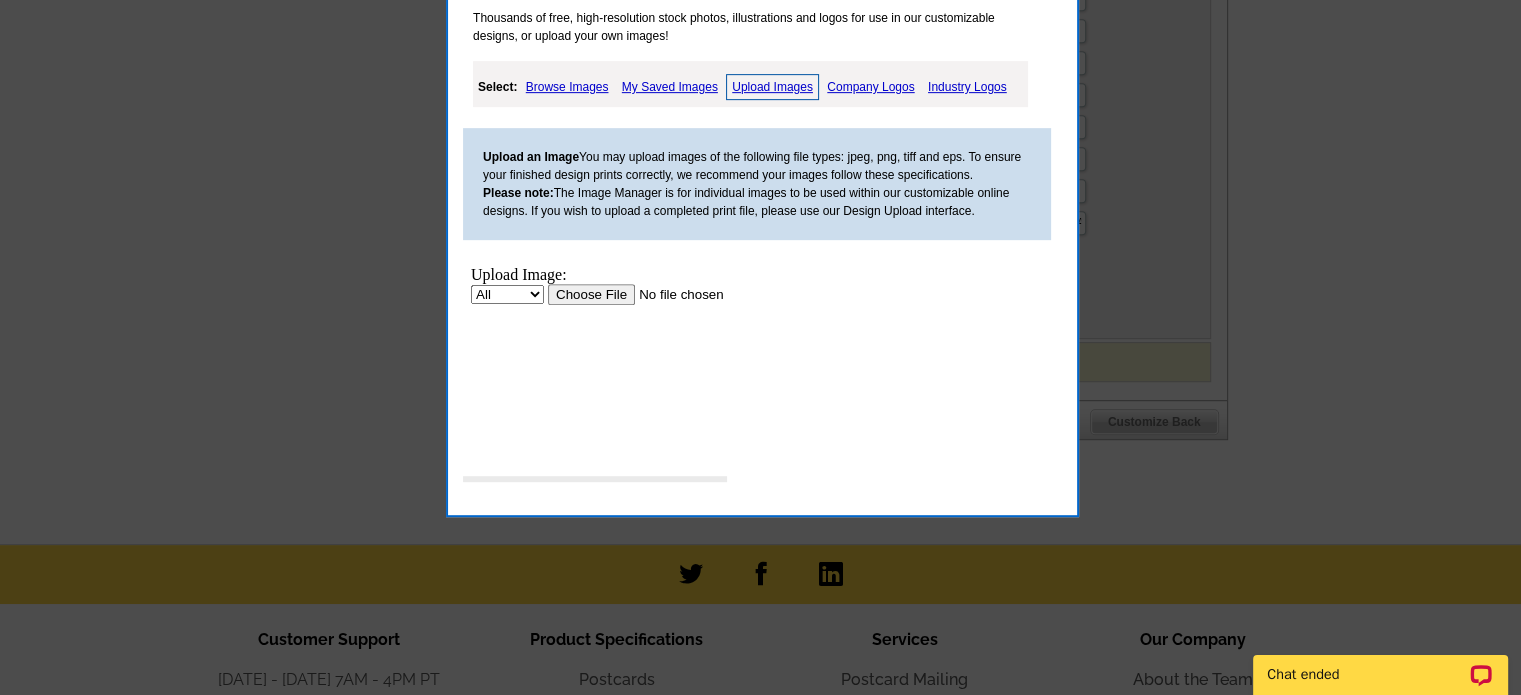 click at bounding box center [674, 294] 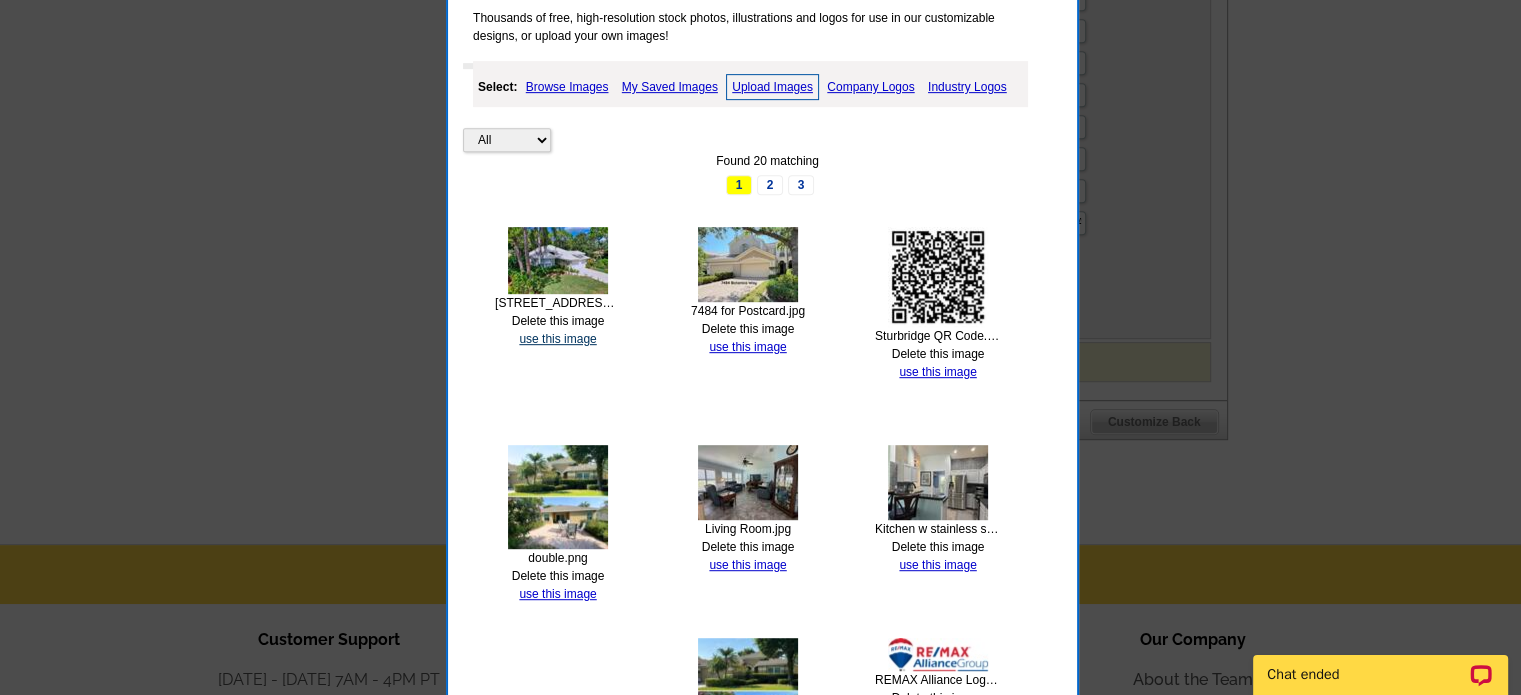 click on "use this image" at bounding box center (557, 339) 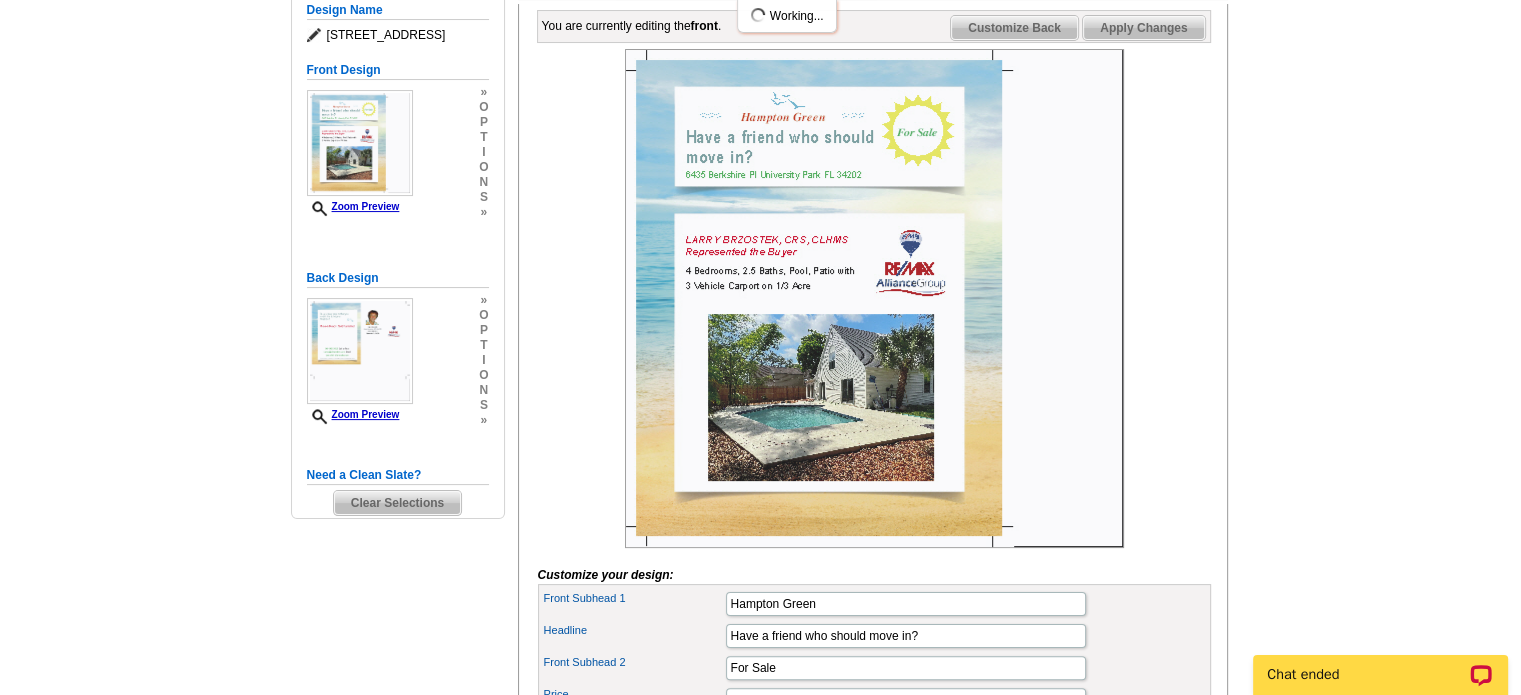 scroll, scrollTop: 300, scrollLeft: 0, axis: vertical 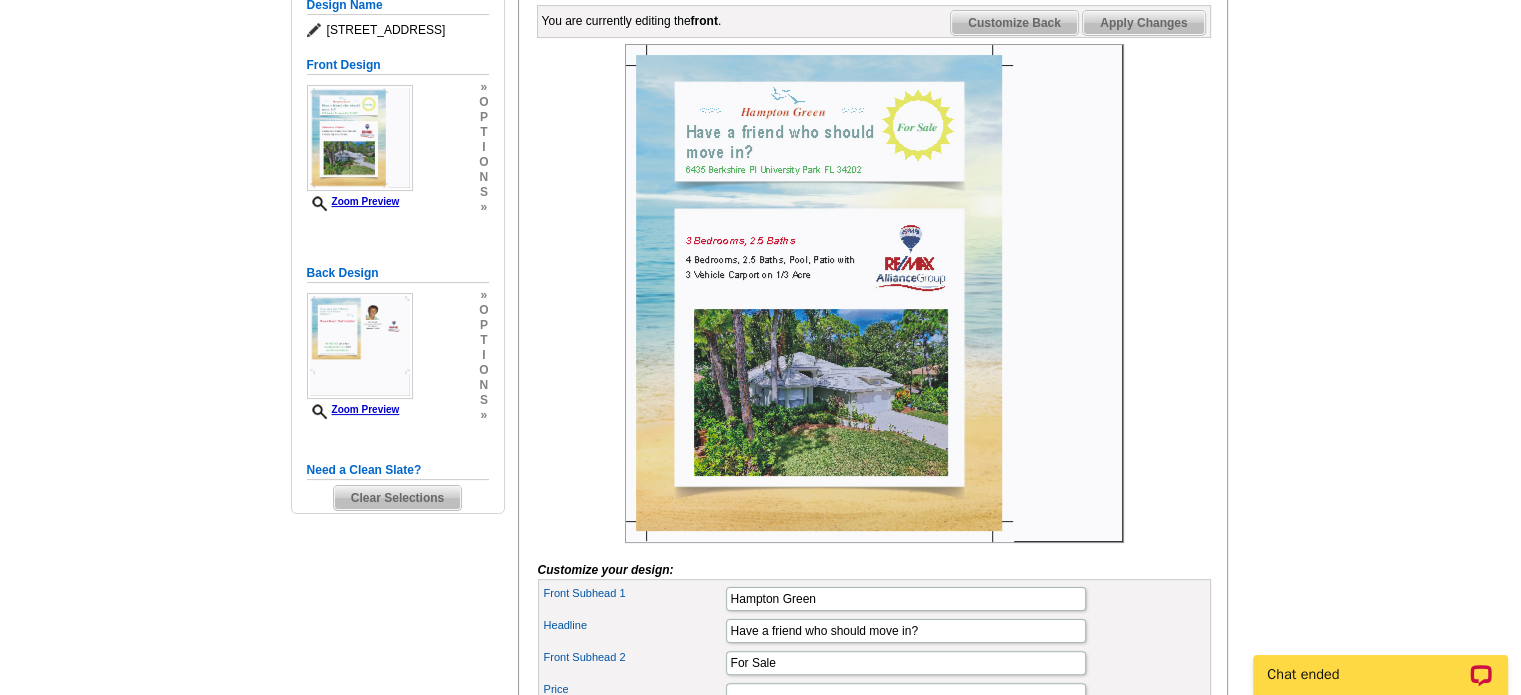 click on "Need Help? call [PHONE_NUMBER],  chat  with support, or have our designers make something custom just for you!
Got it, no need for the selection guide next time.
Show Results
Selected Design
Regular Postcard (4.25" x 5.6")
Design Name
[STREET_ADDRESS]
Front Design
Zoom Preview
»
o
p
t
i
o
n
s
»" at bounding box center [761, 526] 